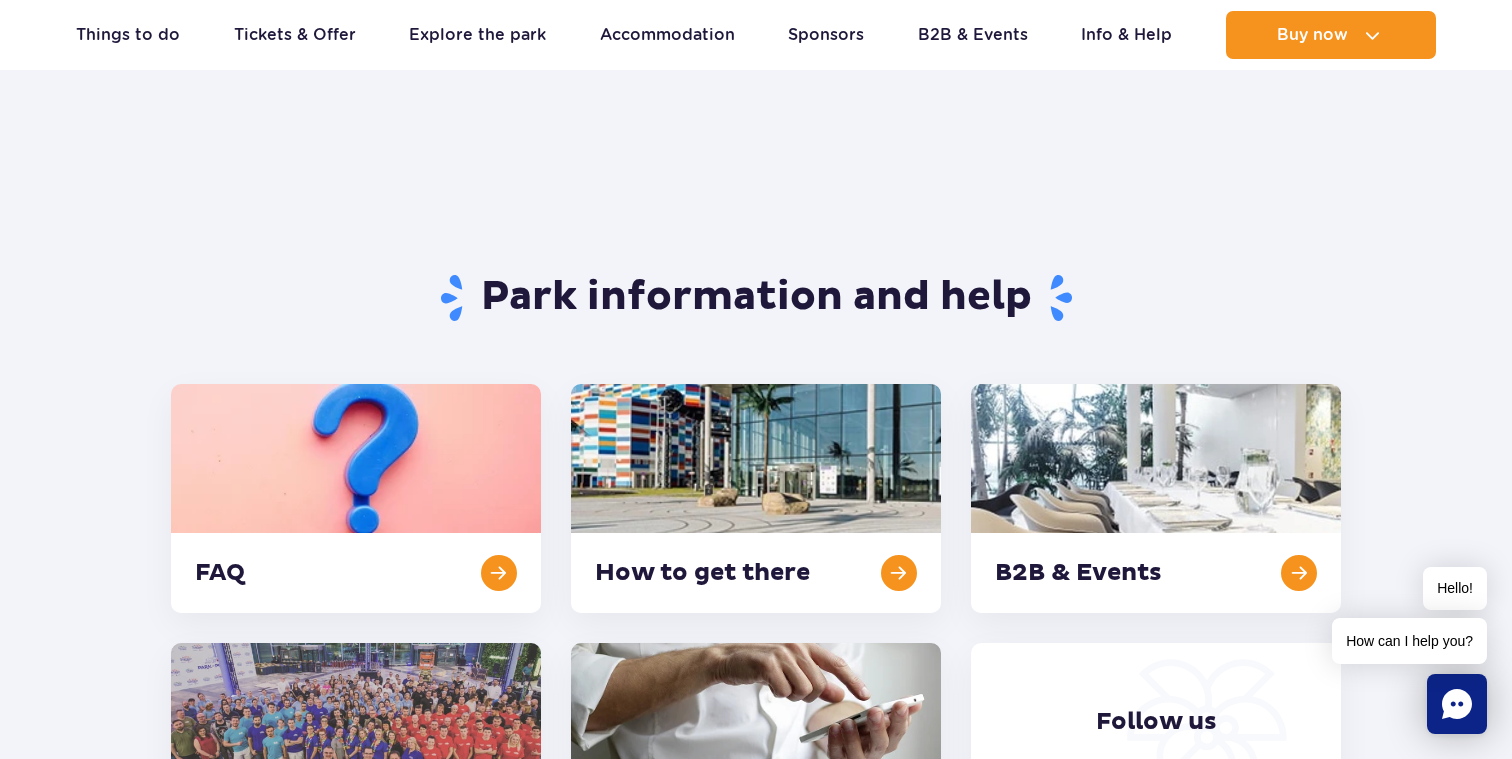 scroll, scrollTop: 827, scrollLeft: 0, axis: vertical 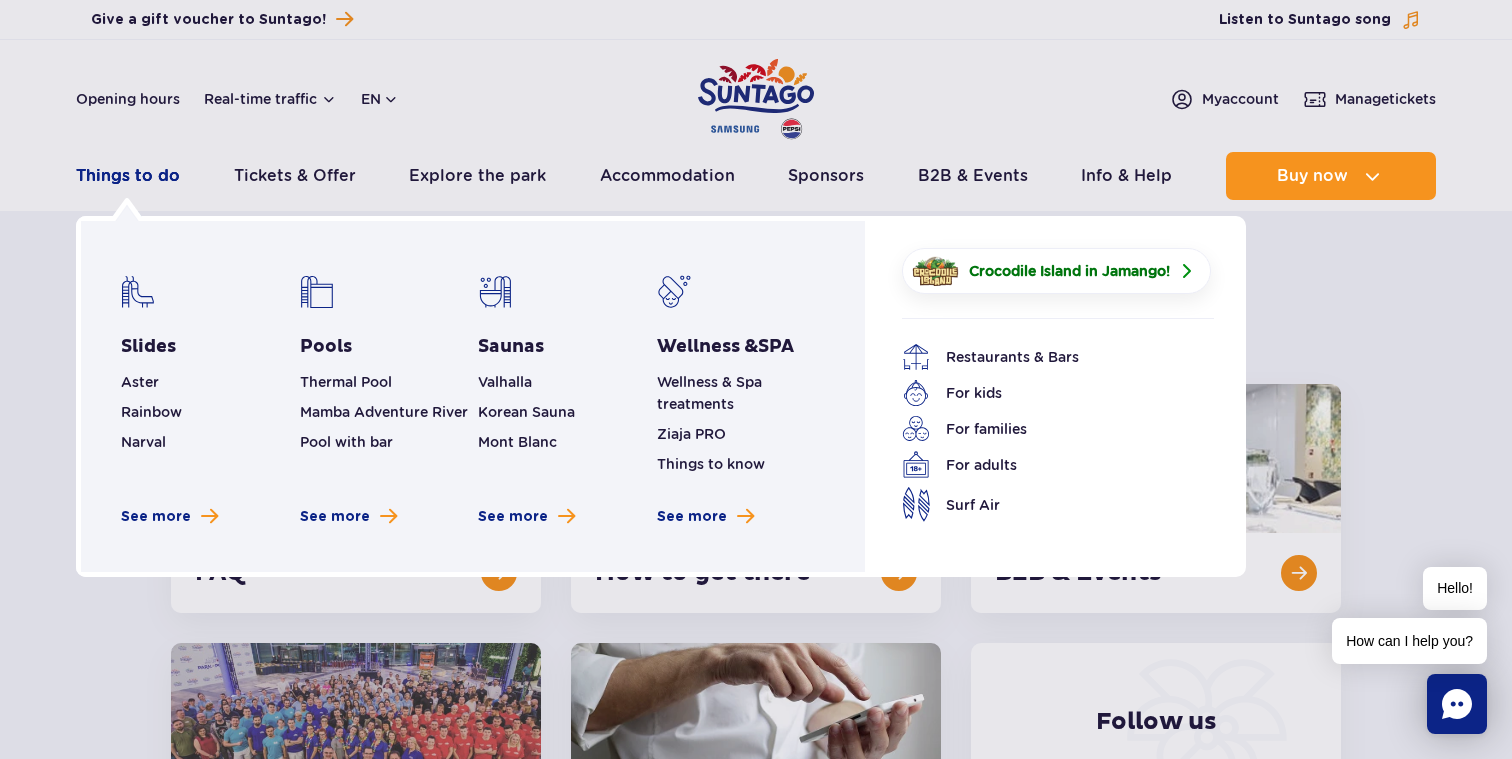 click on "Things to do" at bounding box center [128, 176] 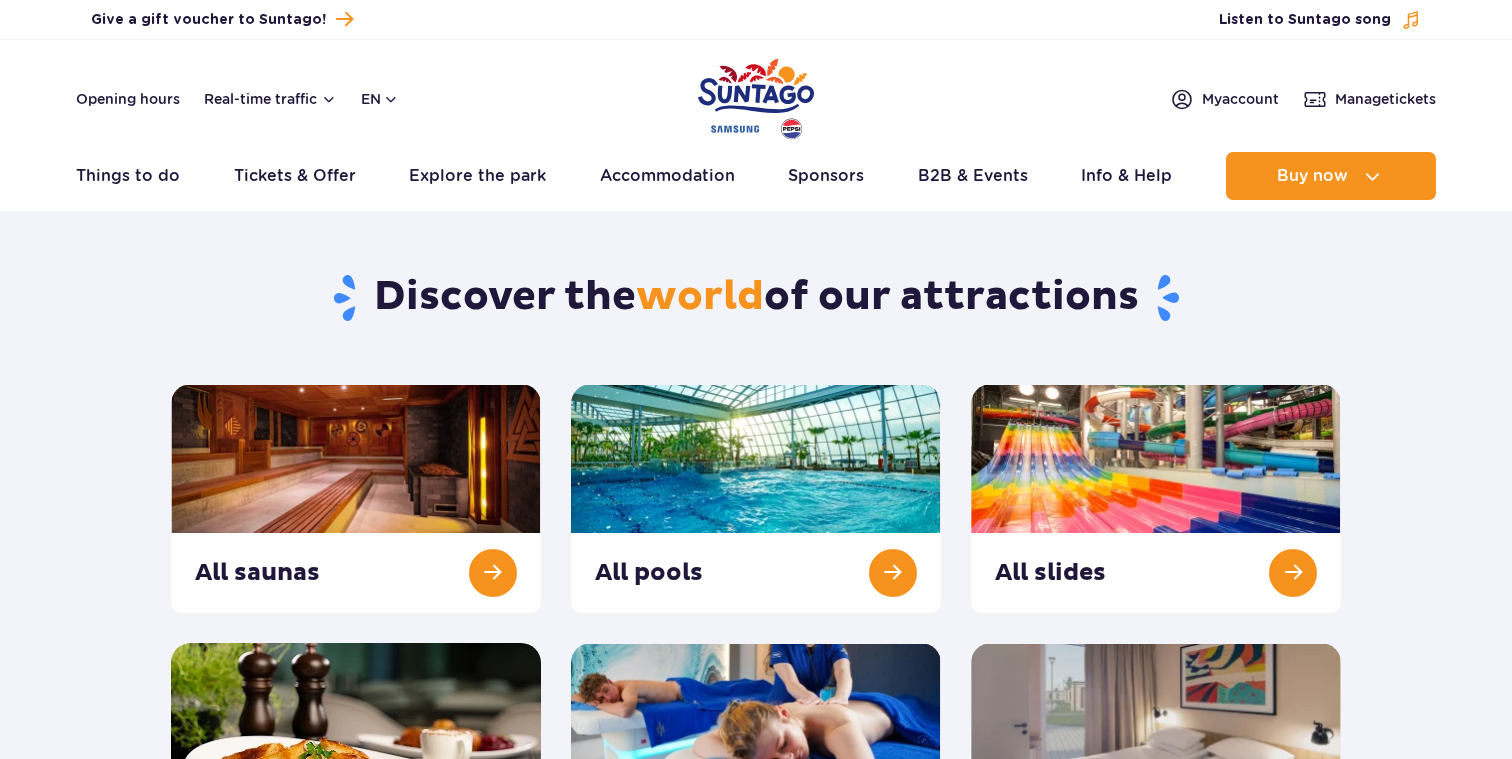 scroll, scrollTop: 0, scrollLeft: 0, axis: both 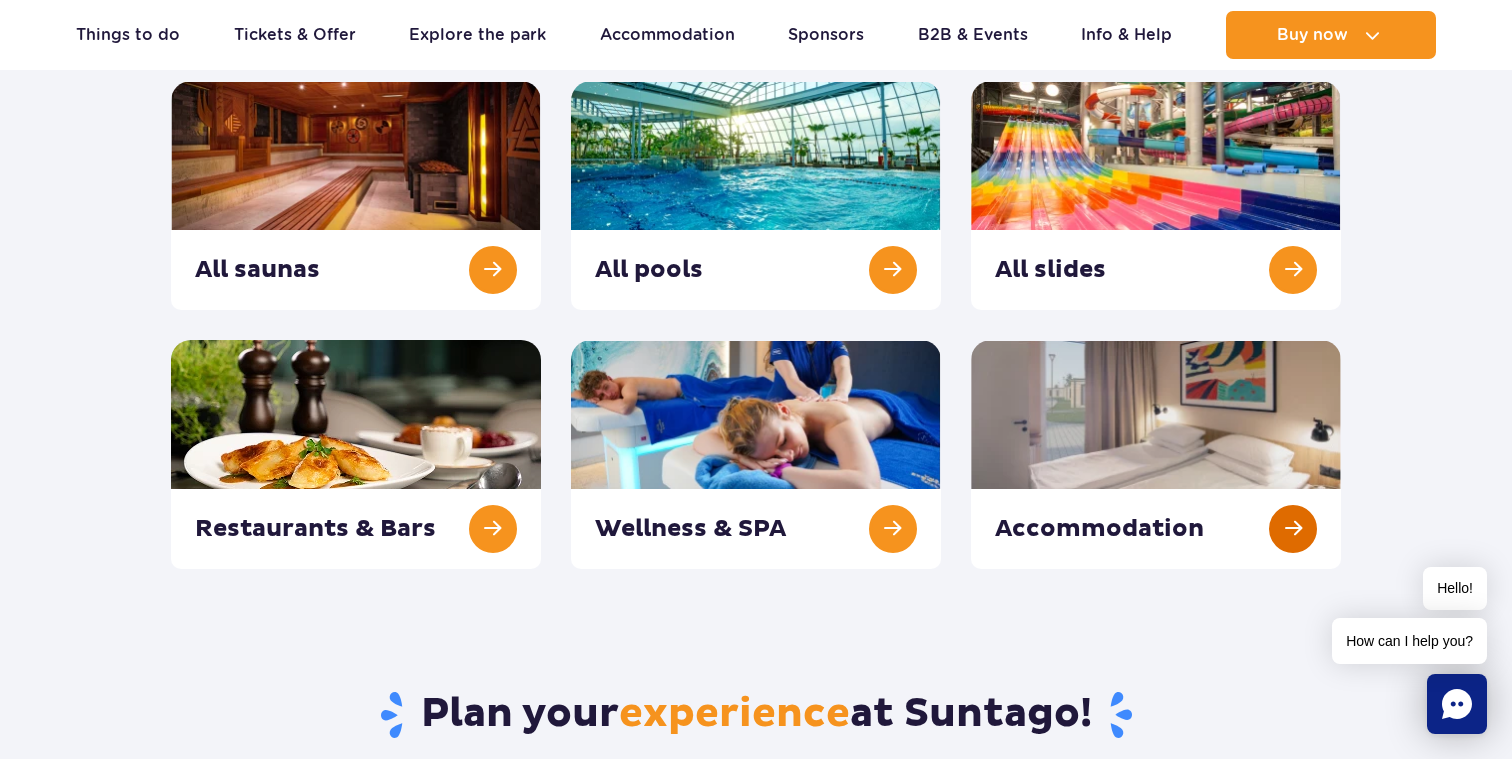 click at bounding box center (1156, 454) 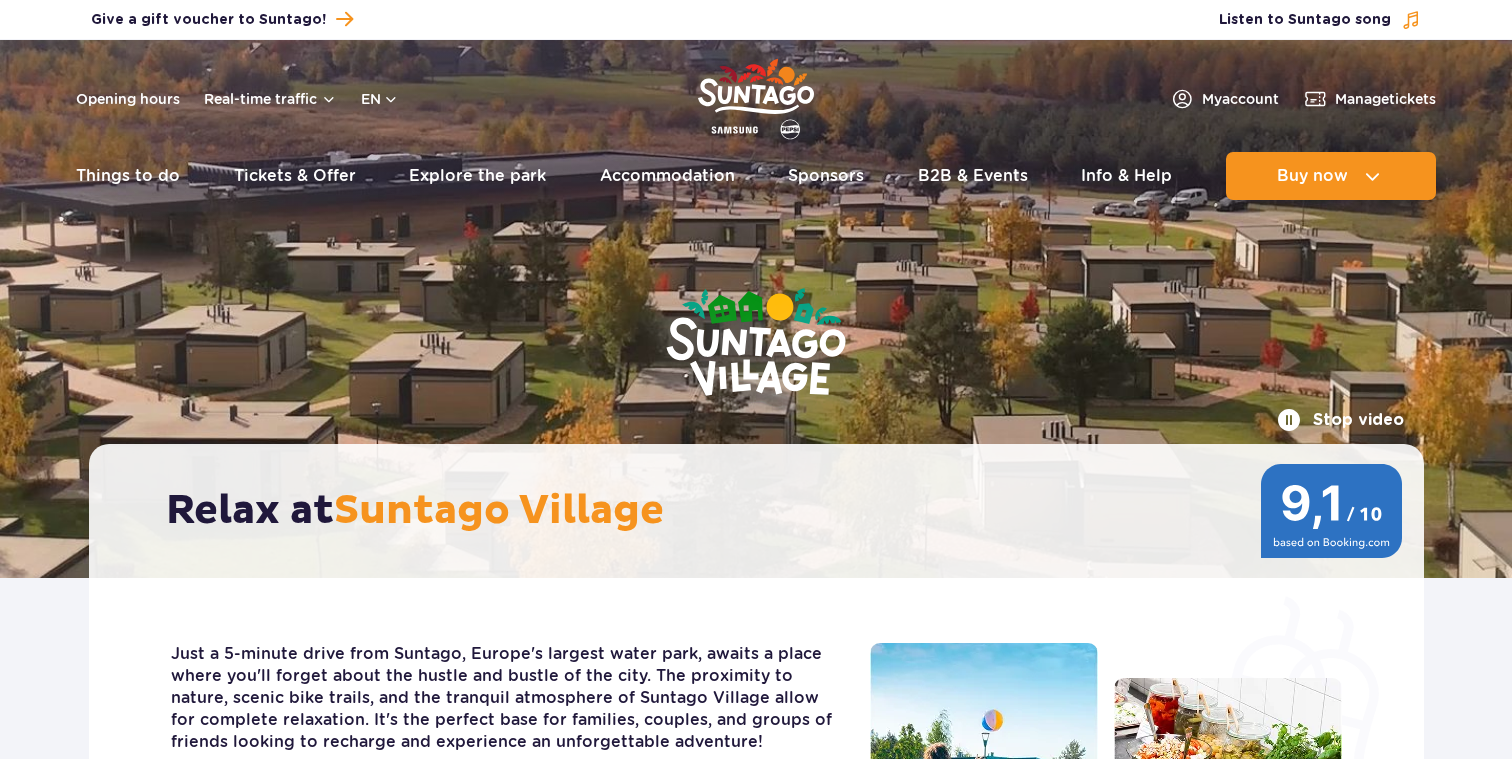 scroll, scrollTop: 0, scrollLeft: 0, axis: both 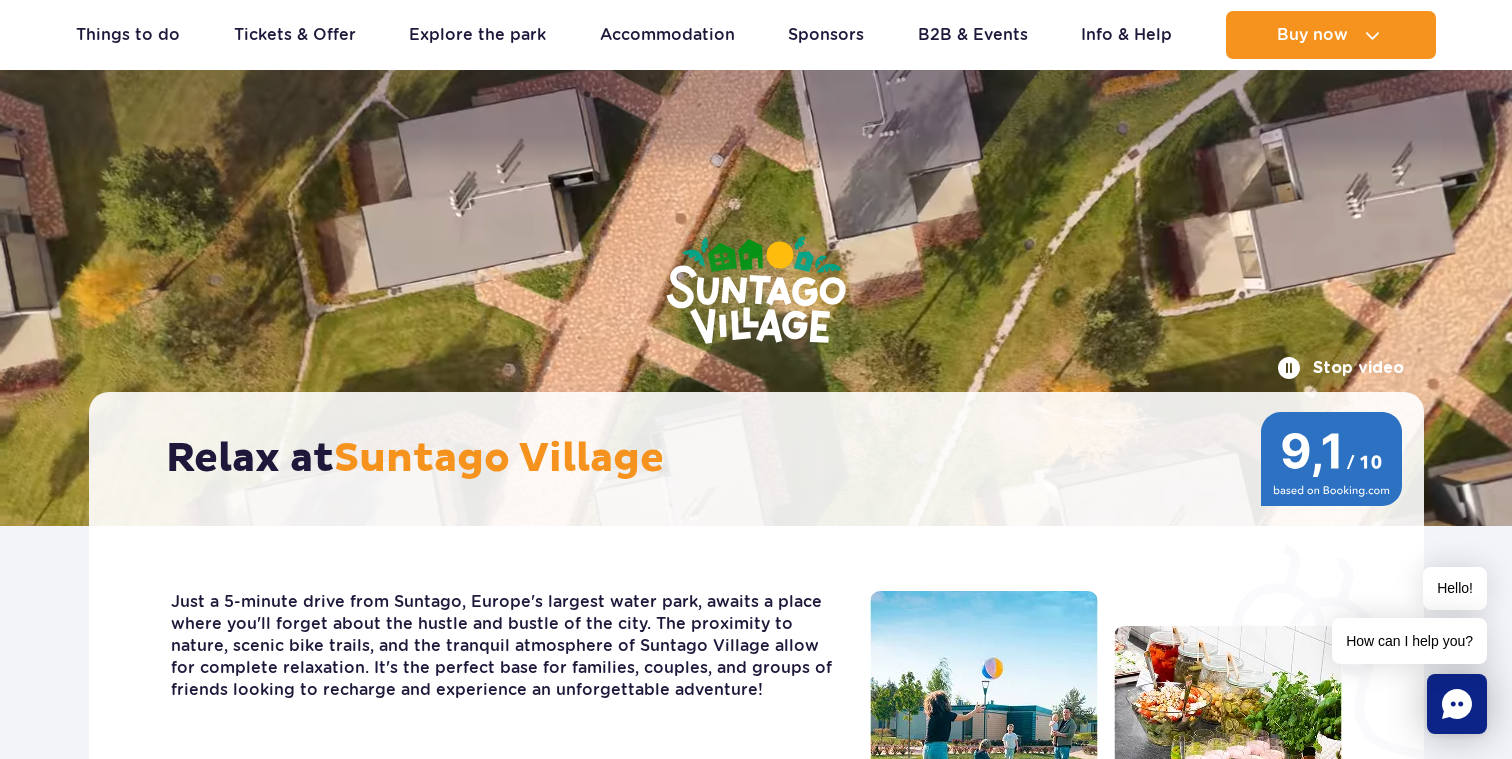 click at bounding box center [1331, 459] 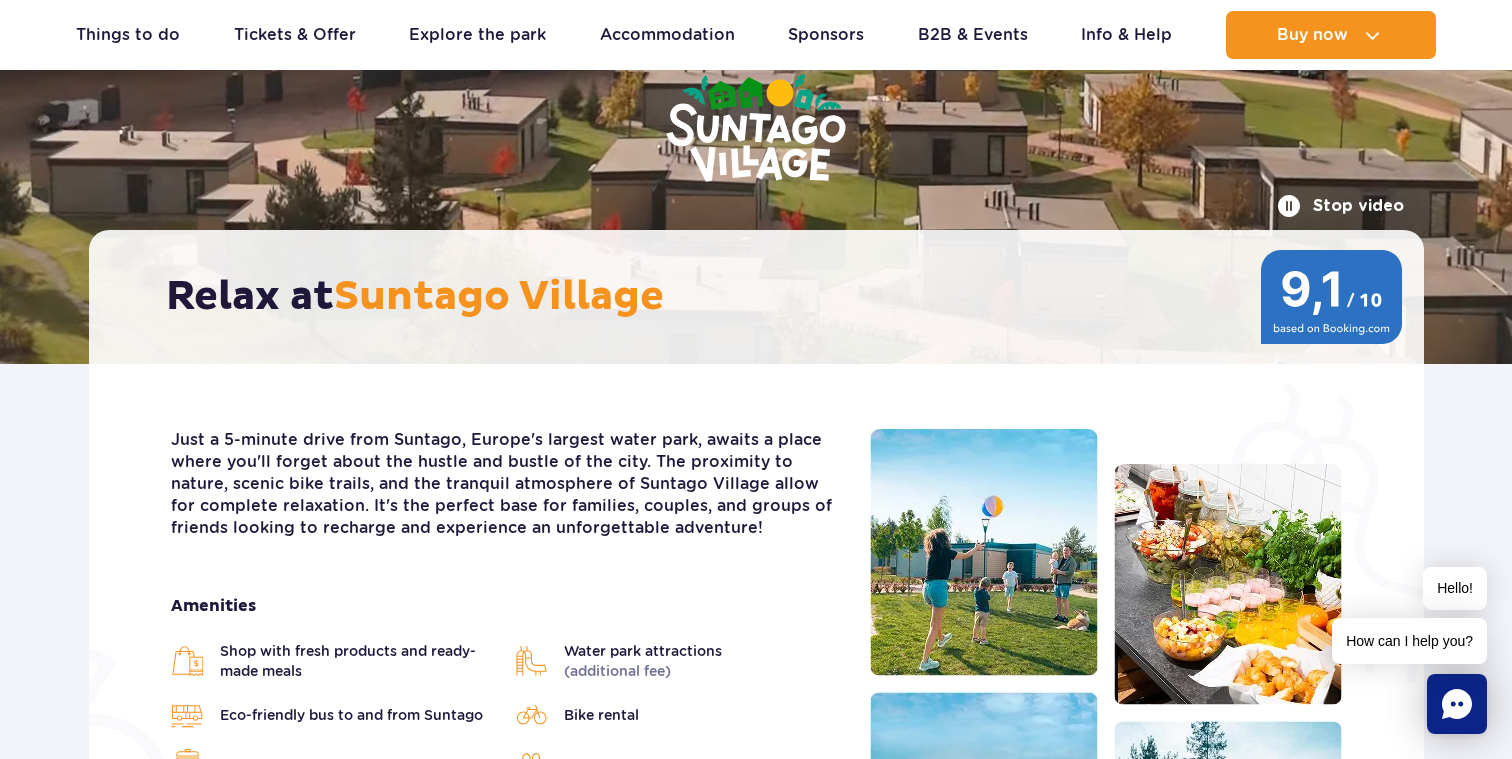 scroll, scrollTop: 0, scrollLeft: 0, axis: both 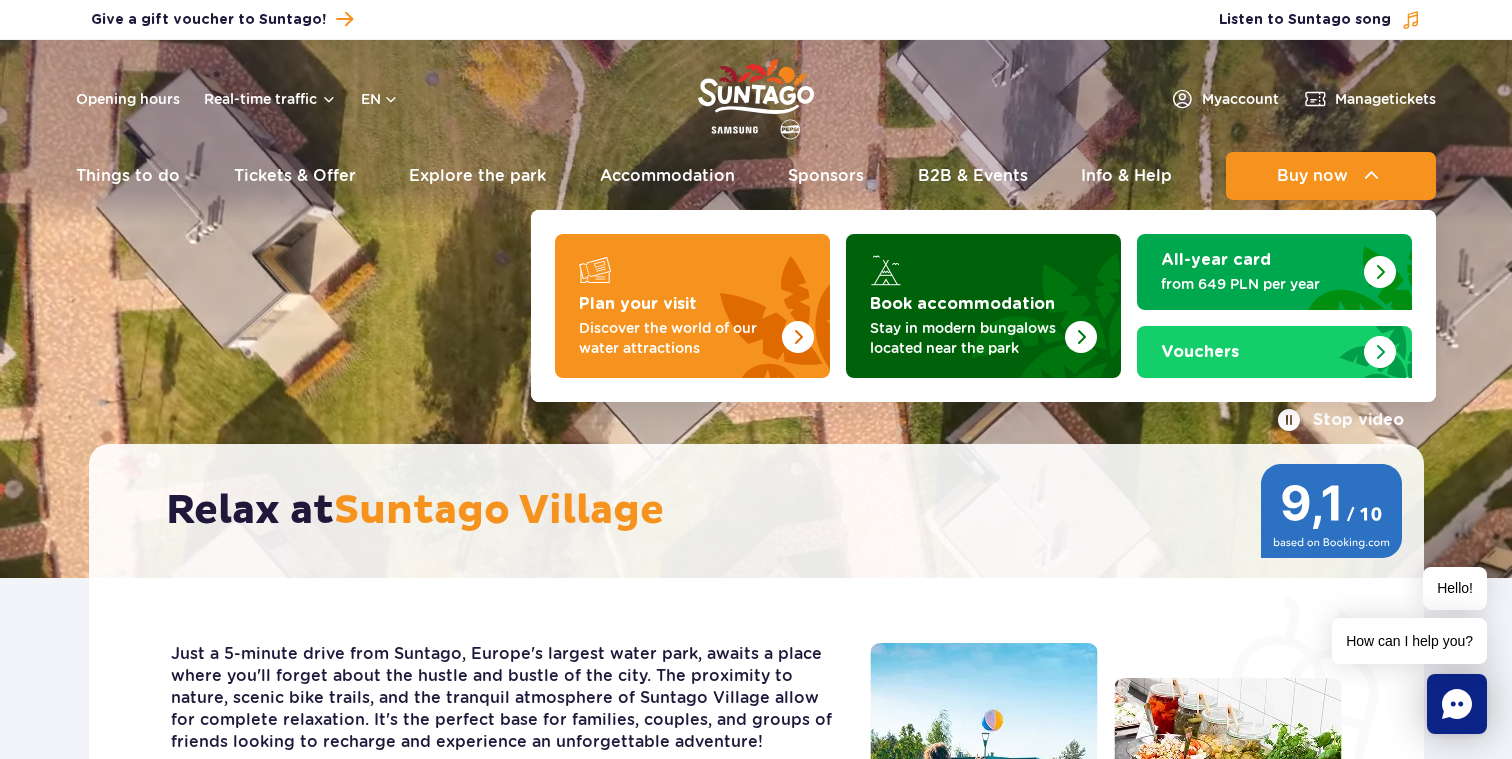 click on "Book accommodation" at bounding box center [962, 304] 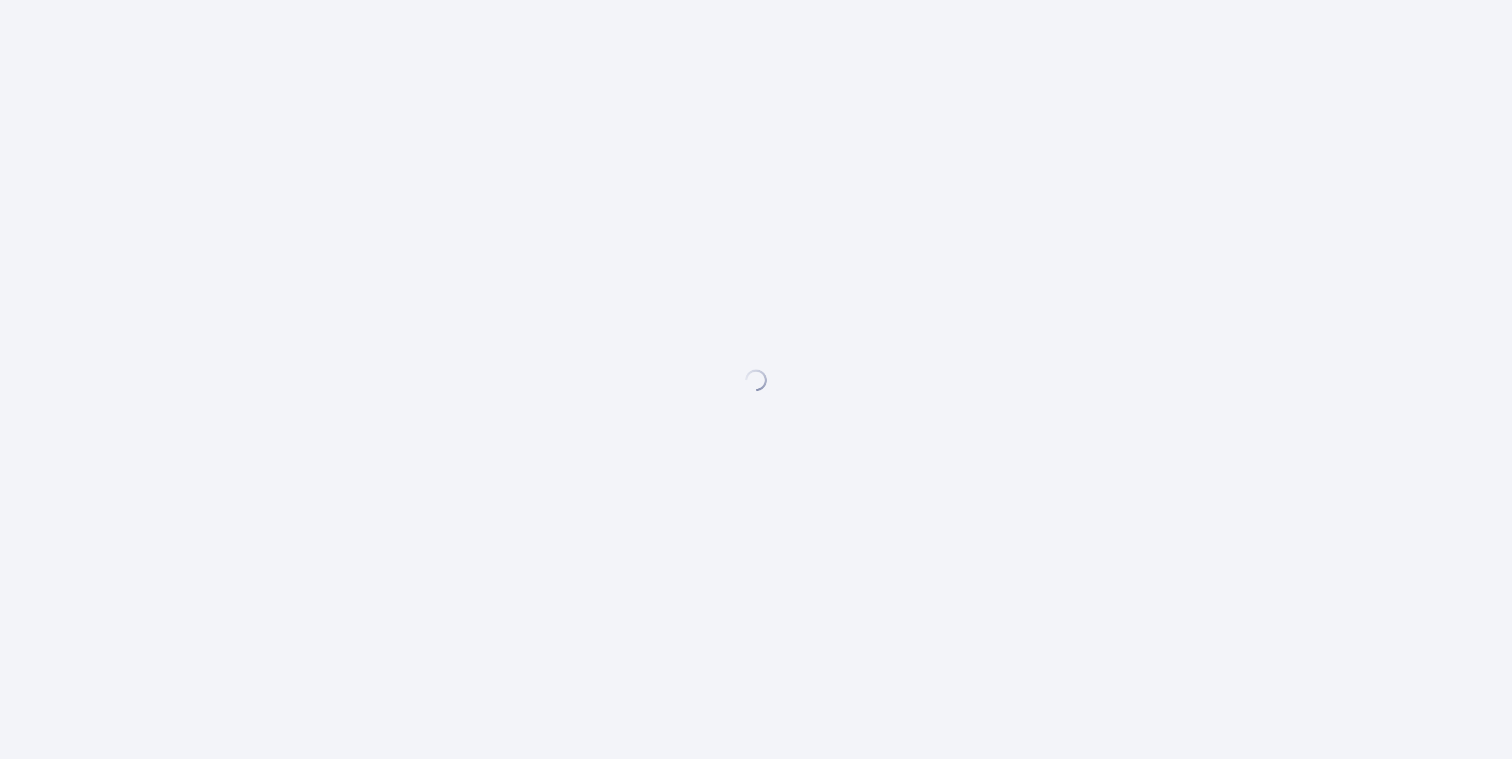 scroll, scrollTop: 0, scrollLeft: 0, axis: both 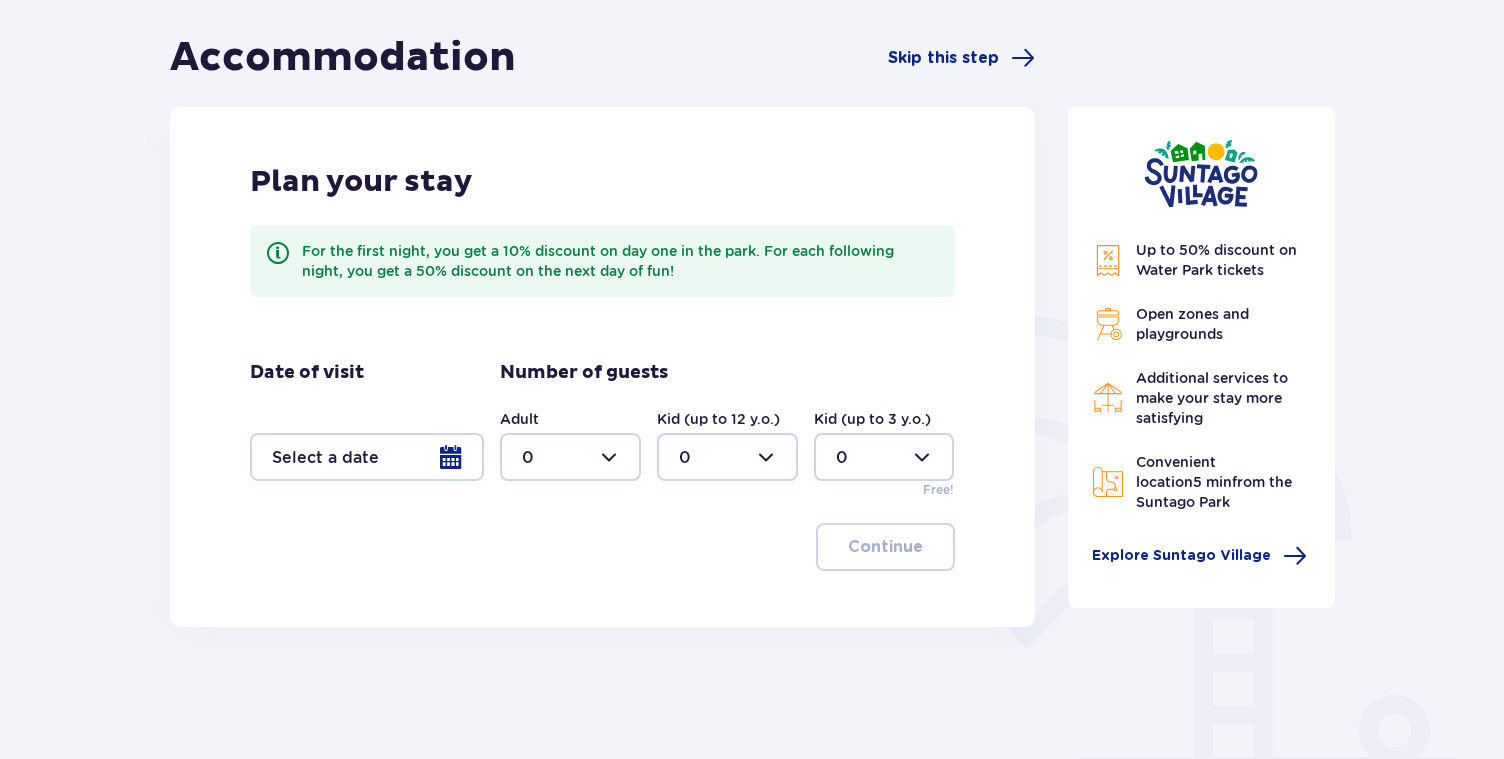 click at bounding box center (367, 457) 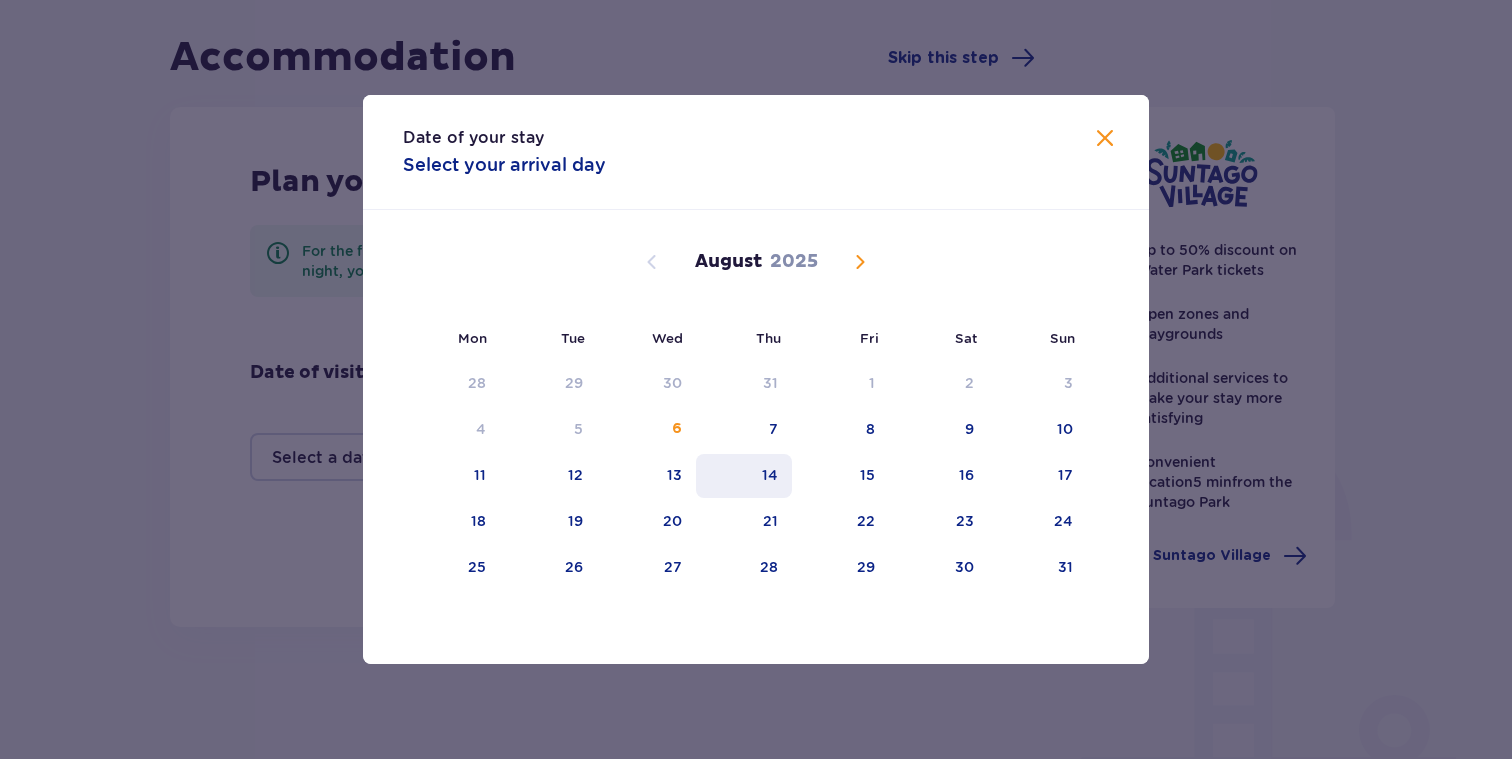 click on "14" at bounding box center (770, 475) 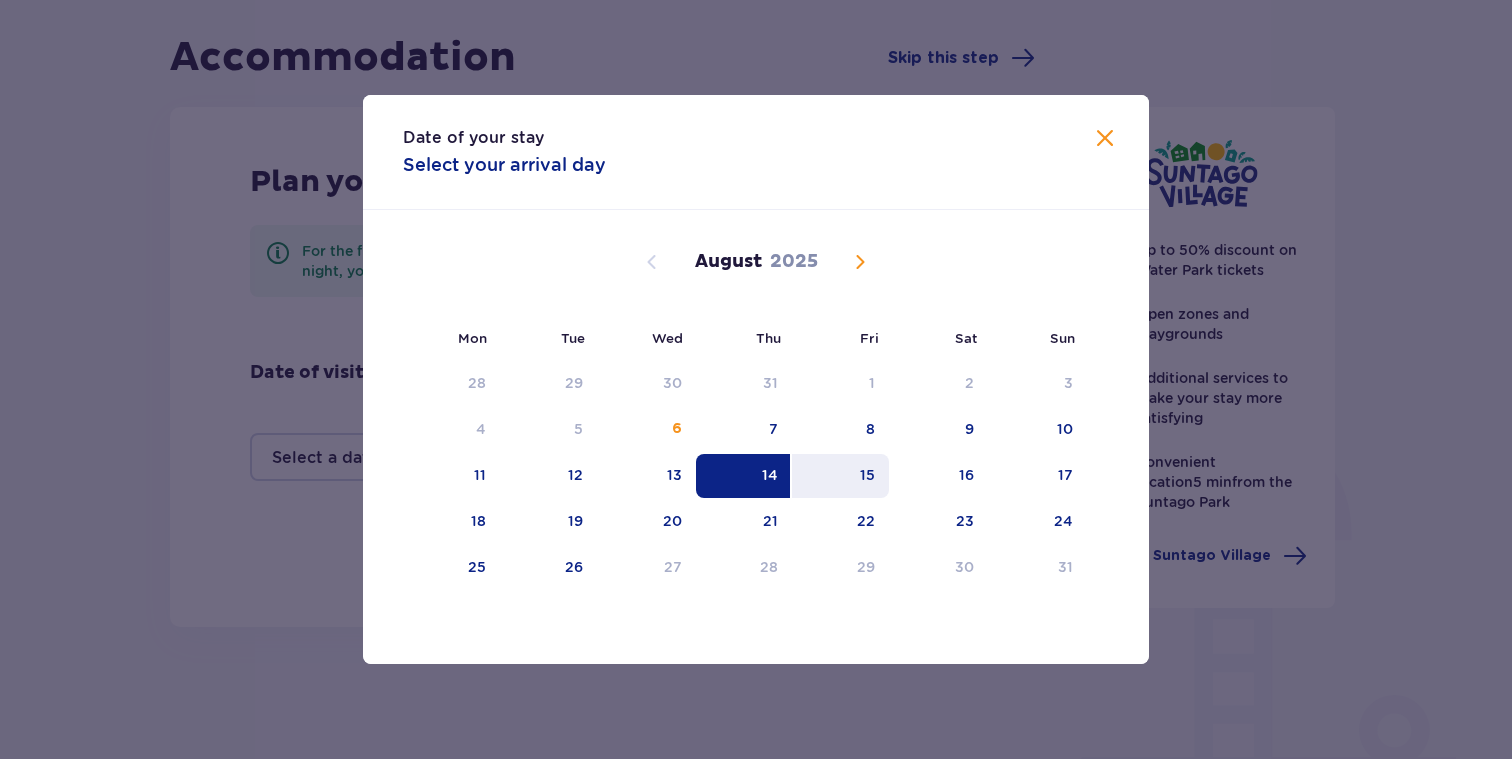 click on "15" at bounding box center [840, 476] 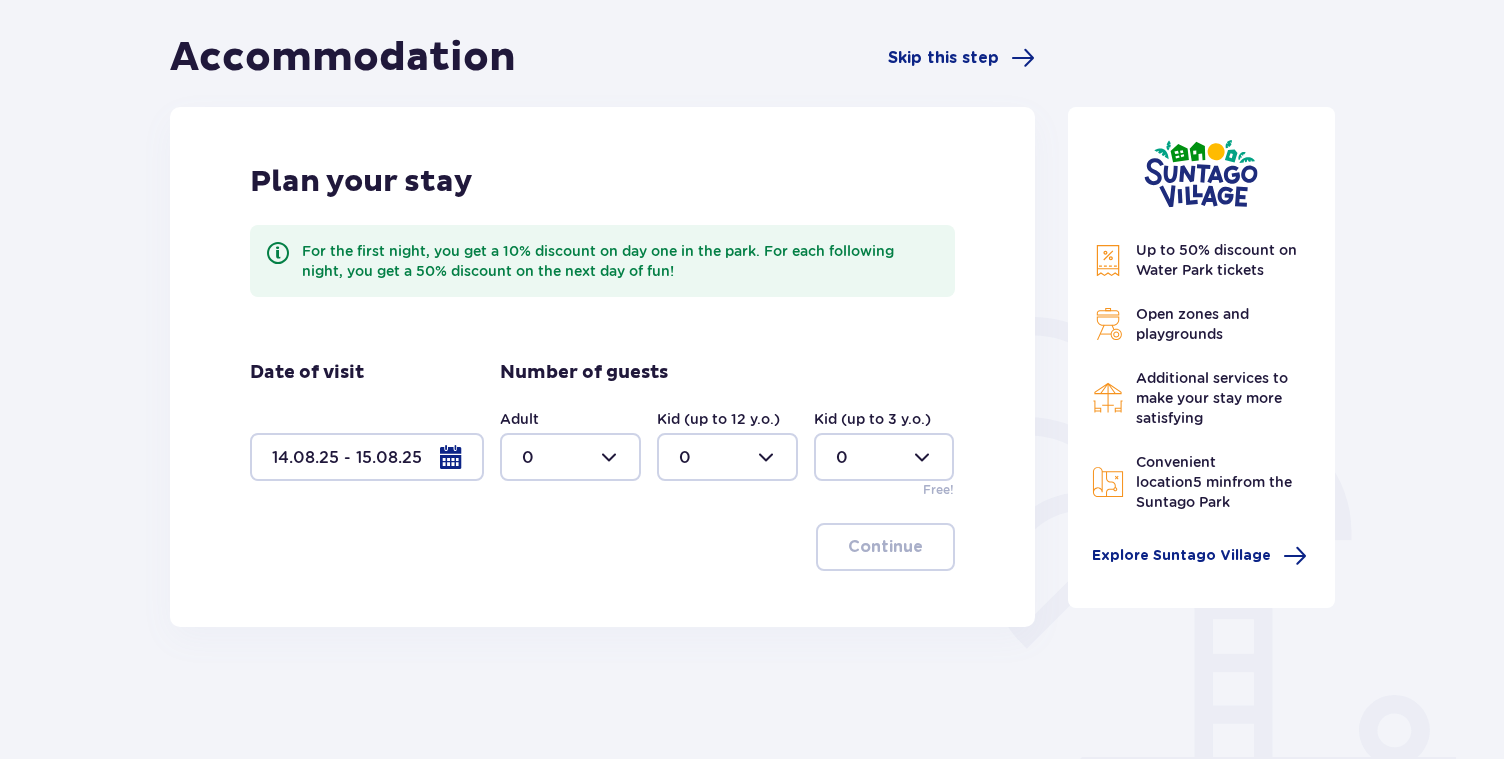 click at bounding box center (570, 457) 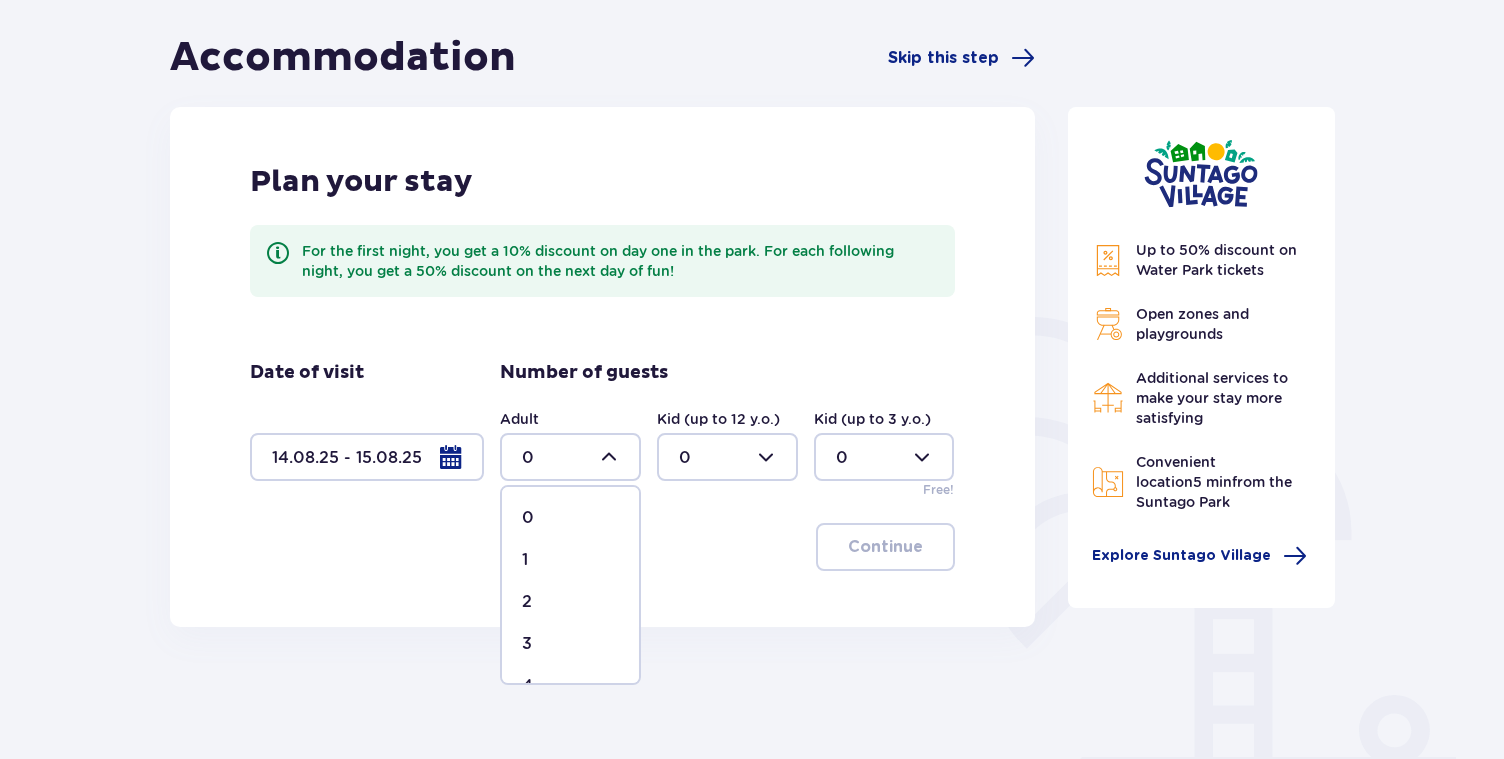 click on "1" at bounding box center (570, 560) 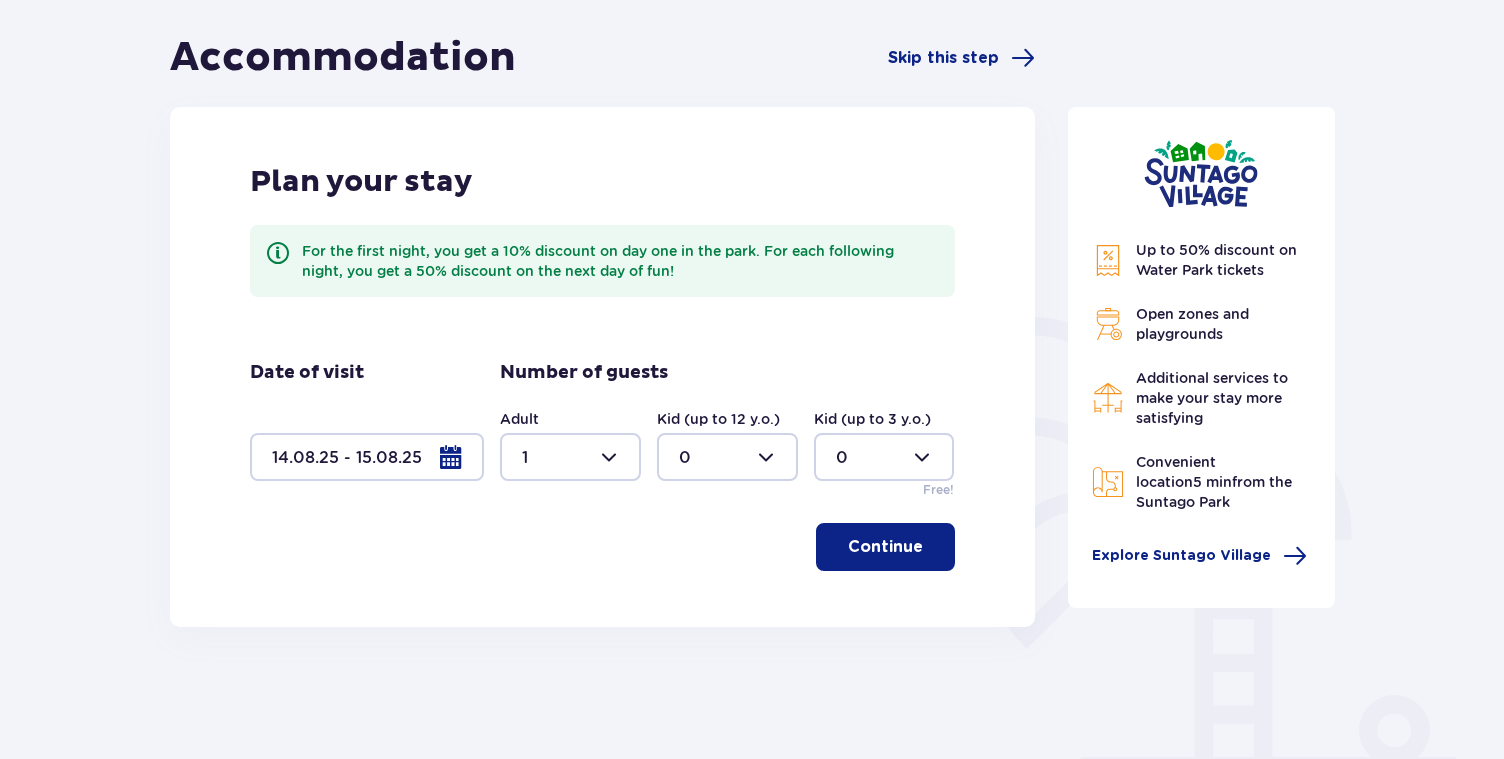 click at bounding box center (727, 457) 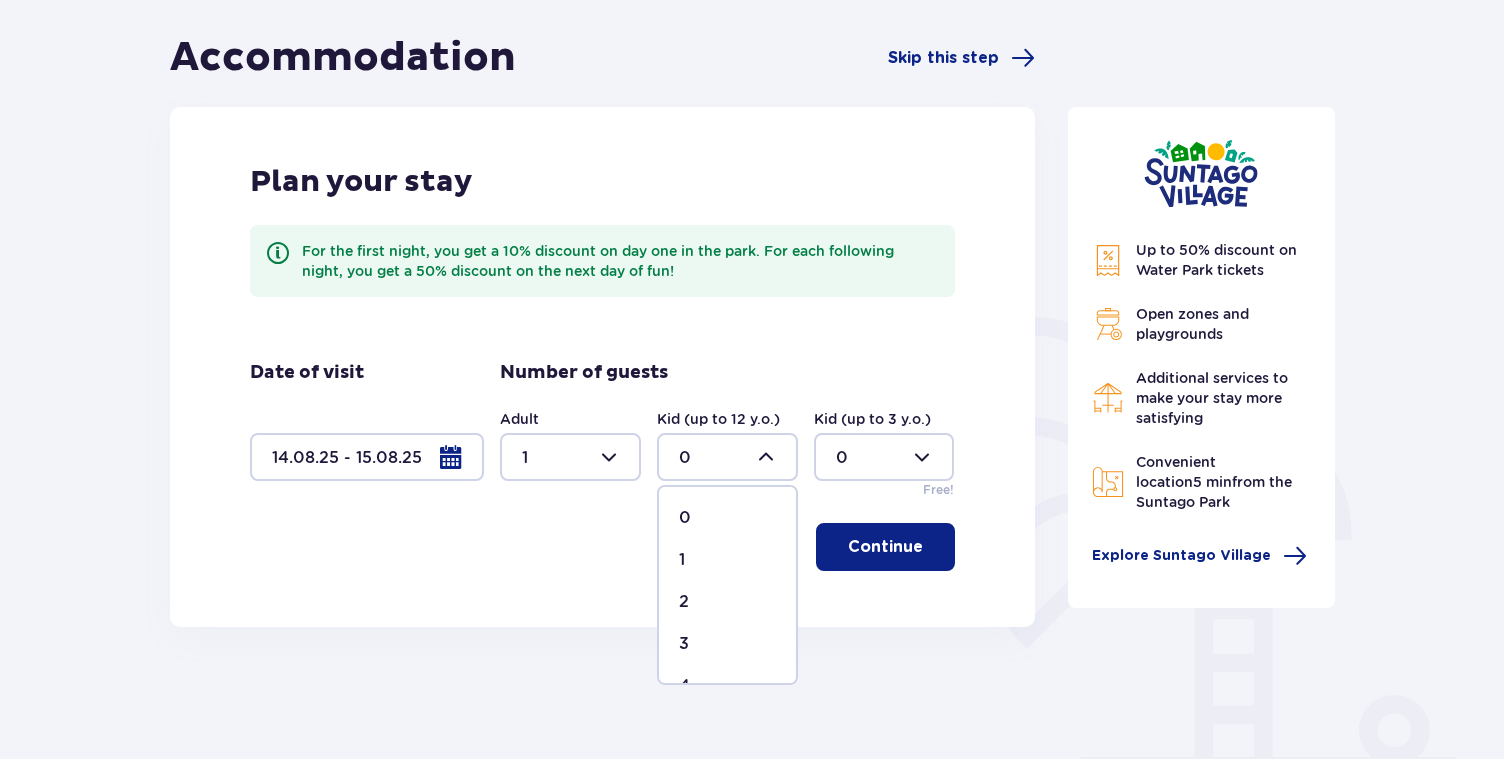 click on "1" at bounding box center [727, 560] 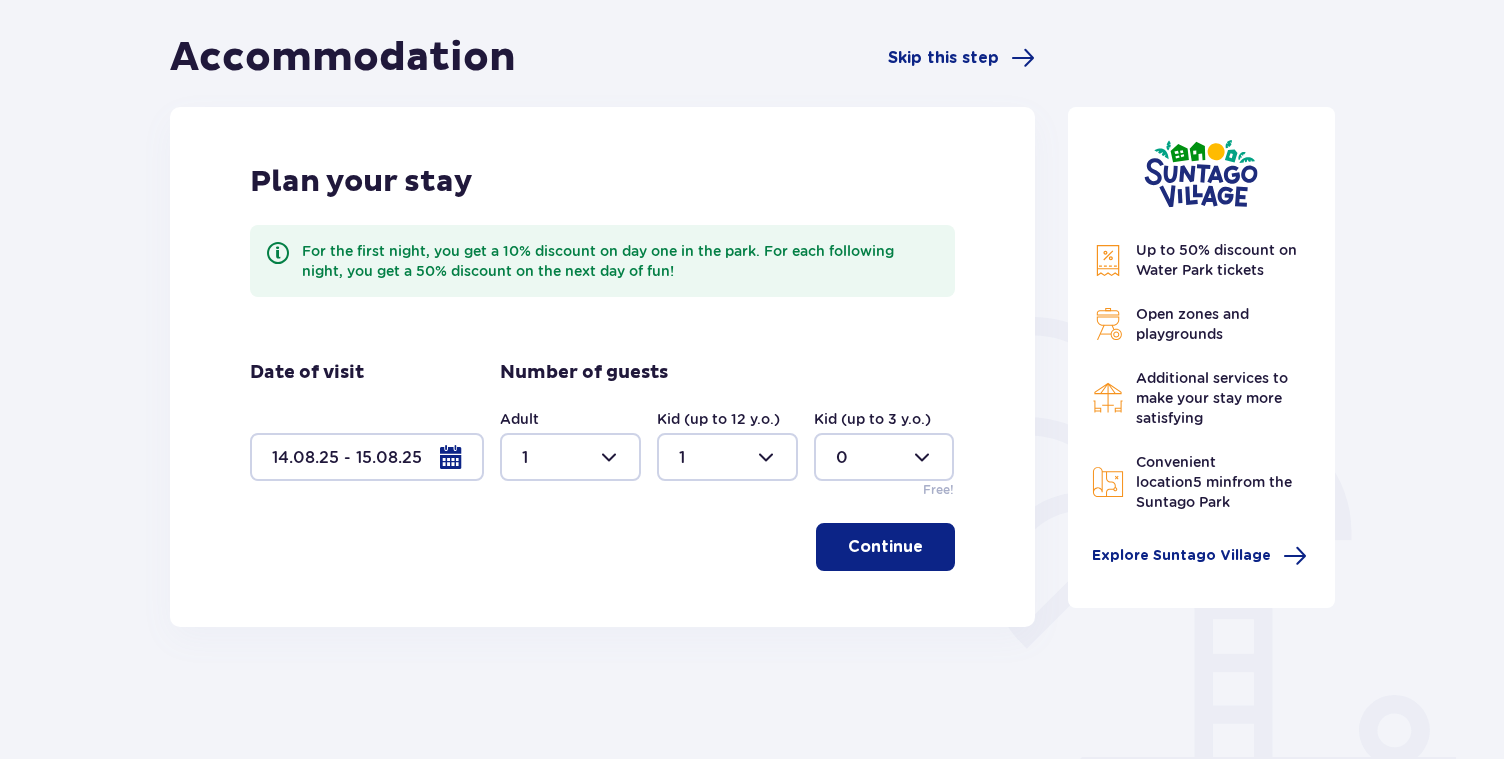 click on "Continue" at bounding box center [885, 547] 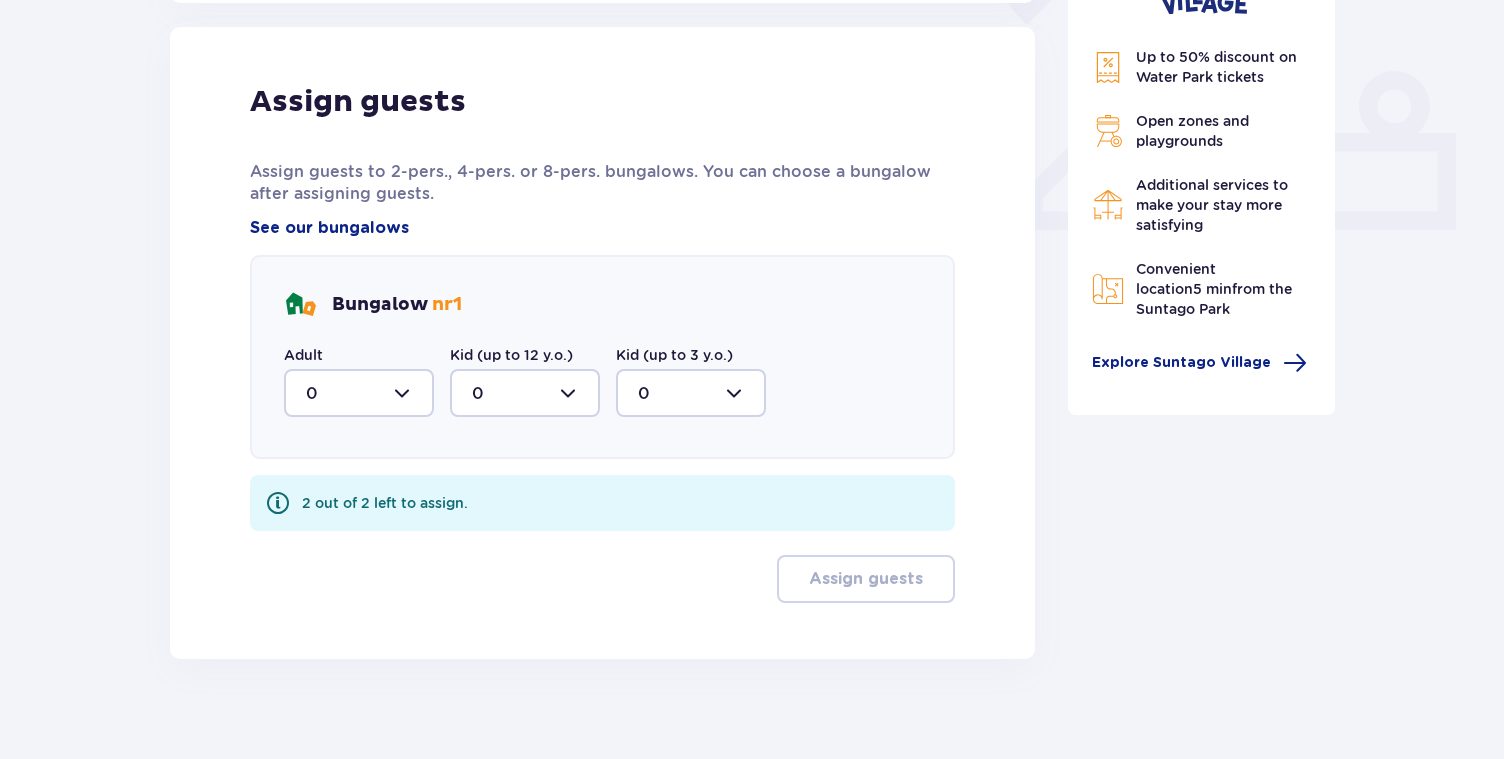 scroll, scrollTop: 806, scrollLeft: 0, axis: vertical 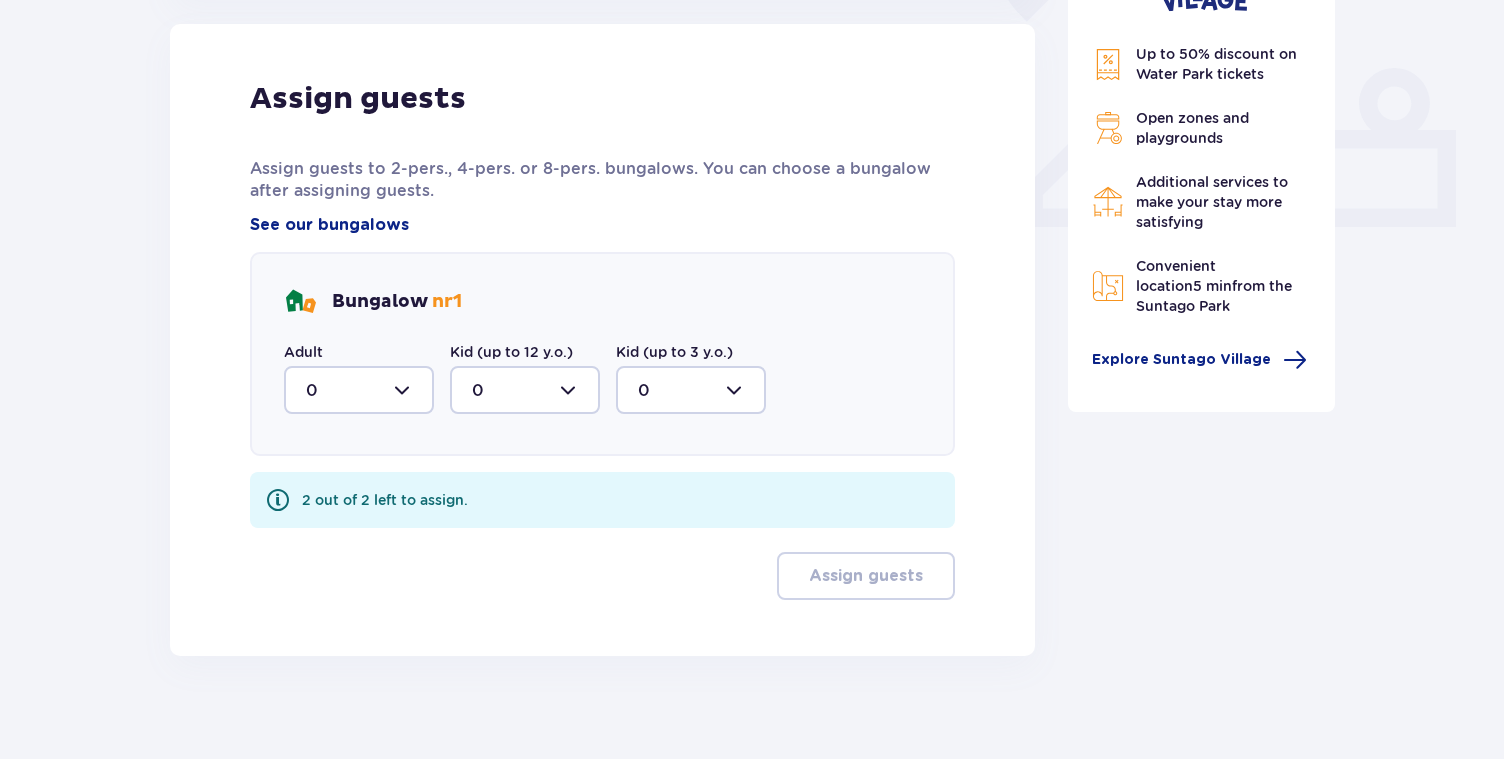 click at bounding box center (359, 390) 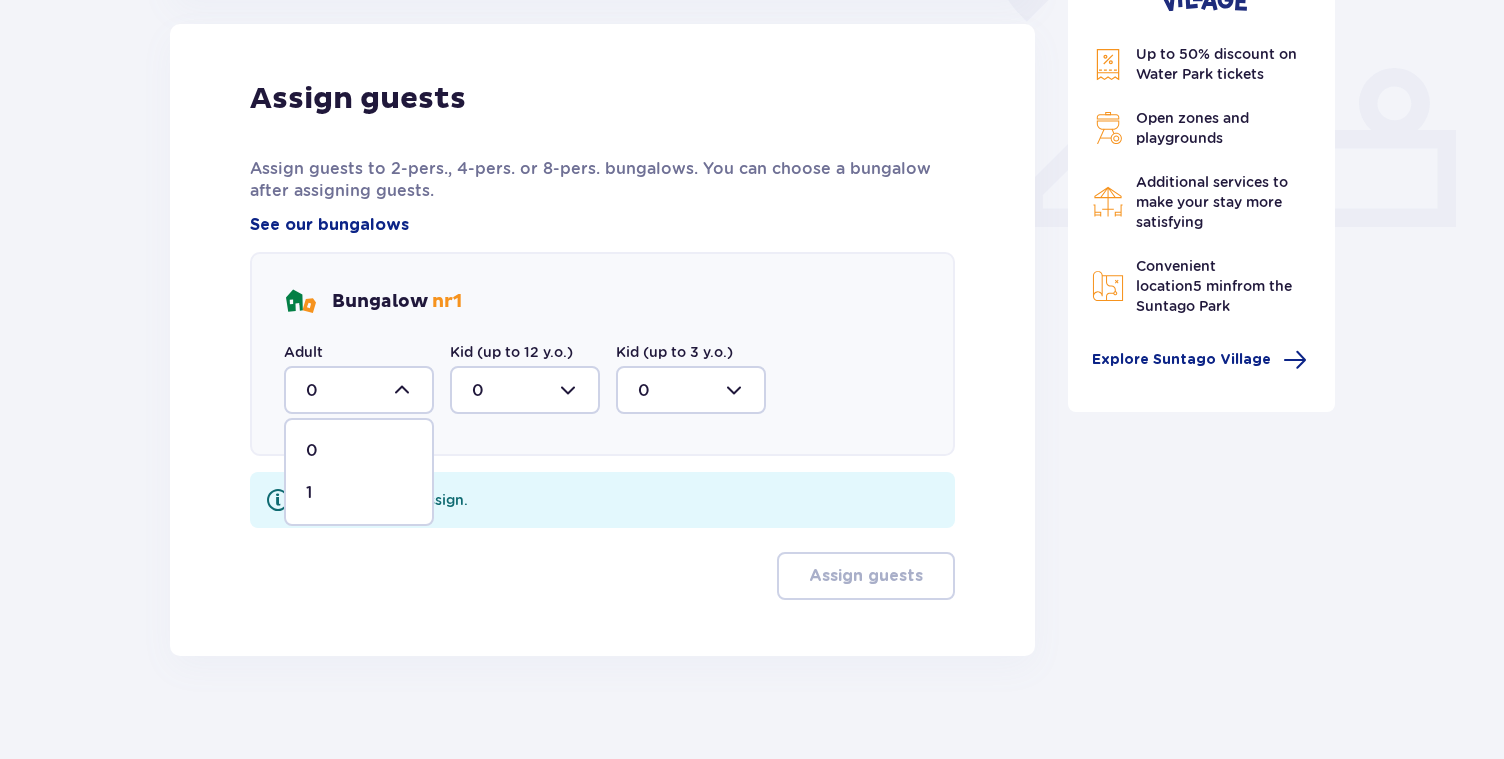 click on "1" at bounding box center (359, 493) 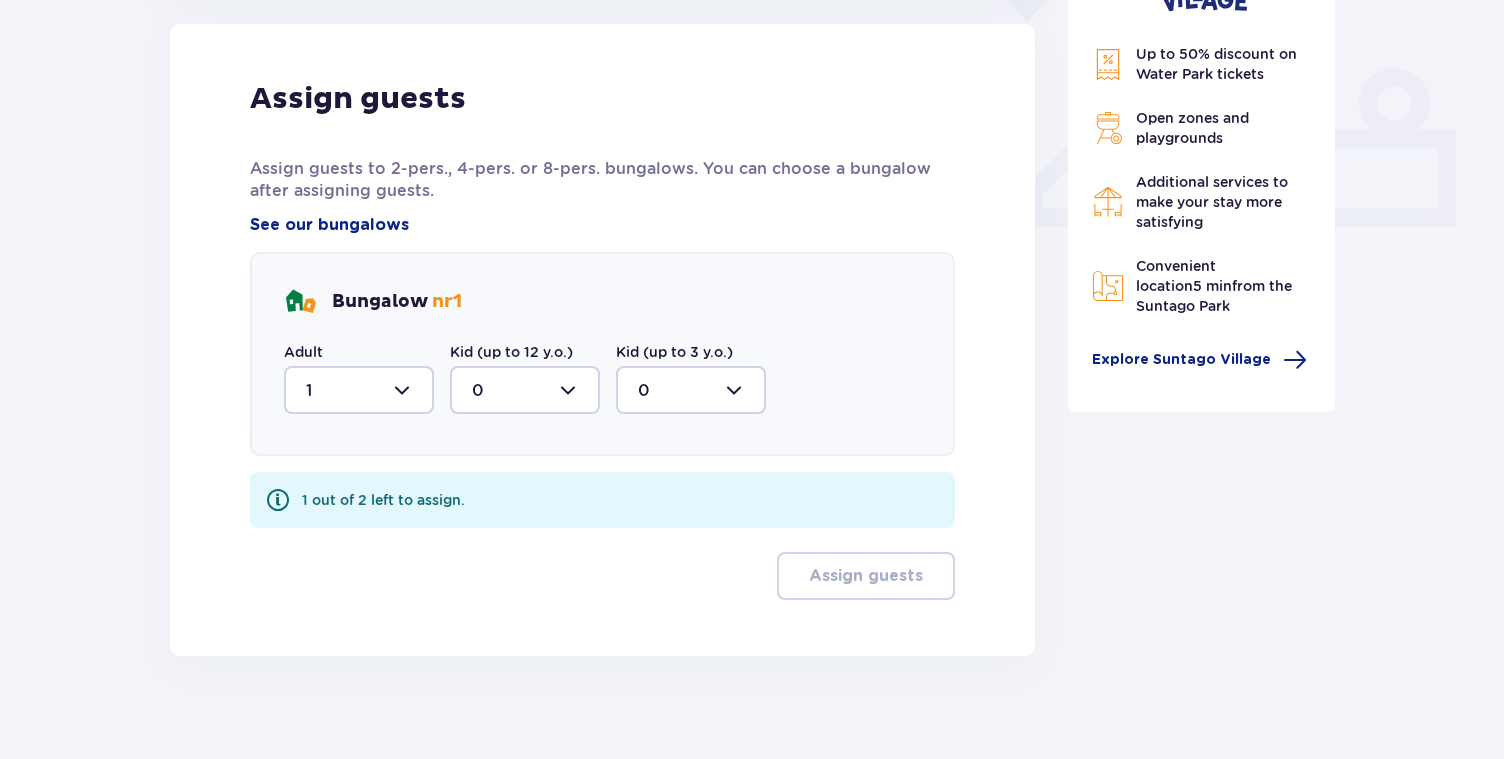 click at bounding box center [525, 390] 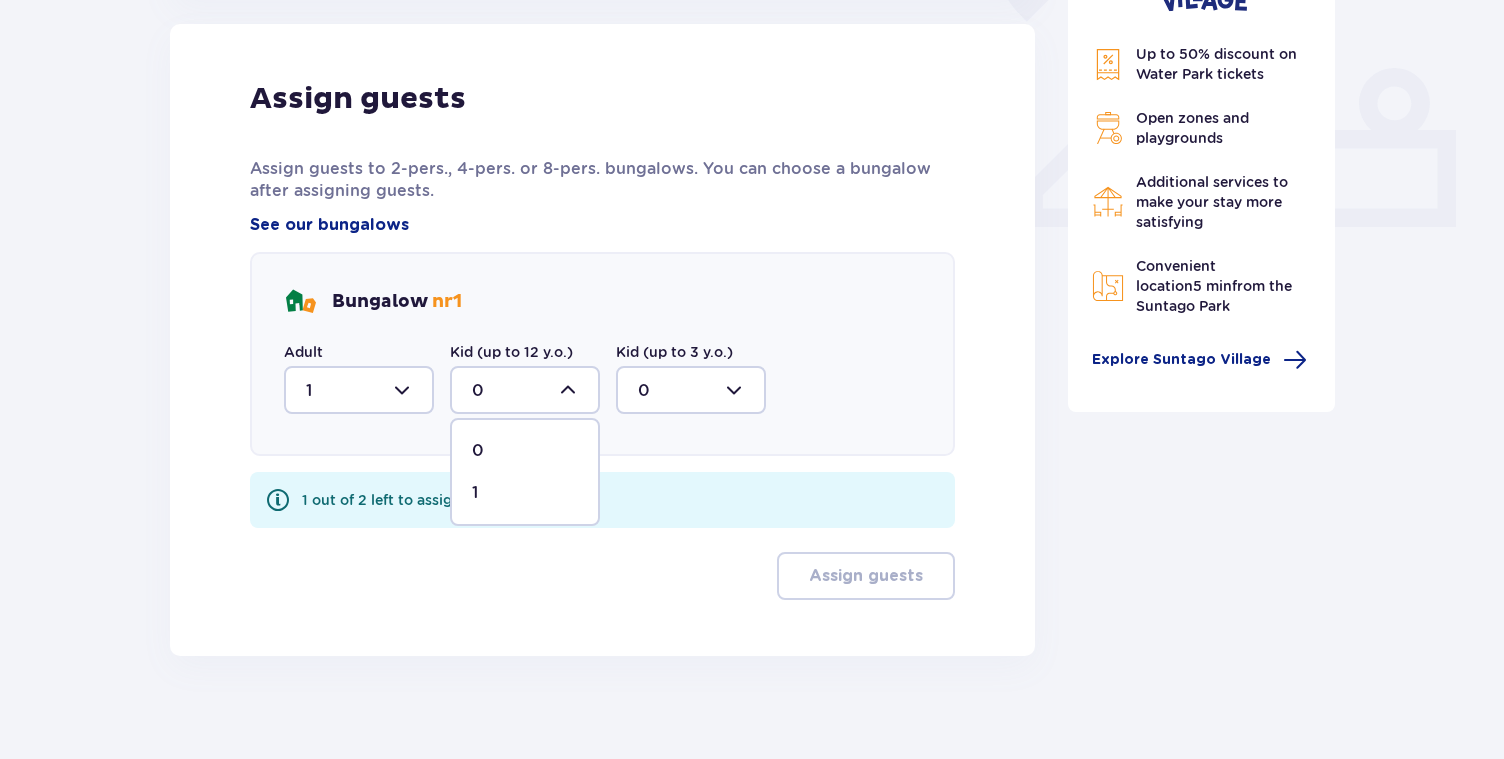 click on "1" at bounding box center (475, 493) 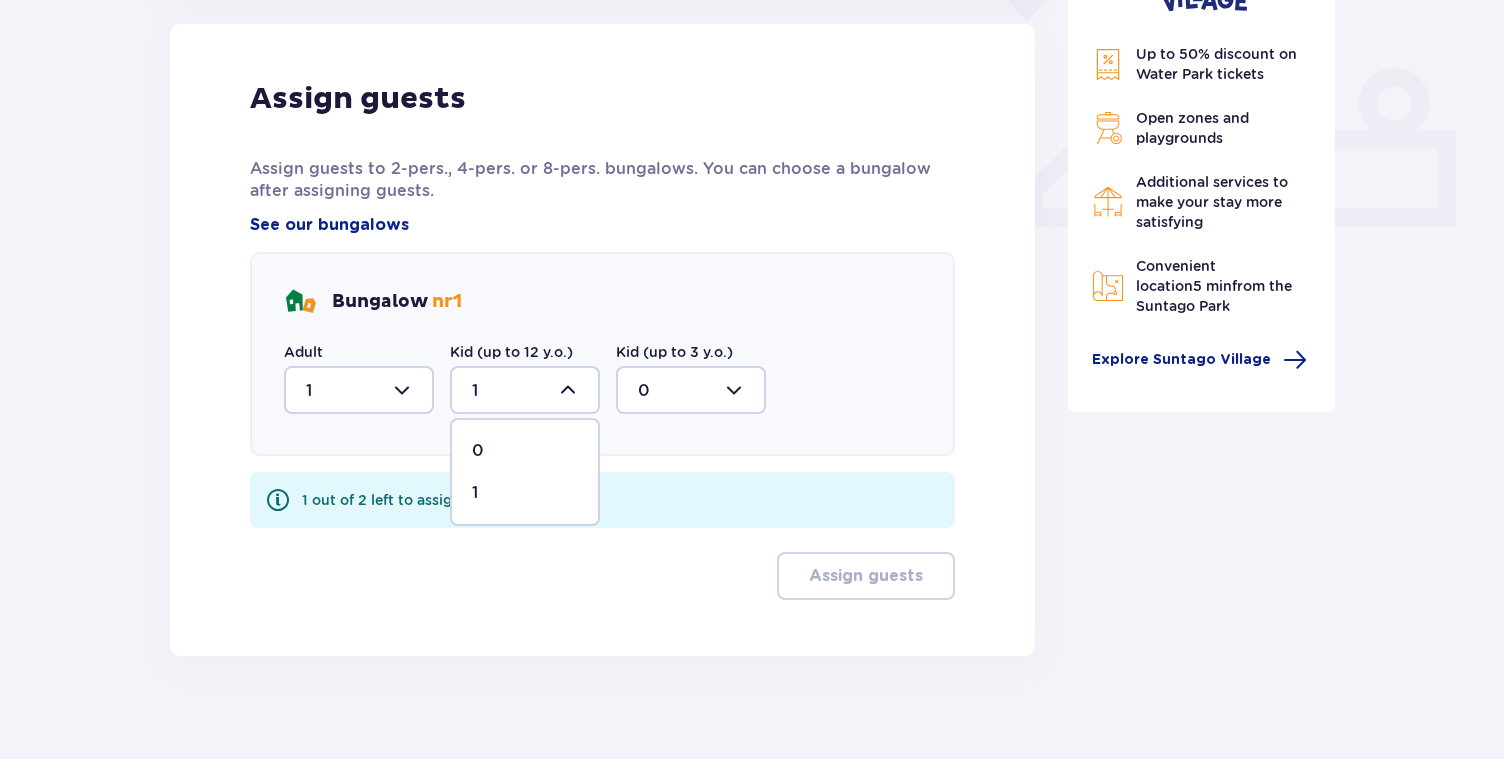 scroll, scrollTop: 743, scrollLeft: 0, axis: vertical 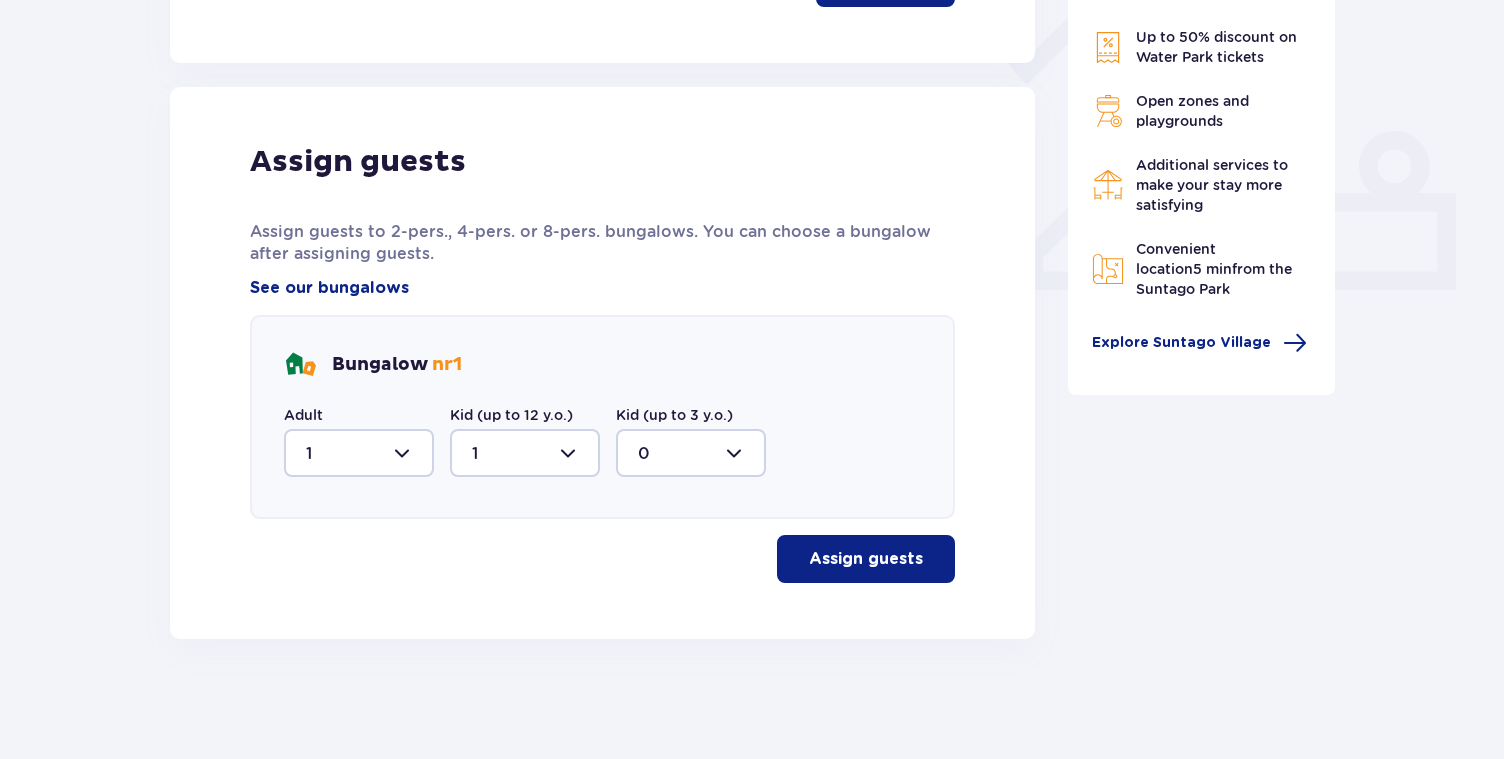 click at bounding box center (691, 453) 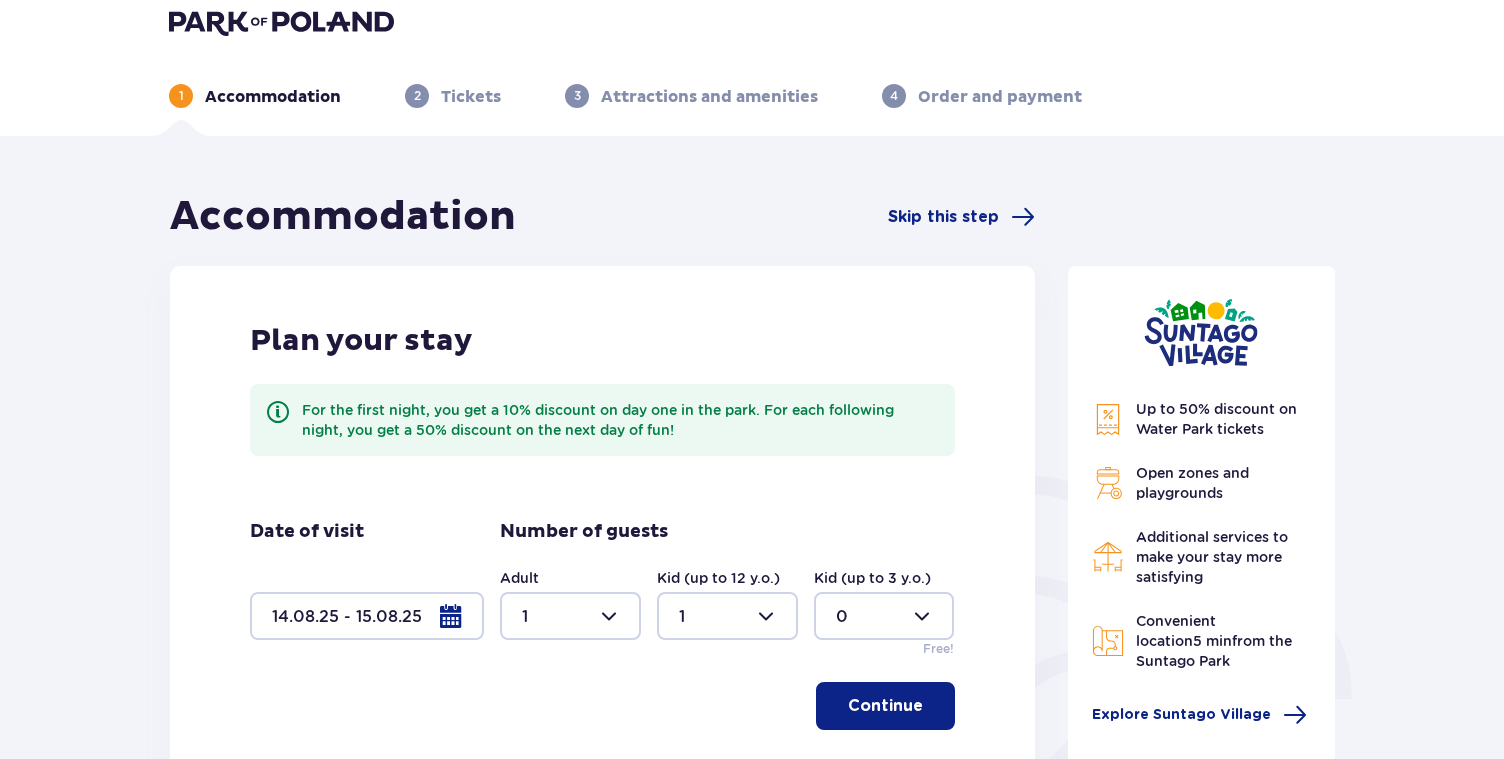 scroll, scrollTop: 19, scrollLeft: 0, axis: vertical 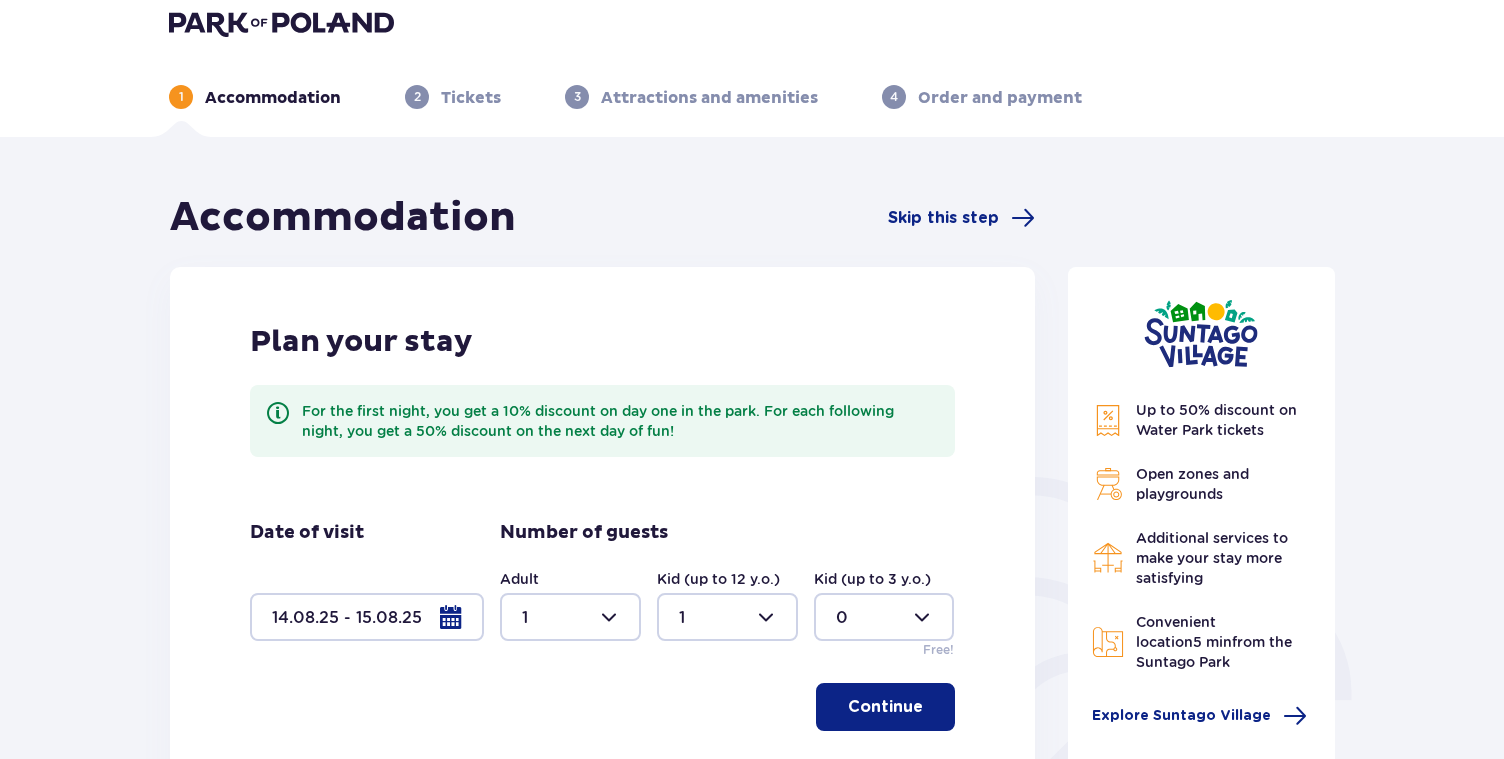 click at bounding box center (367, 617) 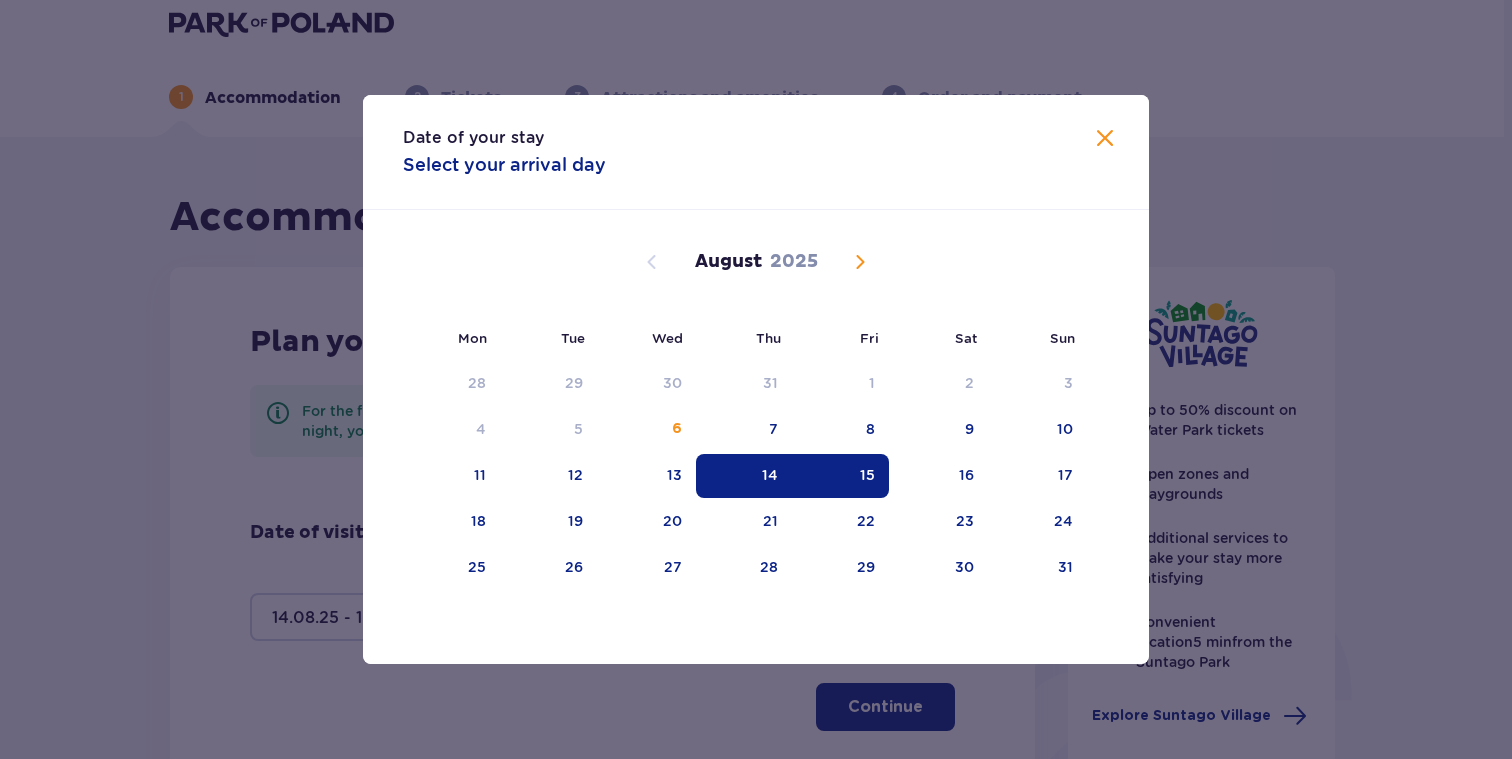 click on "14" at bounding box center [770, 475] 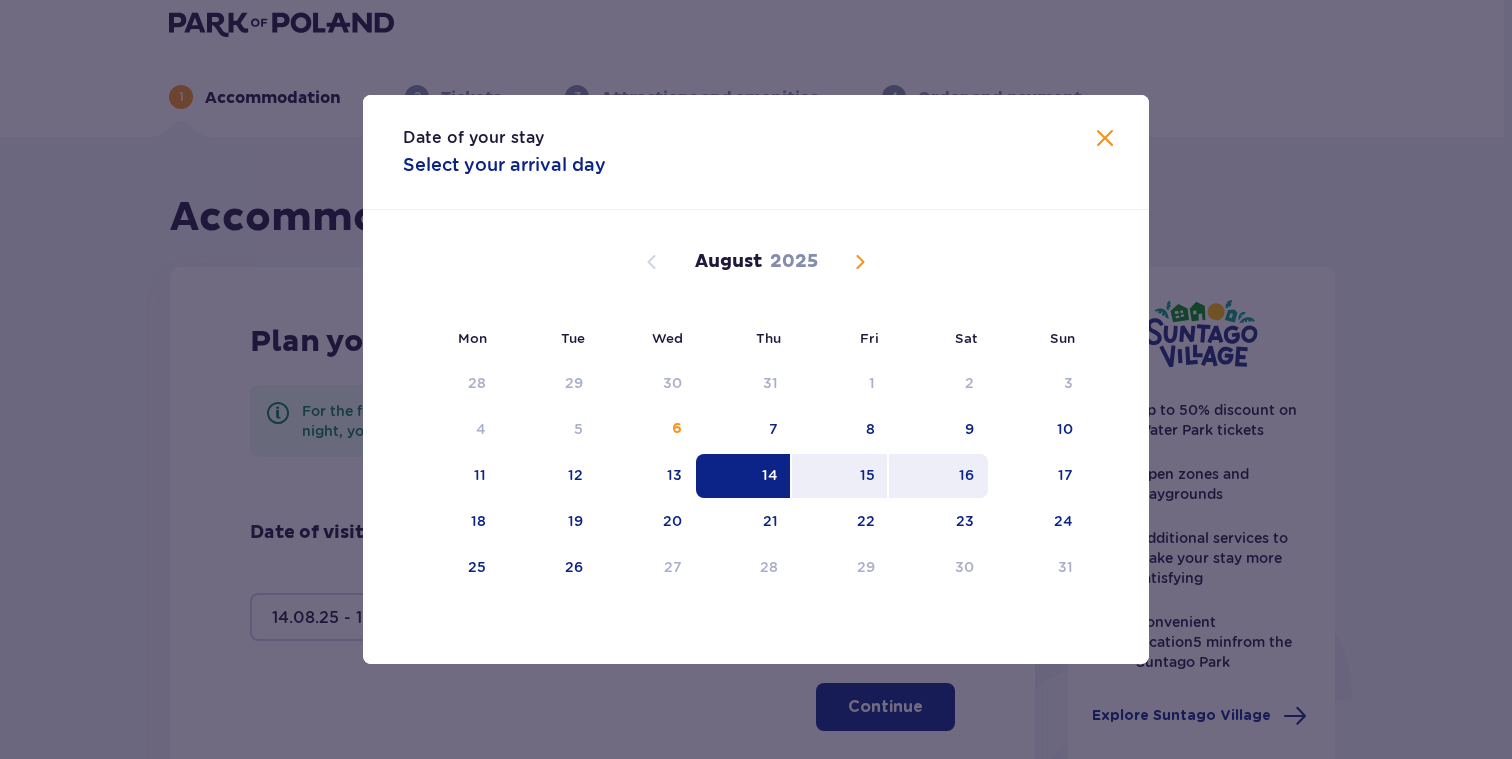 click on "16" at bounding box center (966, 475) 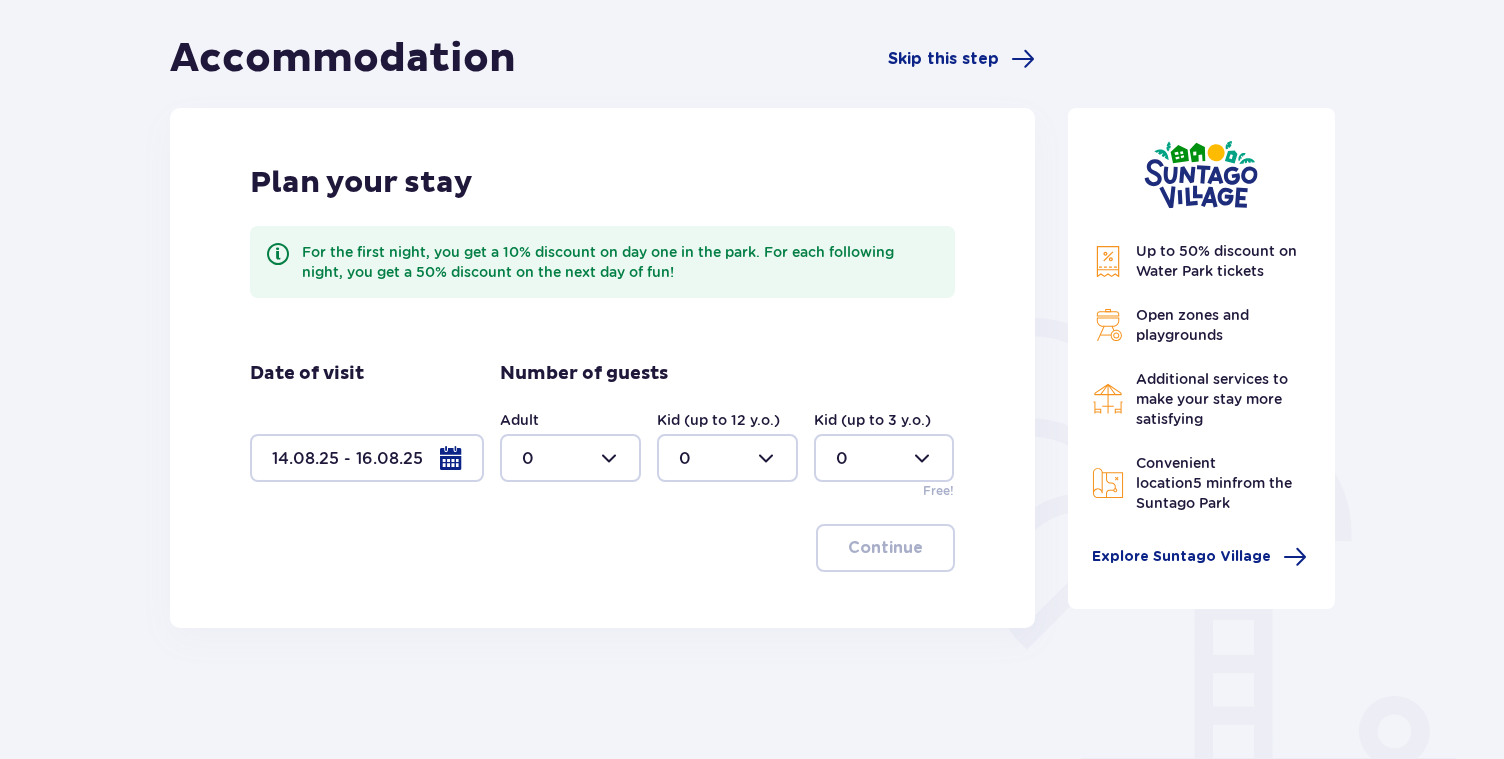 scroll, scrollTop: 266, scrollLeft: 0, axis: vertical 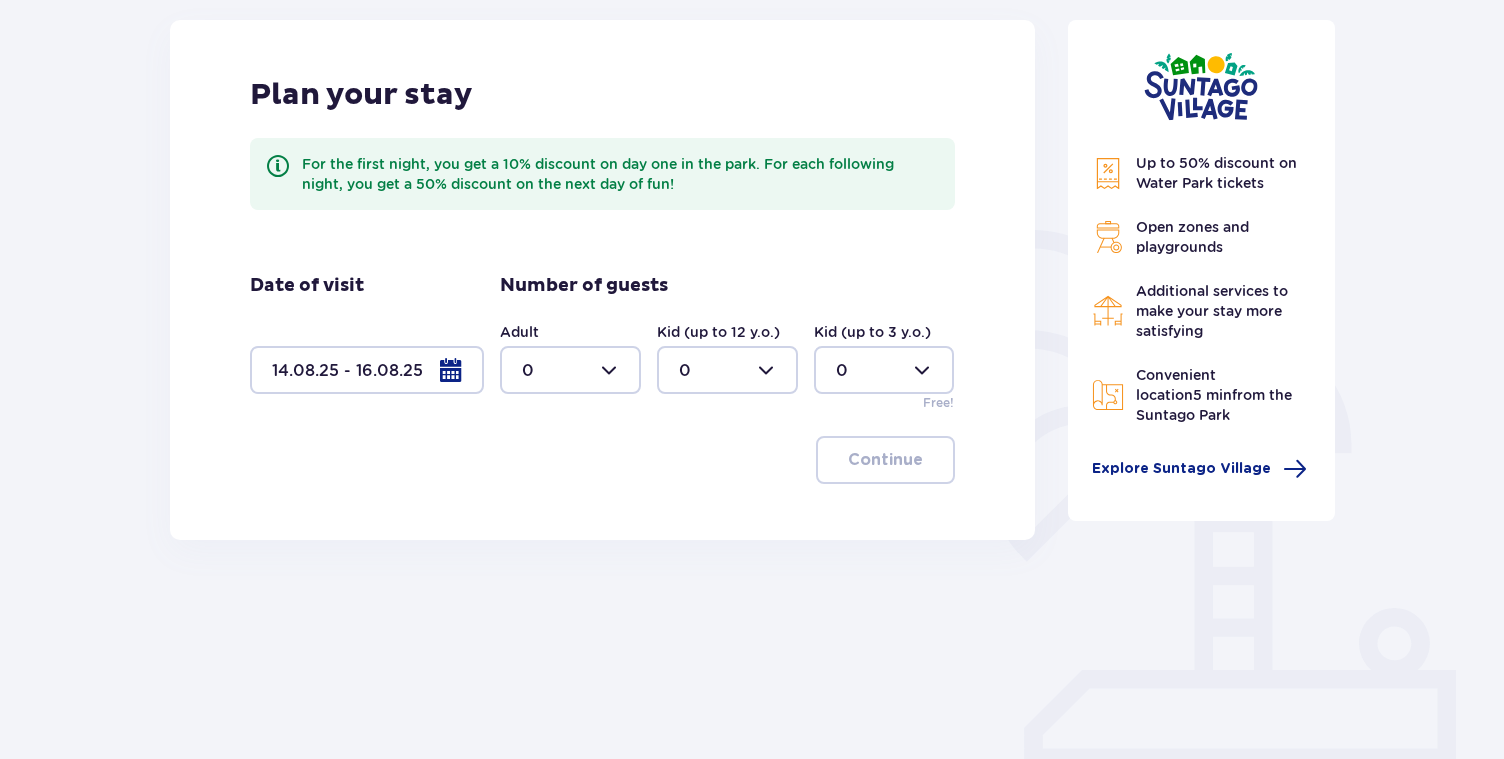 click at bounding box center [570, 370] 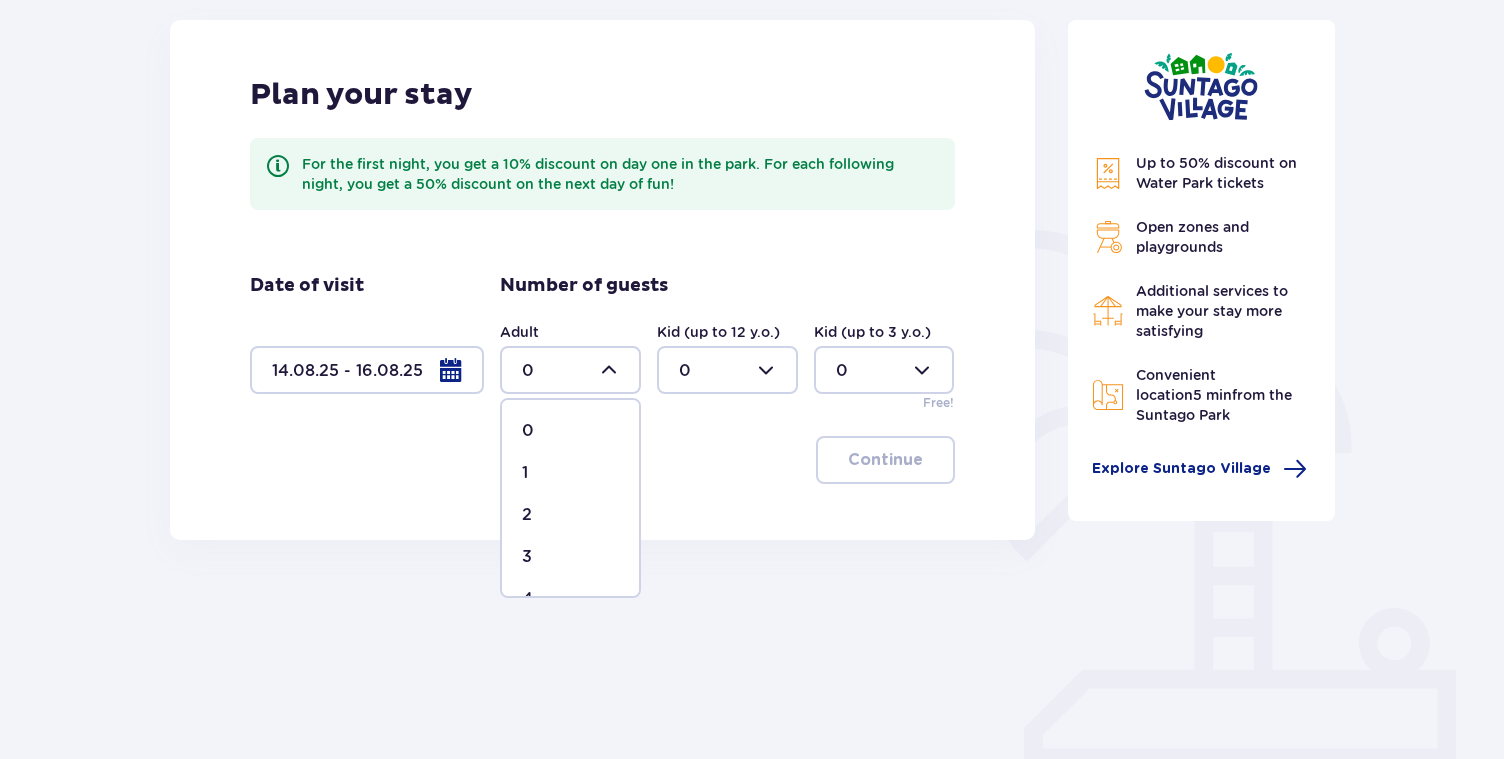 click on "1" at bounding box center (570, 473) 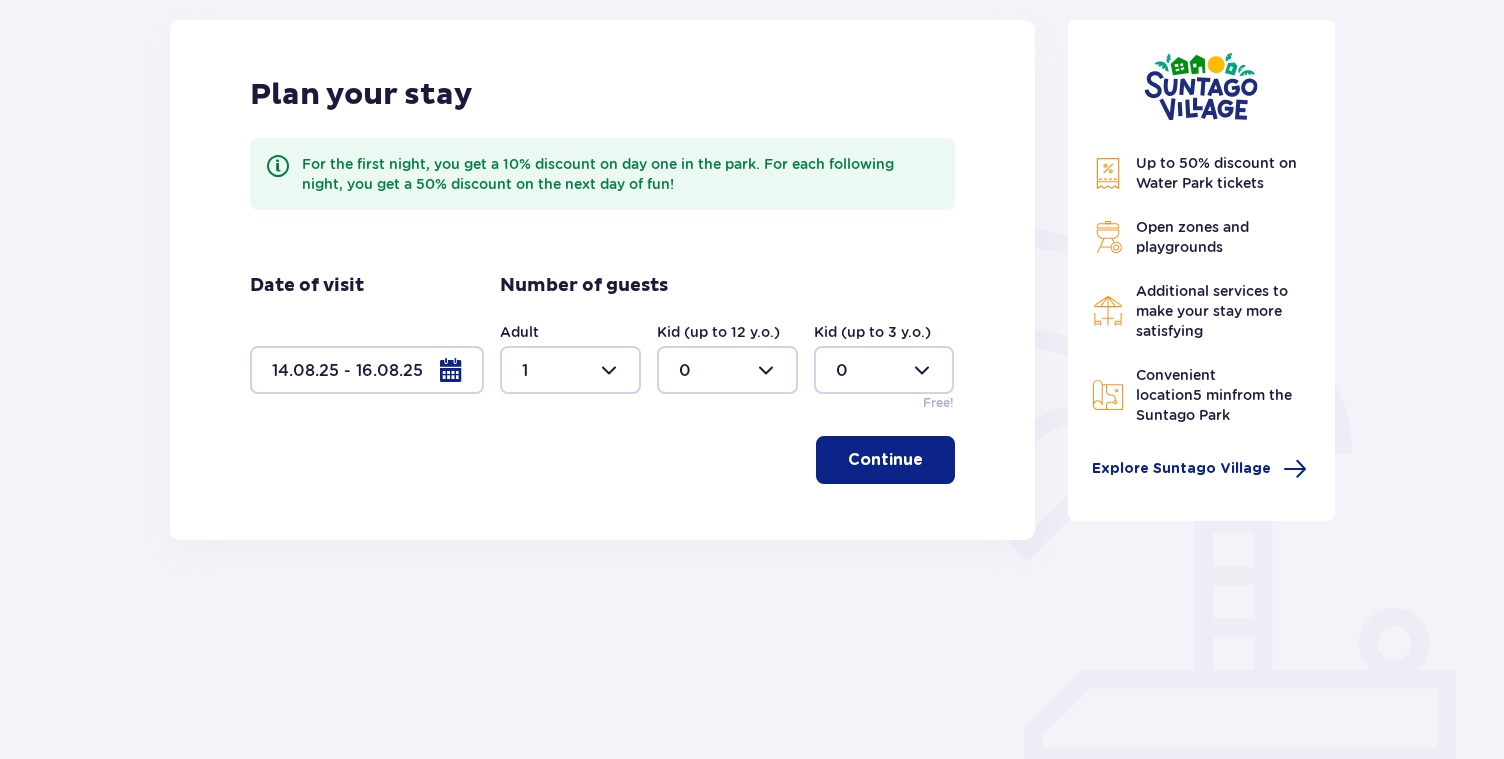 click at bounding box center (727, 370) 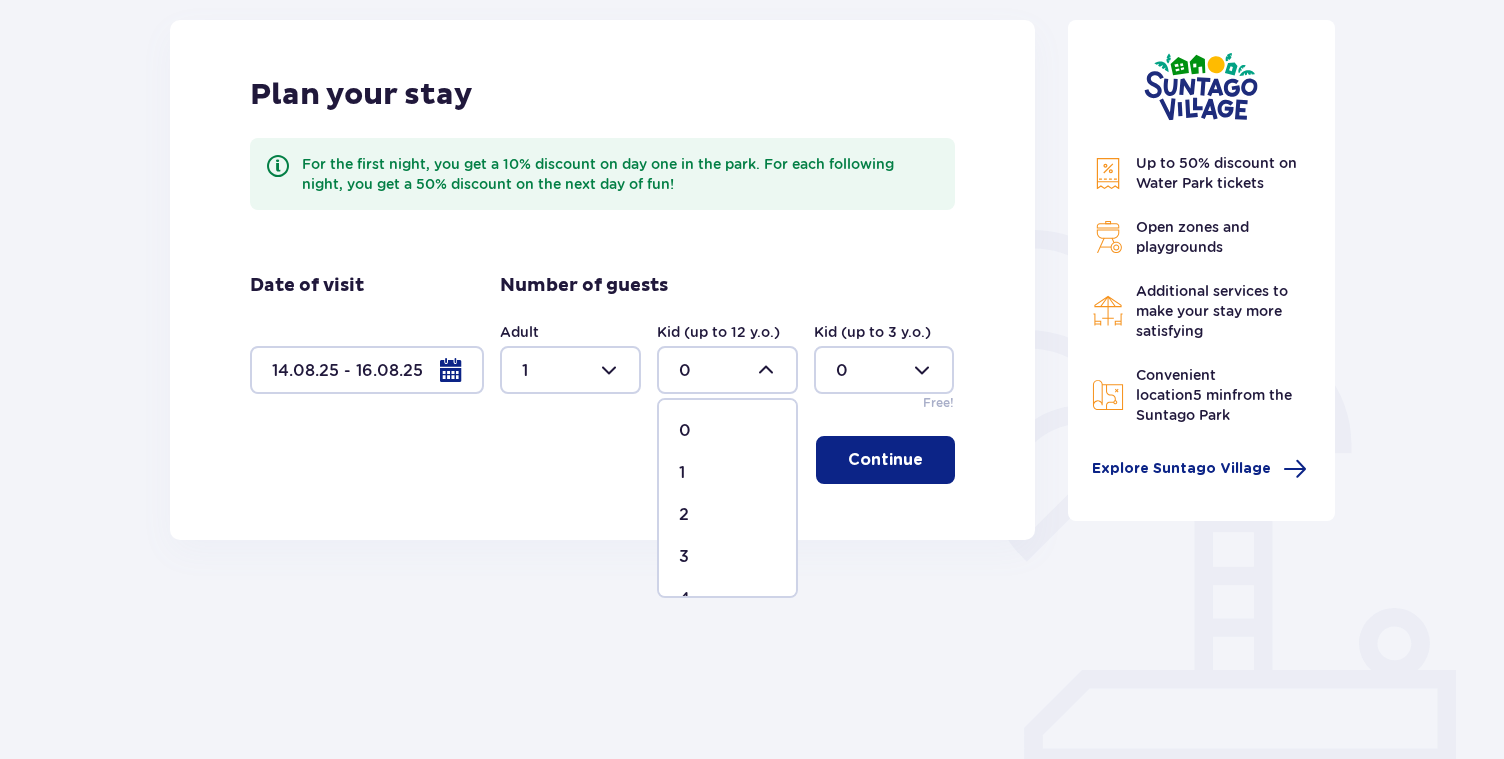 click on "1" at bounding box center (727, 473) 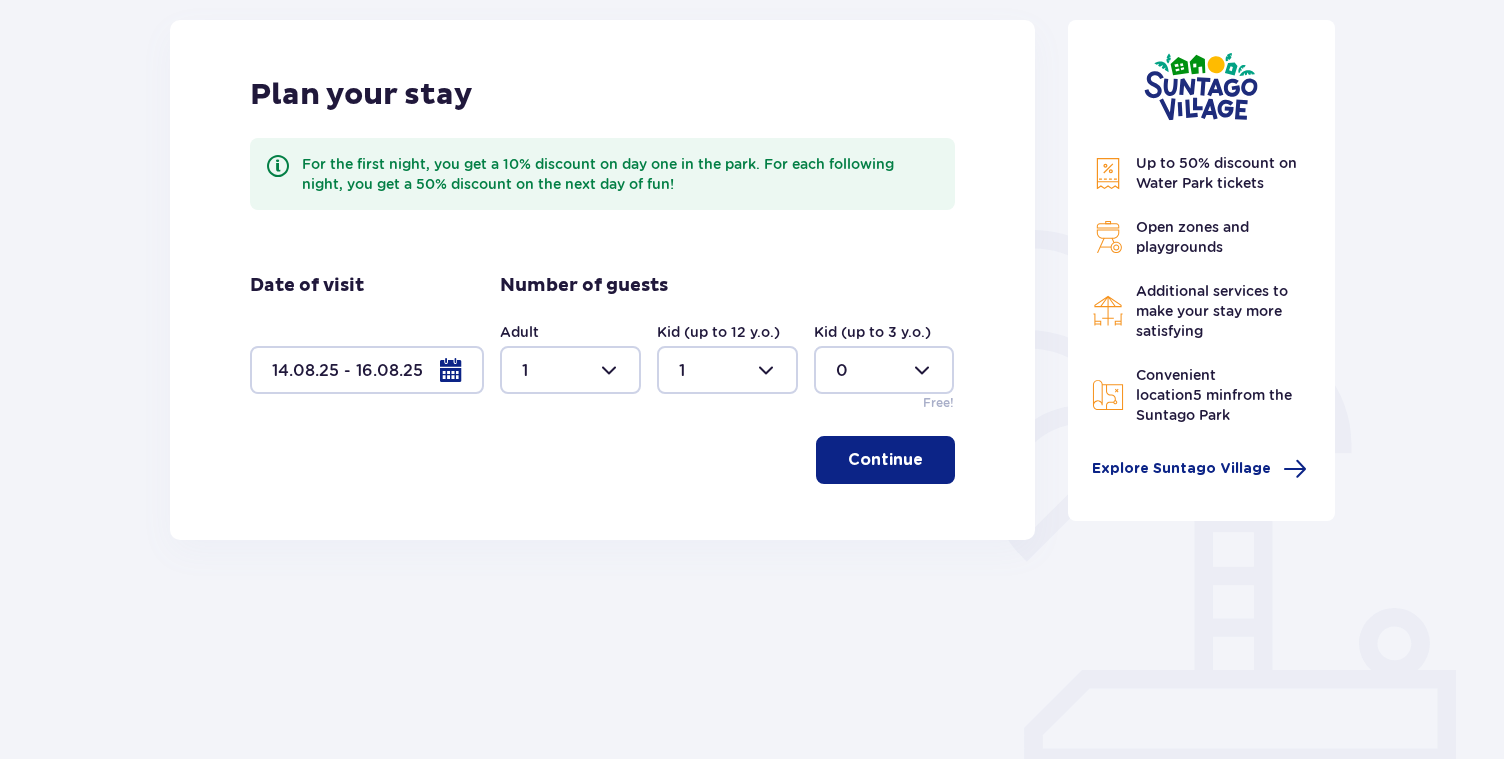 click on "Continue" at bounding box center (885, 460) 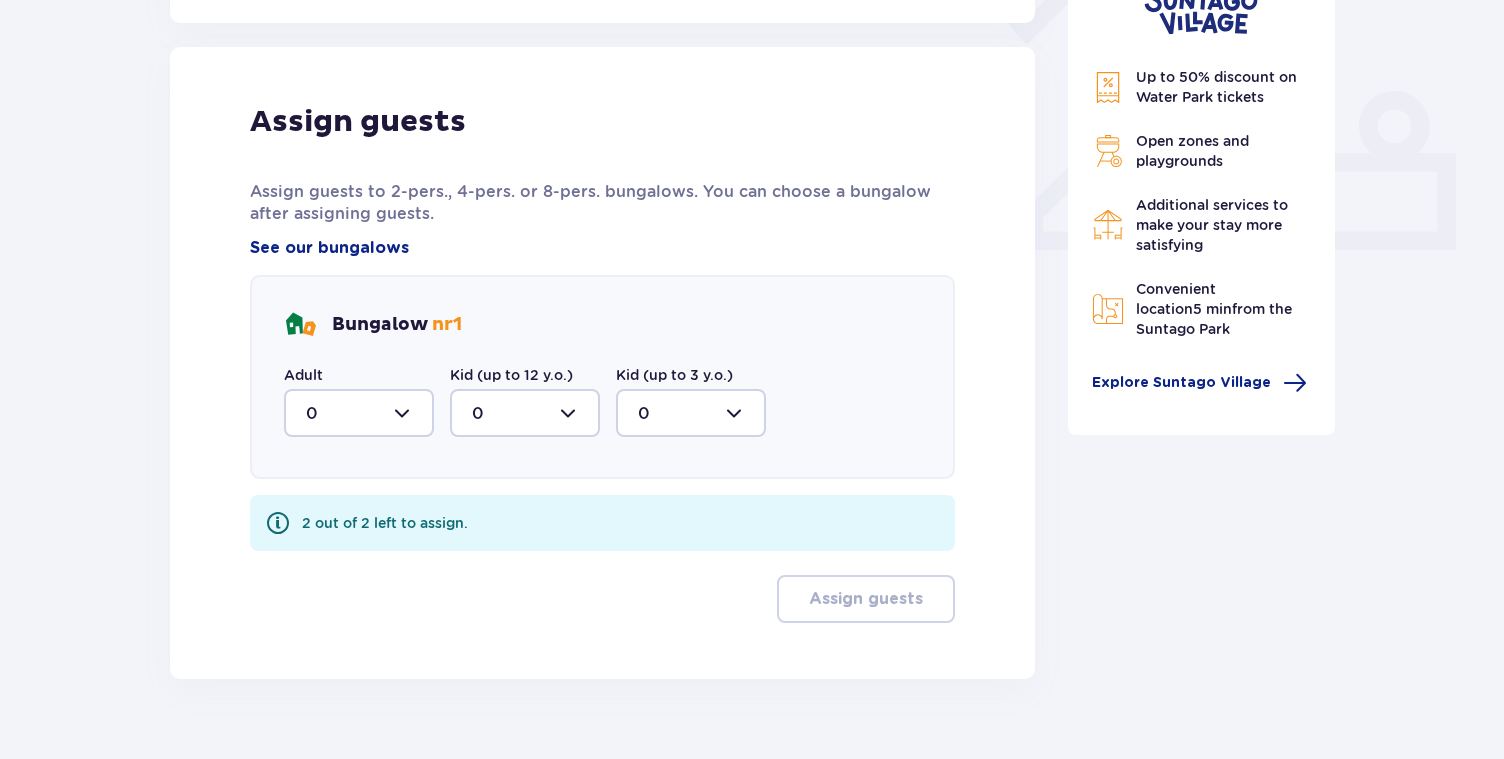 scroll, scrollTop: 806, scrollLeft: 0, axis: vertical 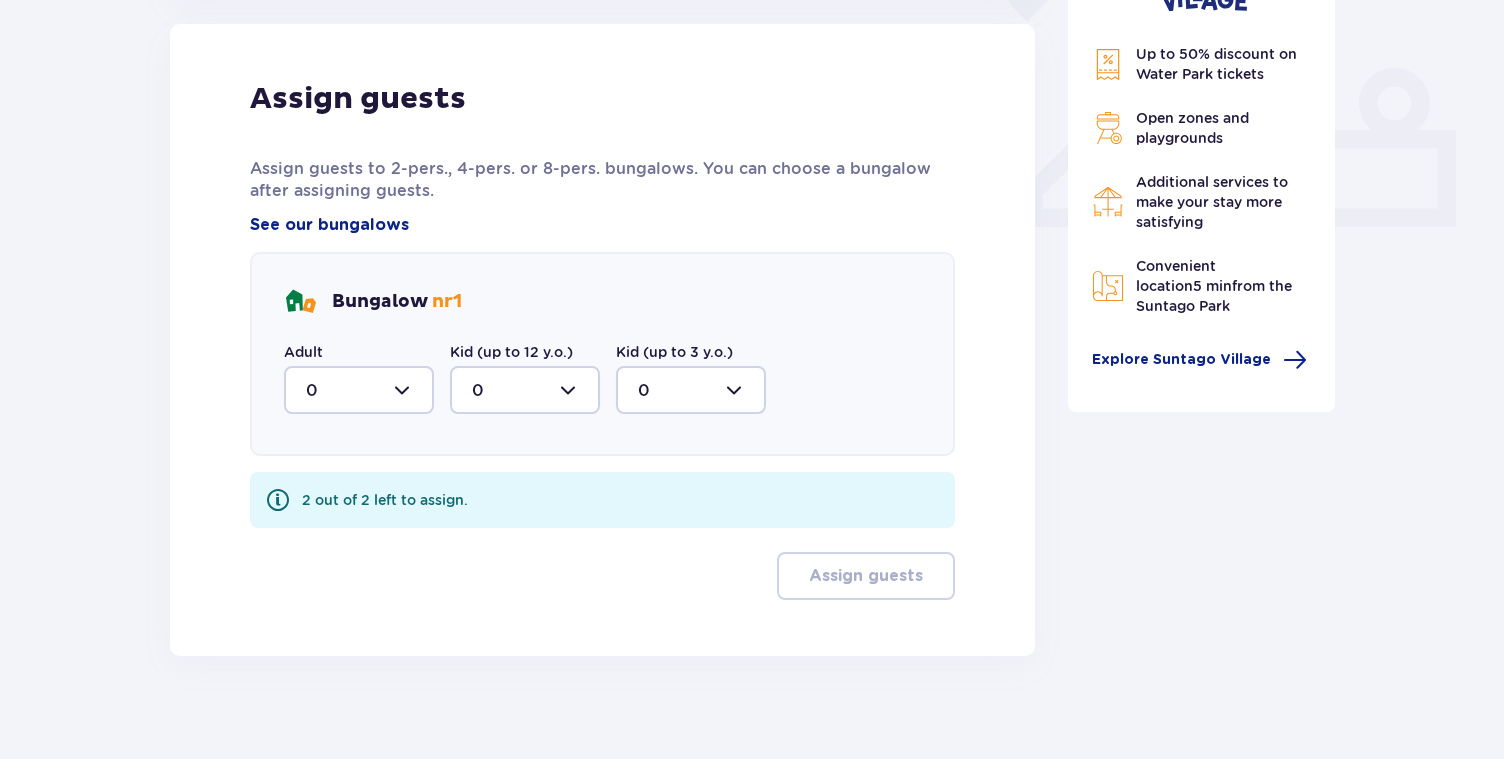 click at bounding box center (359, 390) 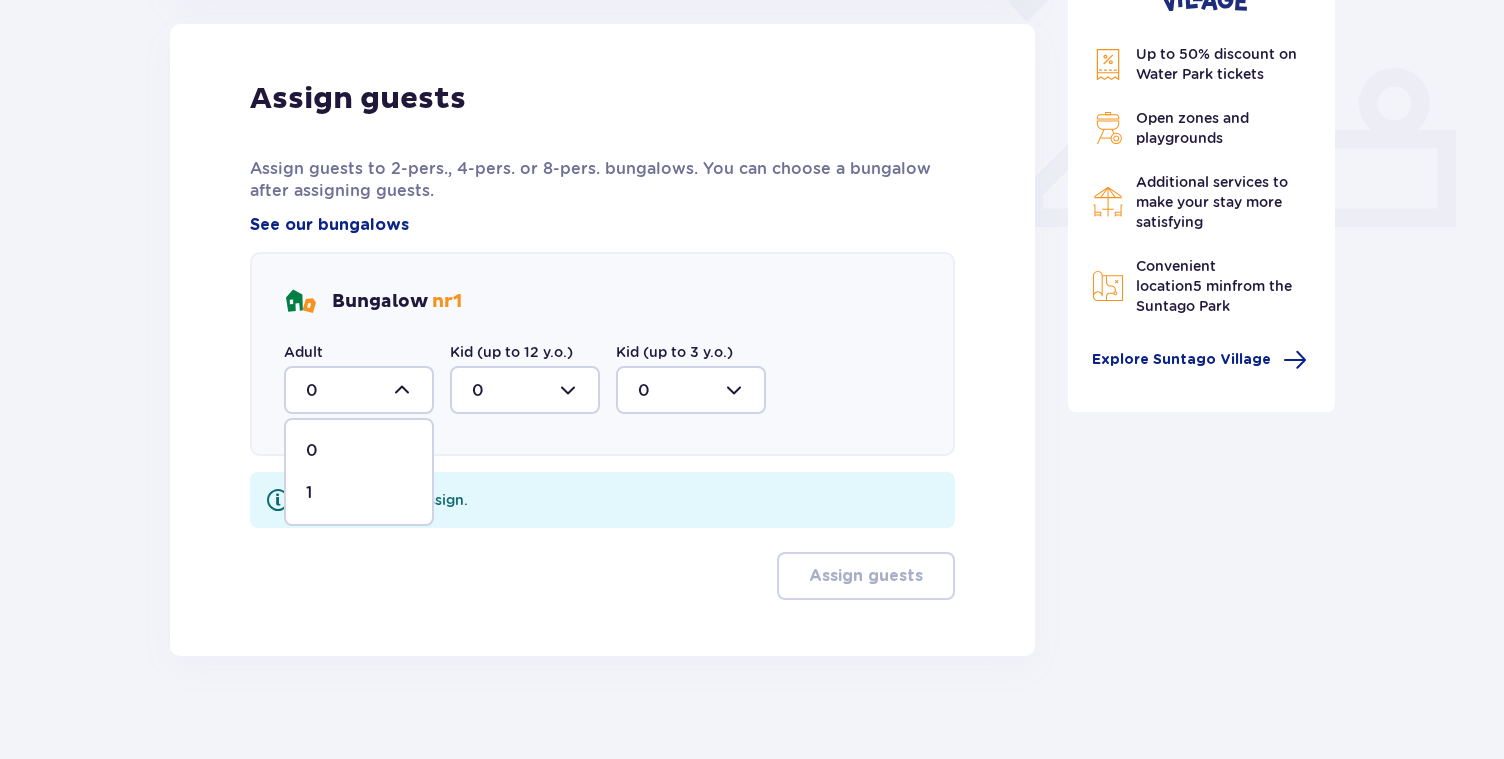 click on "1" at bounding box center [309, 493] 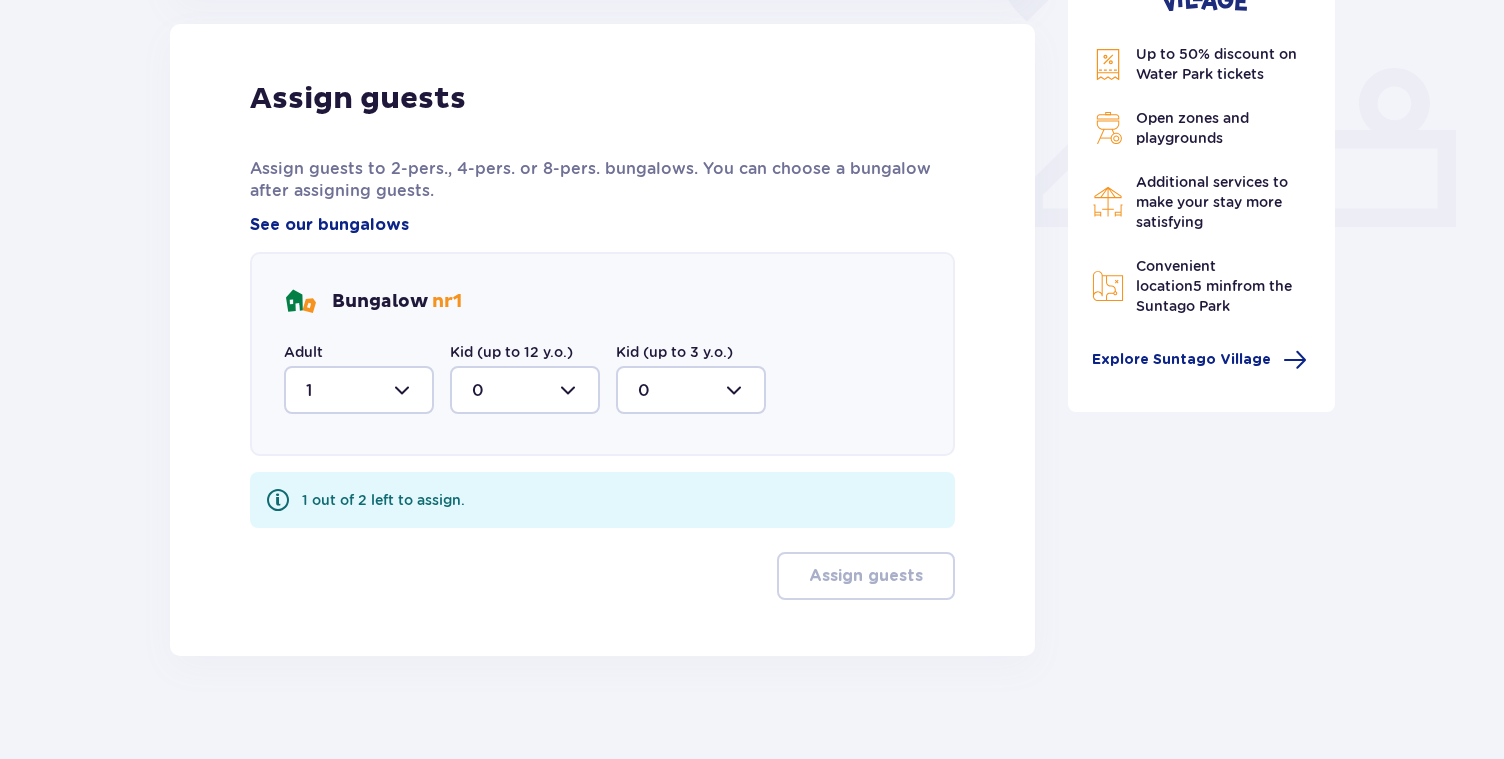 click at bounding box center [525, 390] 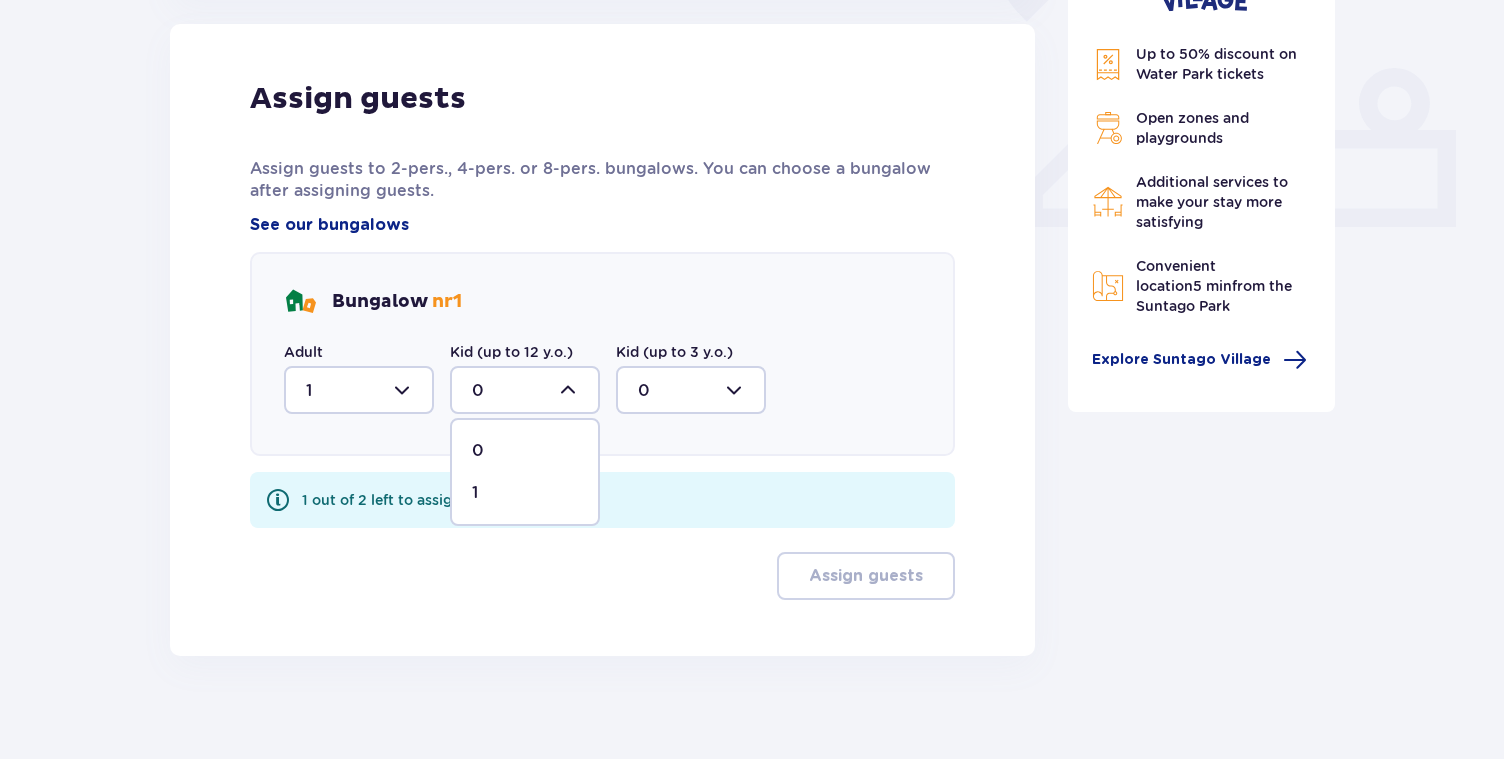 click on "1" at bounding box center [525, 493] 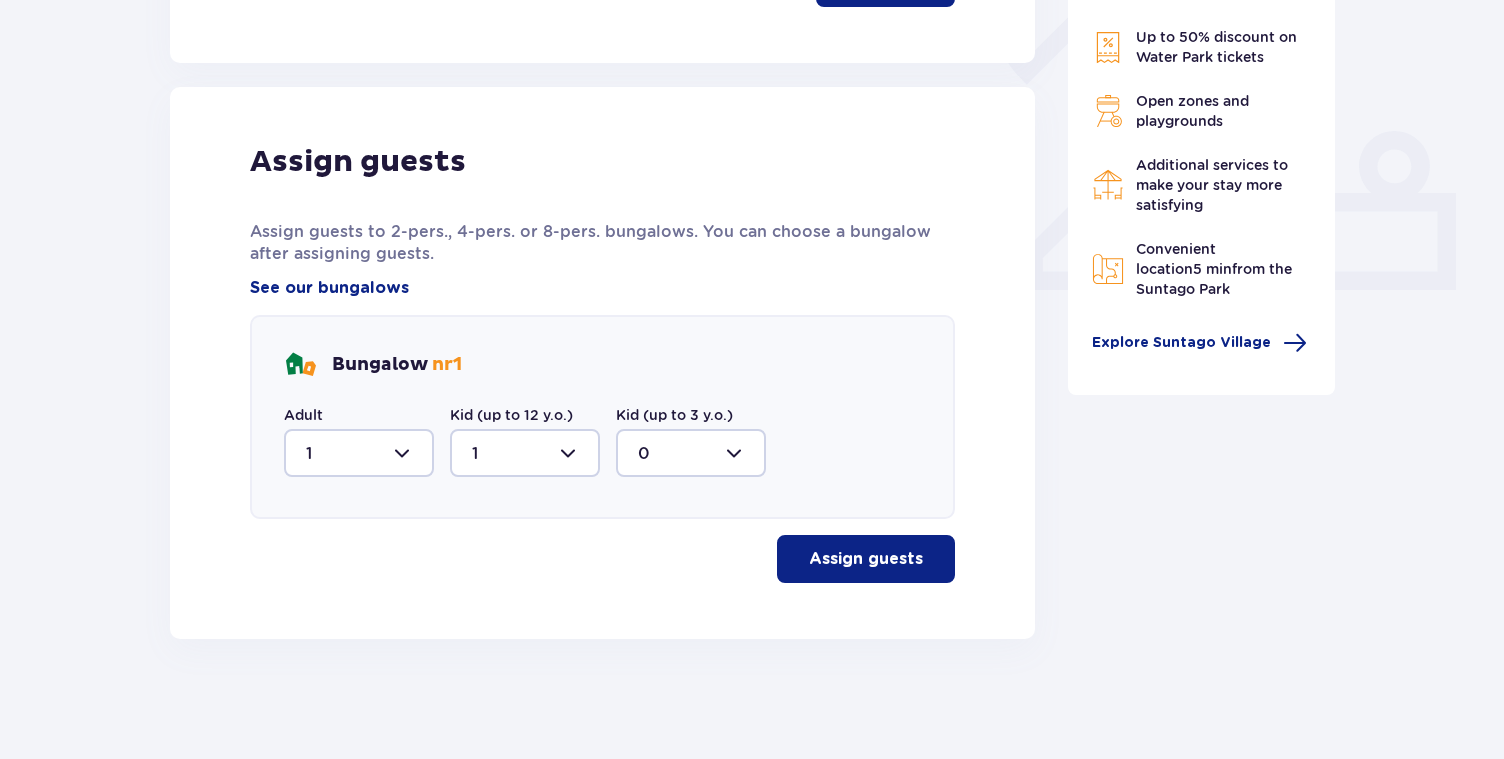scroll, scrollTop: 743, scrollLeft: 0, axis: vertical 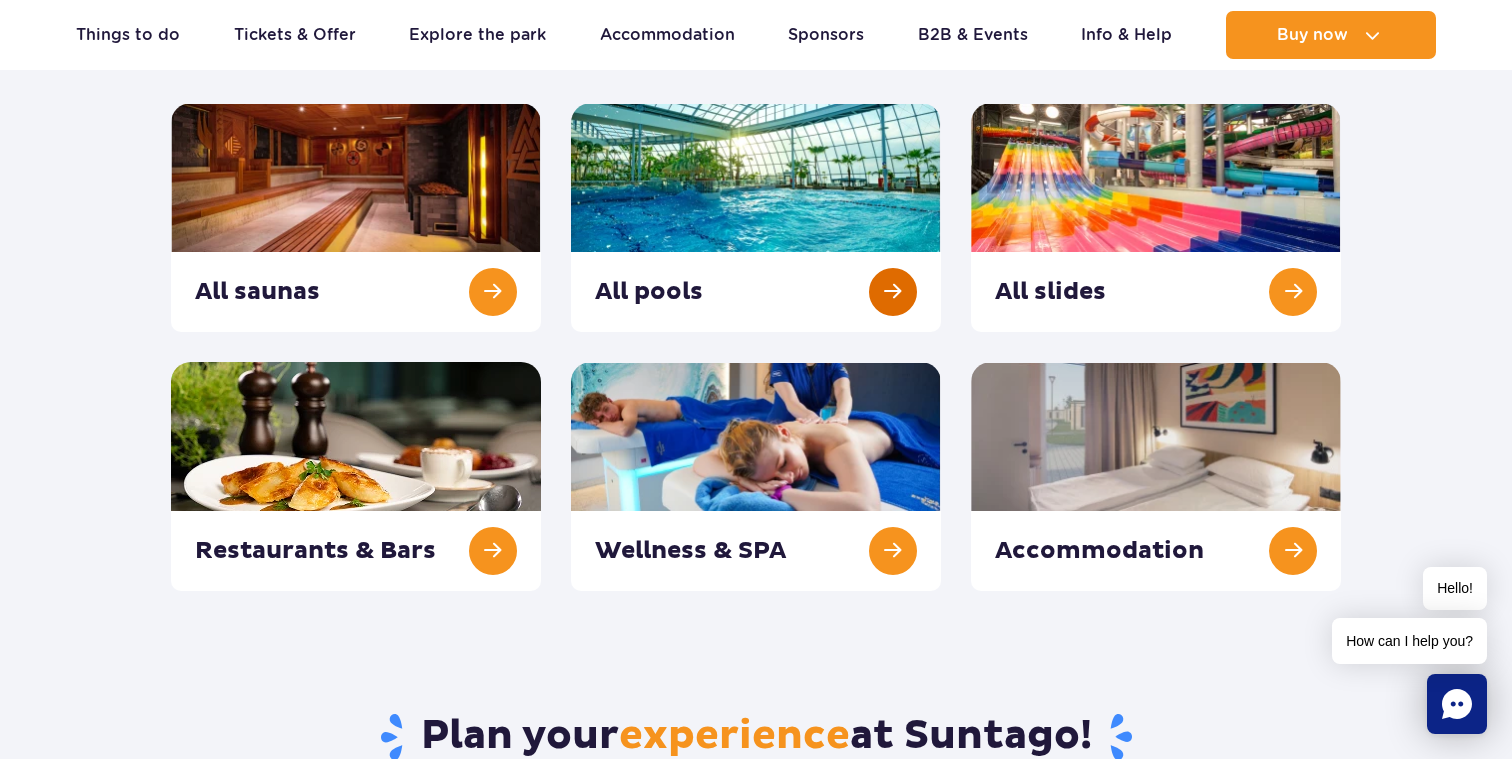 click at bounding box center [756, 217] 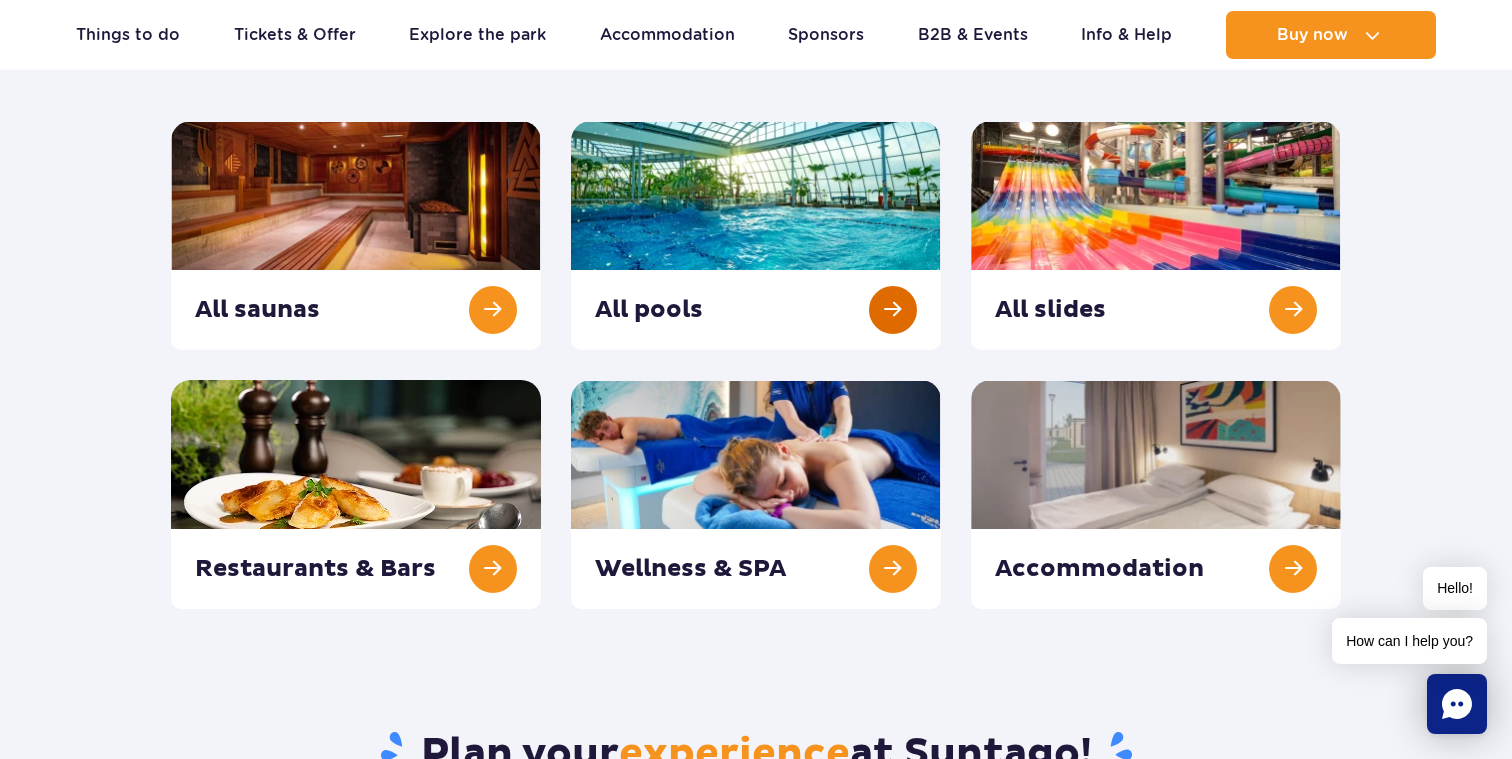 scroll, scrollTop: 262, scrollLeft: 0, axis: vertical 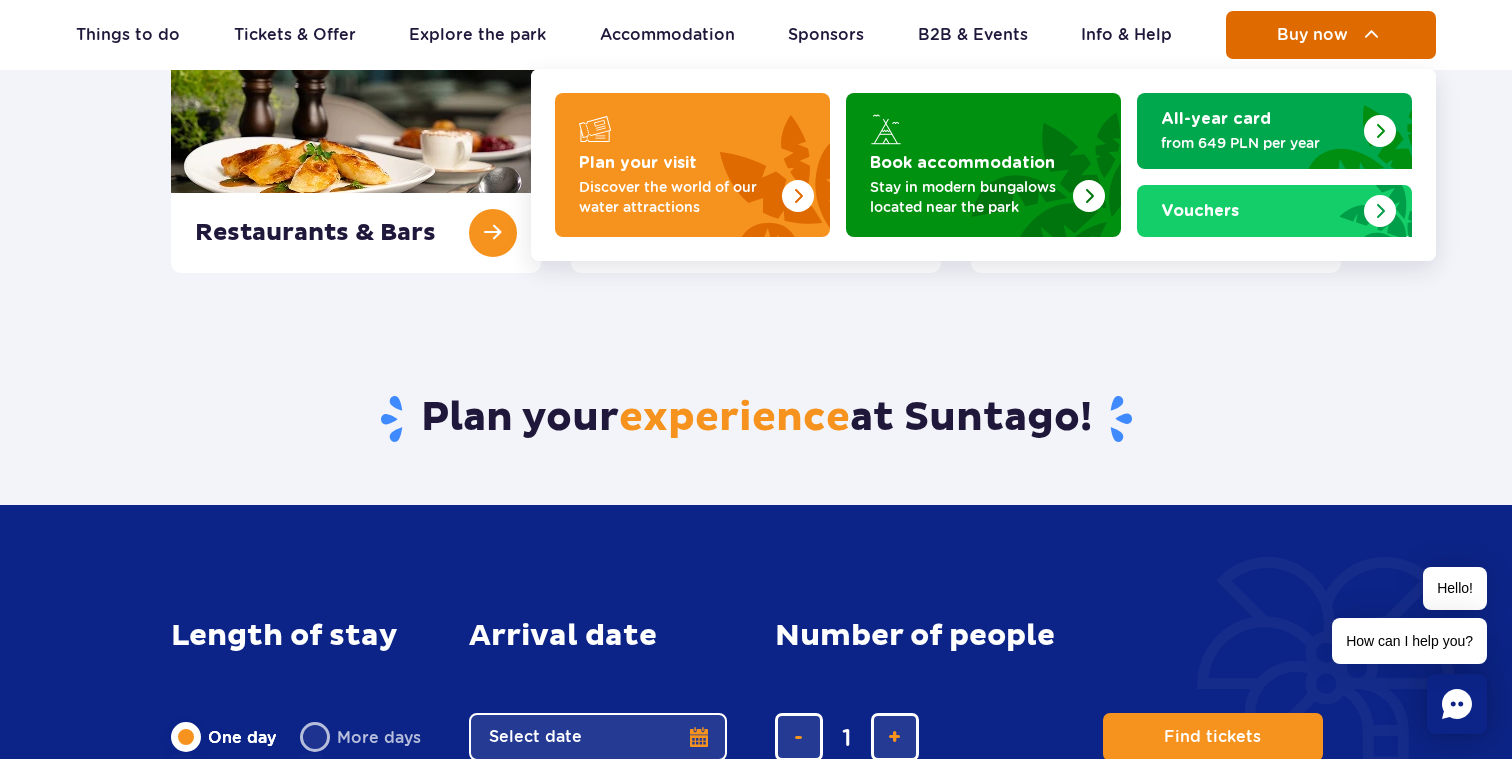 click on "Buy now" at bounding box center (1331, 35) 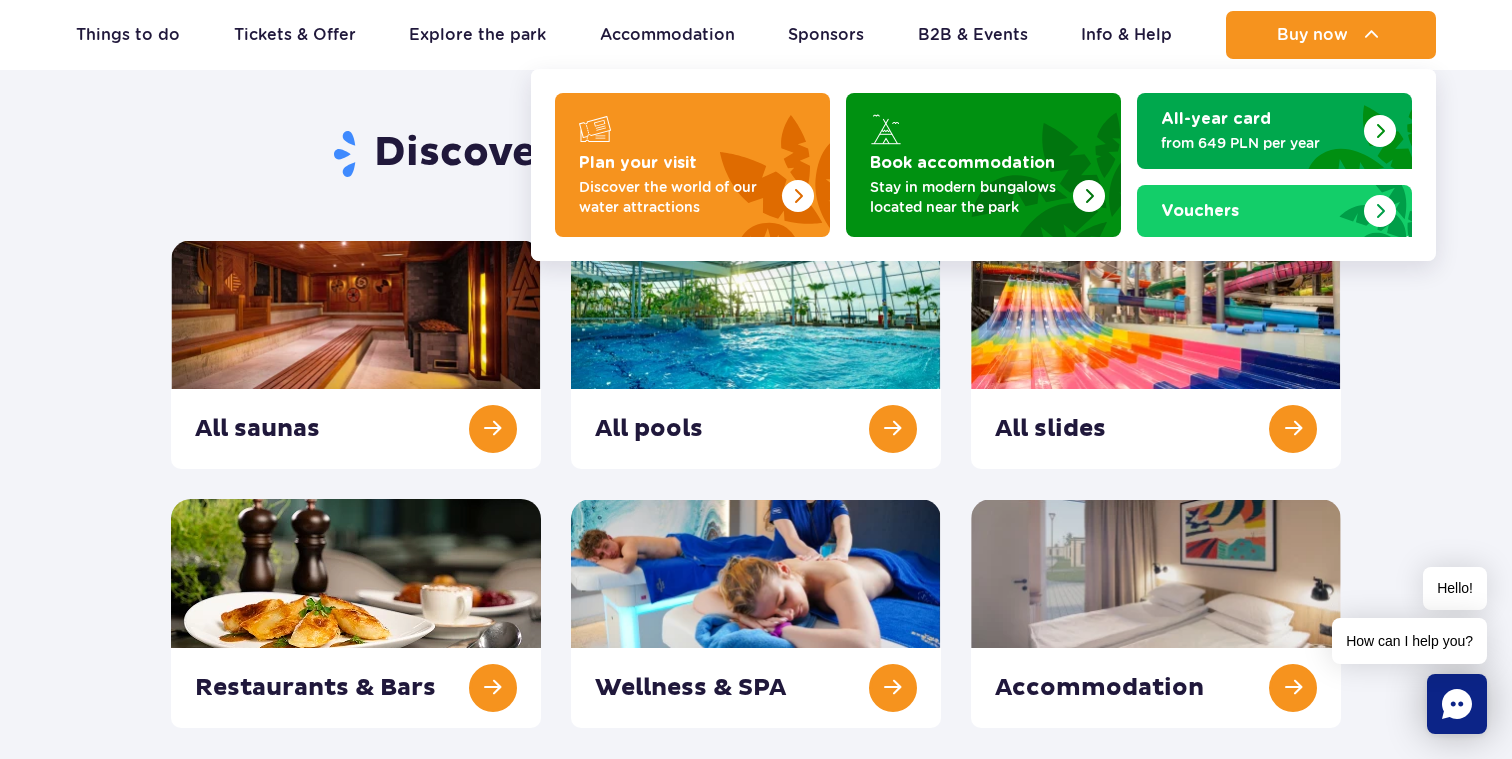 scroll, scrollTop: 0, scrollLeft: 0, axis: both 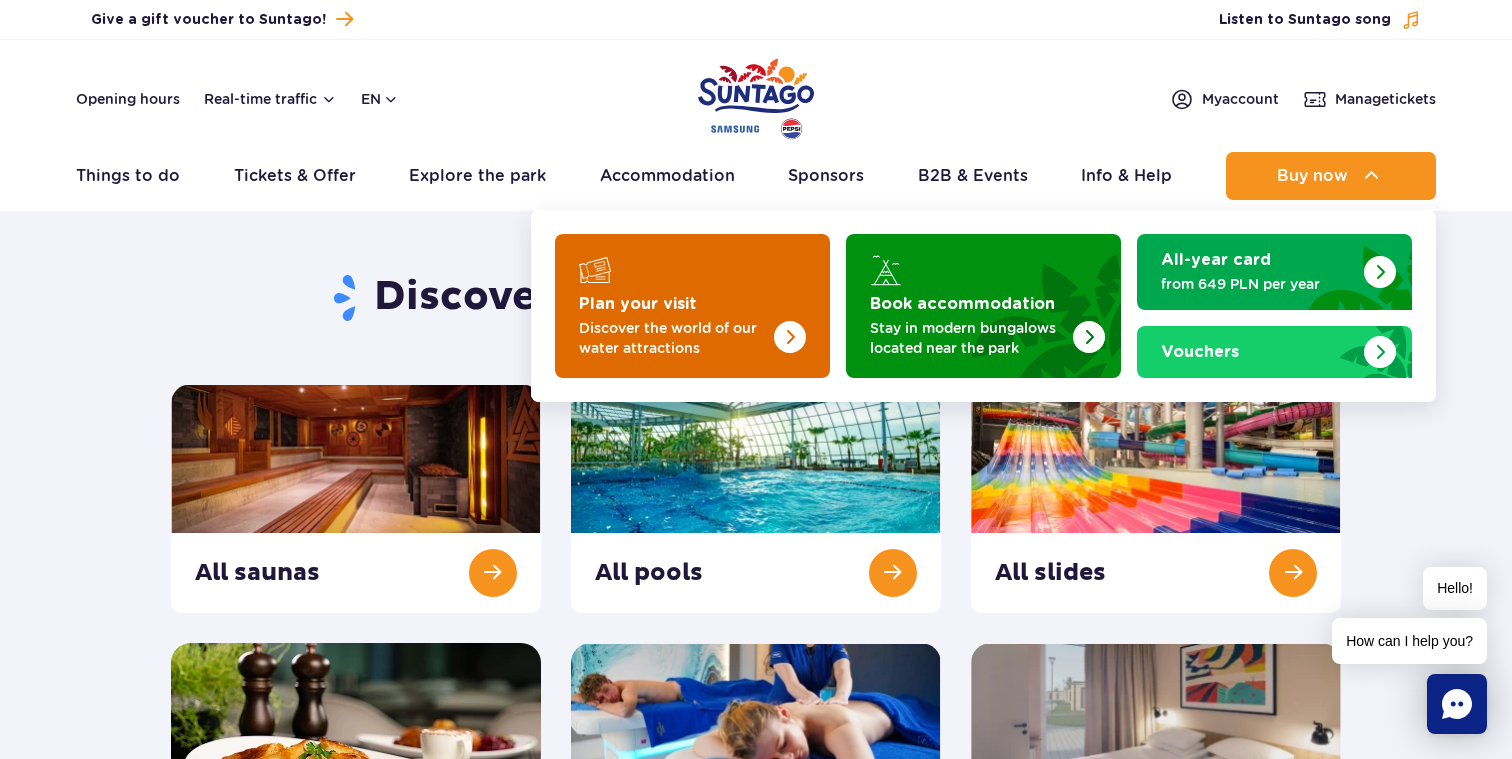 click at bounding box center [750, 300] 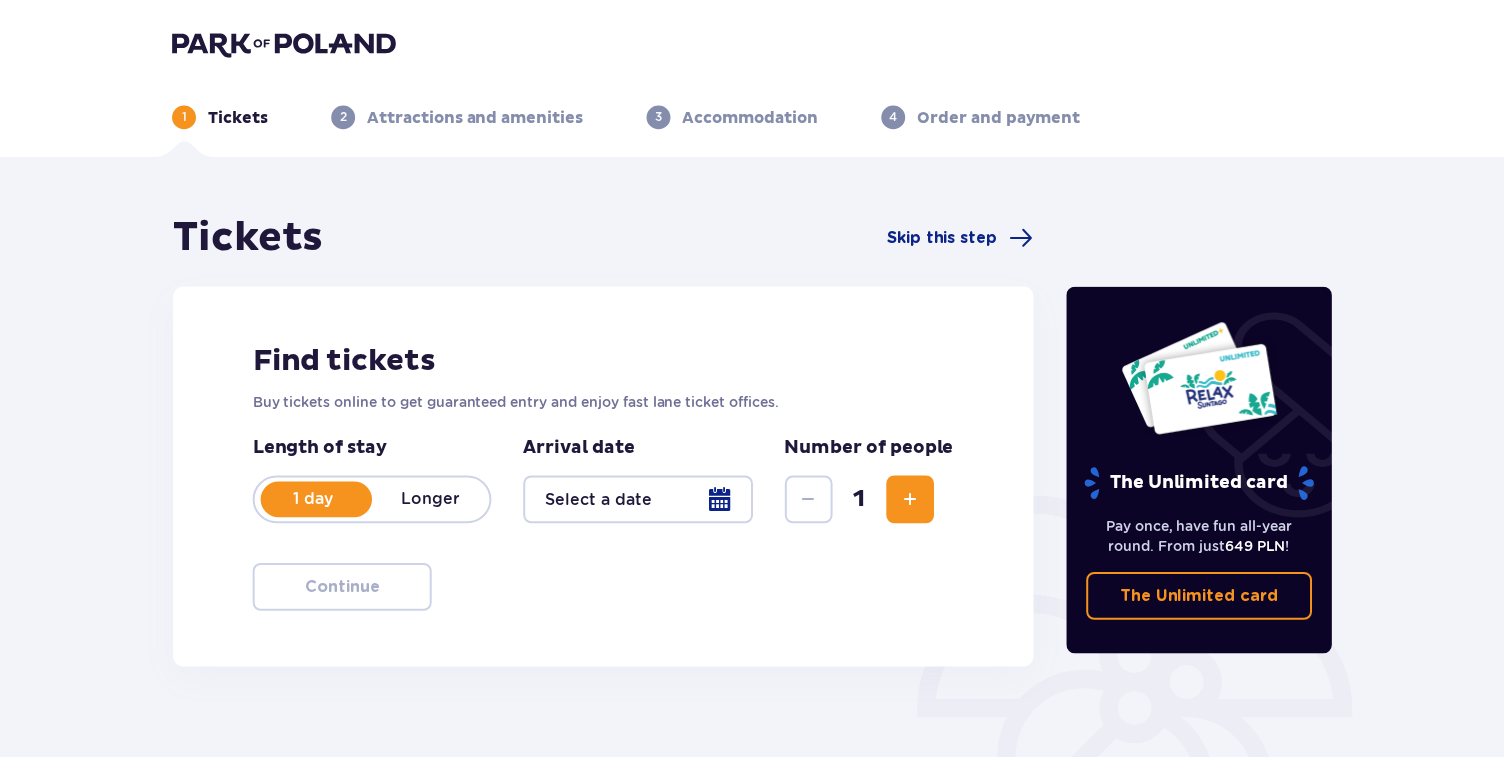 scroll, scrollTop: 0, scrollLeft: 0, axis: both 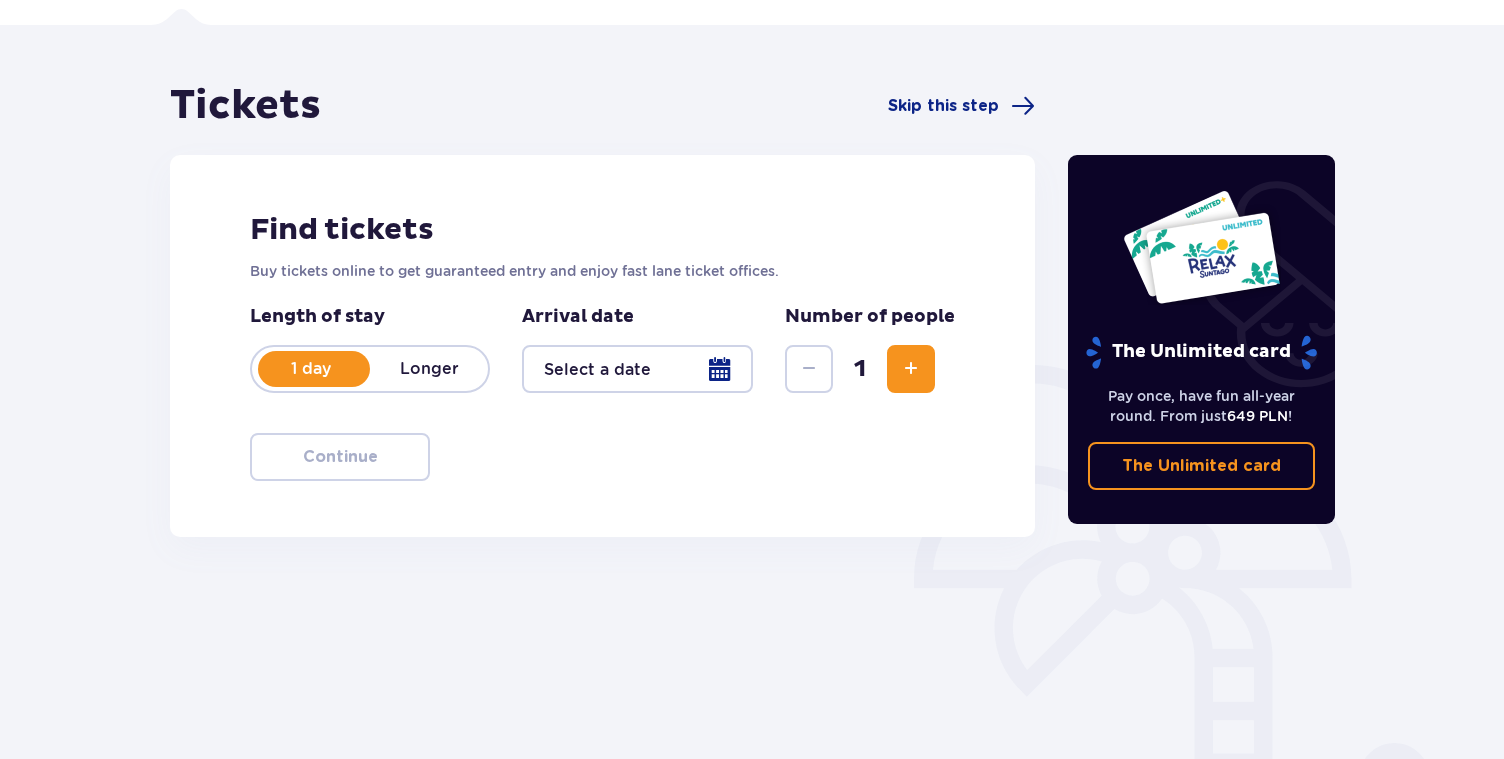 click at bounding box center (637, 369) 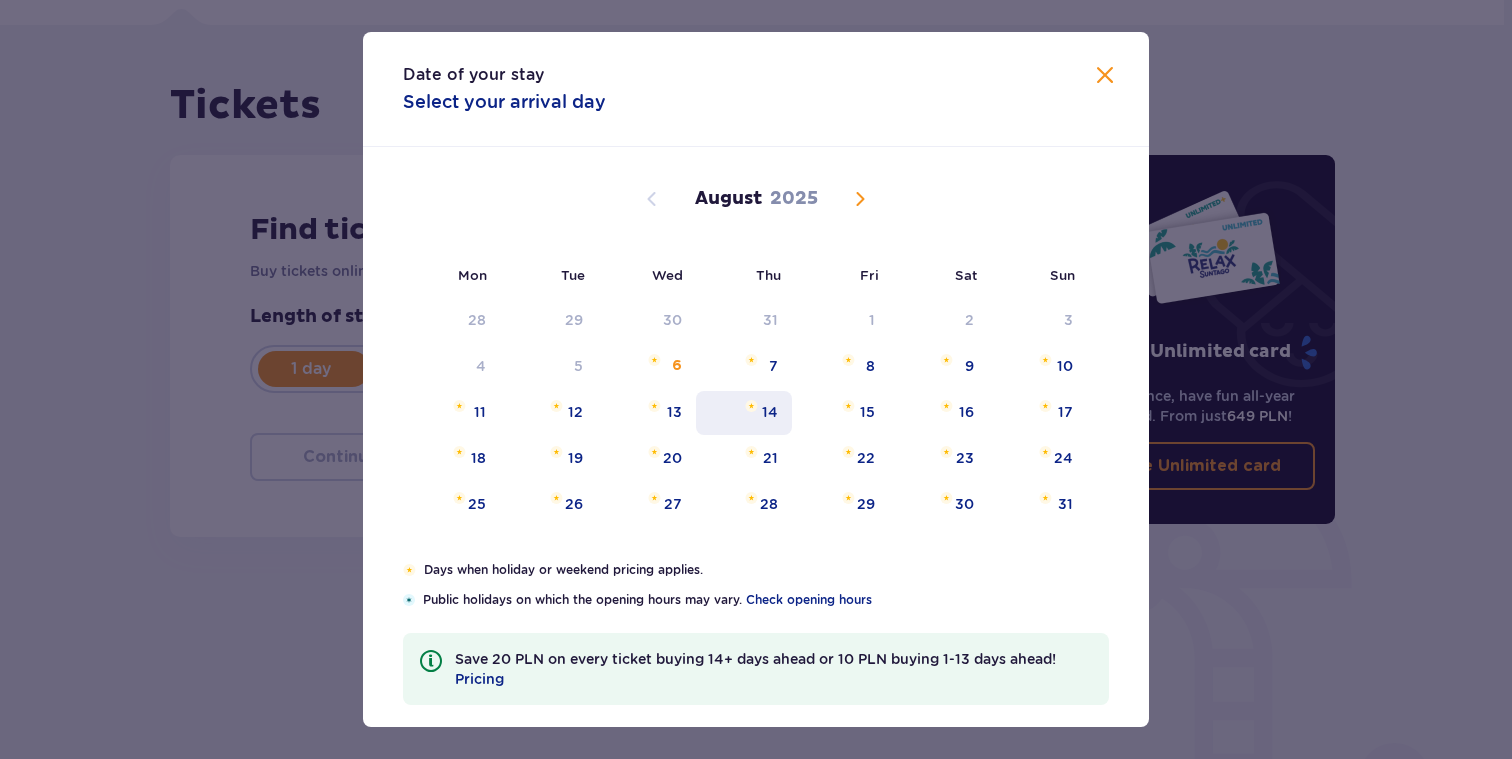 click on "14" at bounding box center (770, 412) 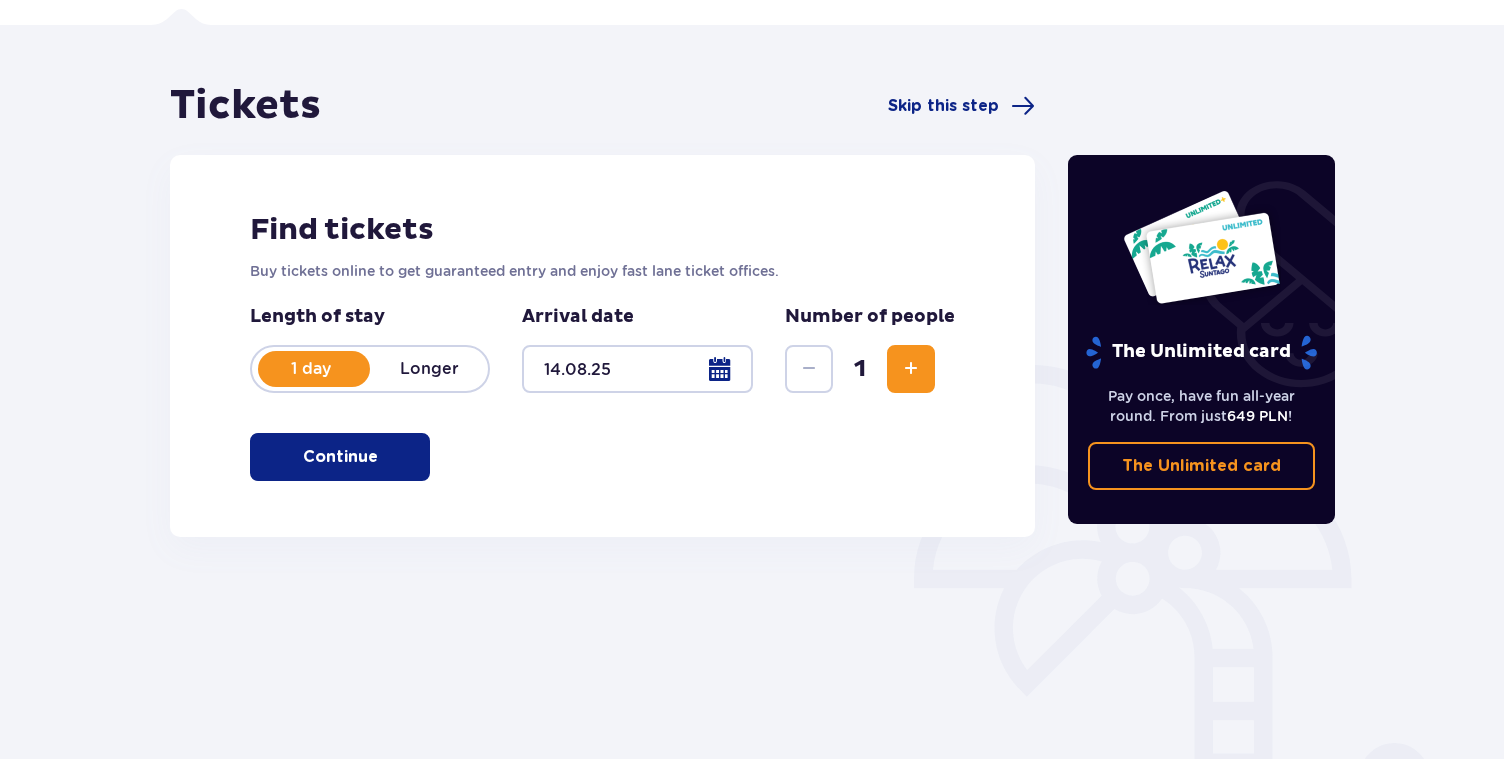 click at bounding box center (911, 369) 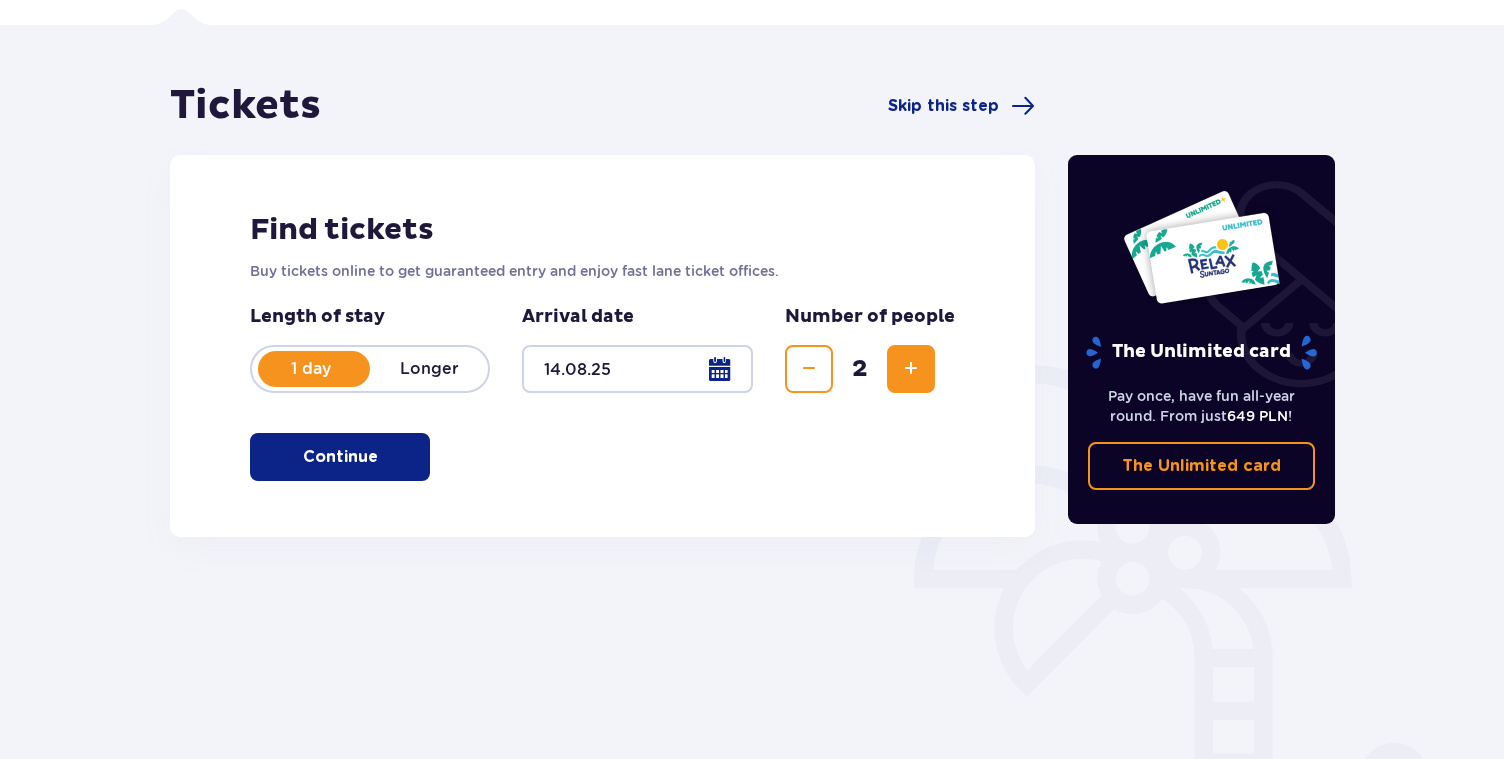 click at bounding box center [382, 457] 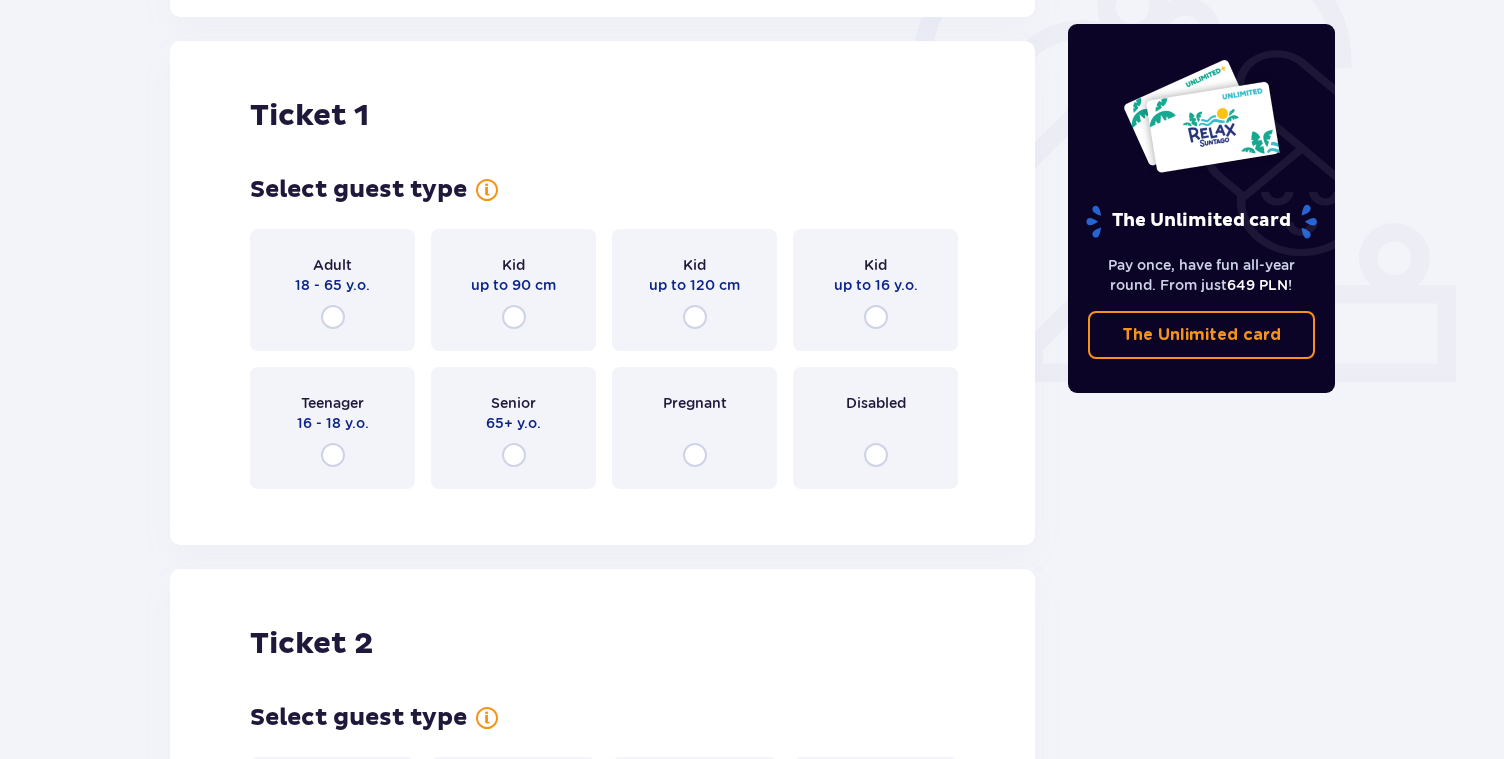 scroll, scrollTop: 668, scrollLeft: 0, axis: vertical 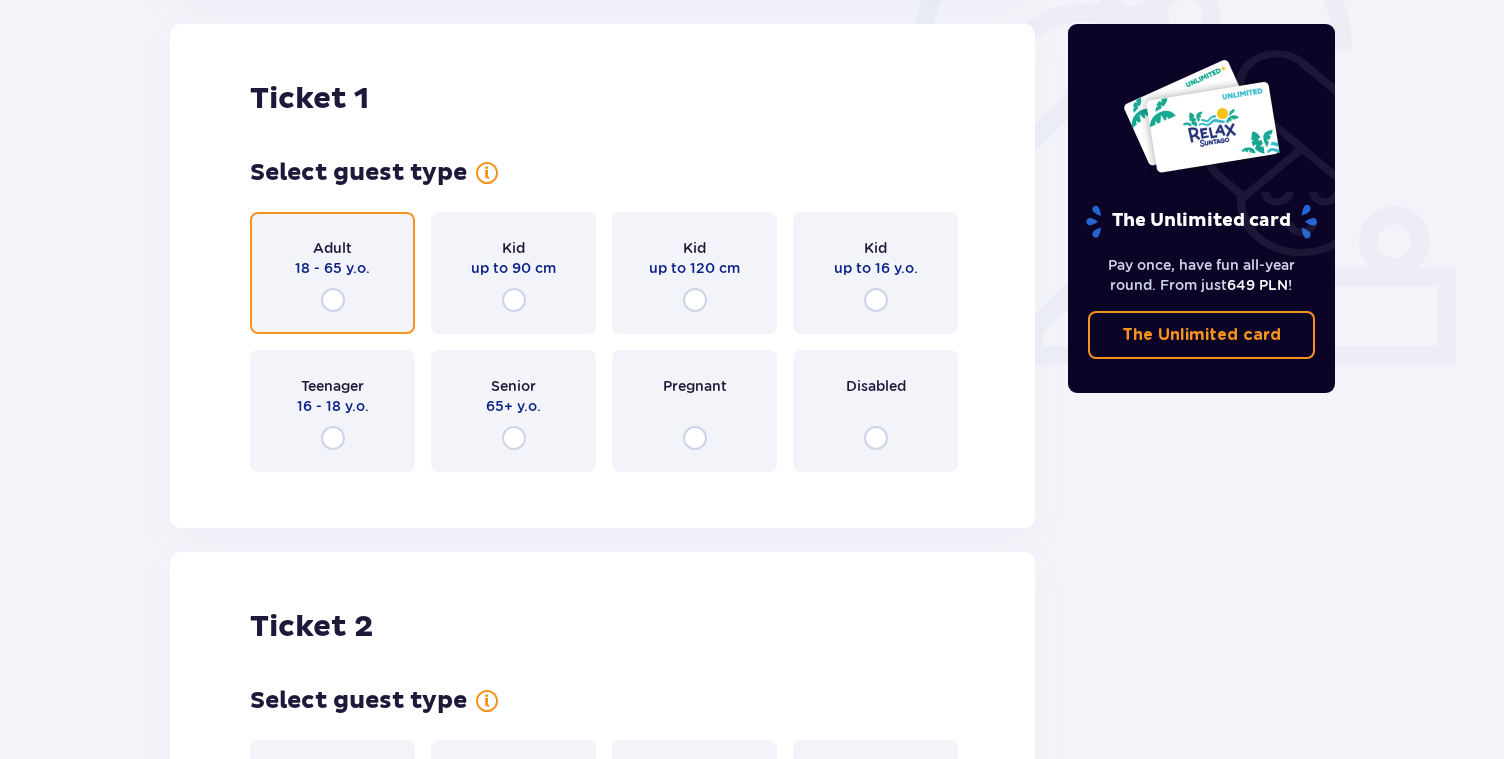 click at bounding box center [333, 300] 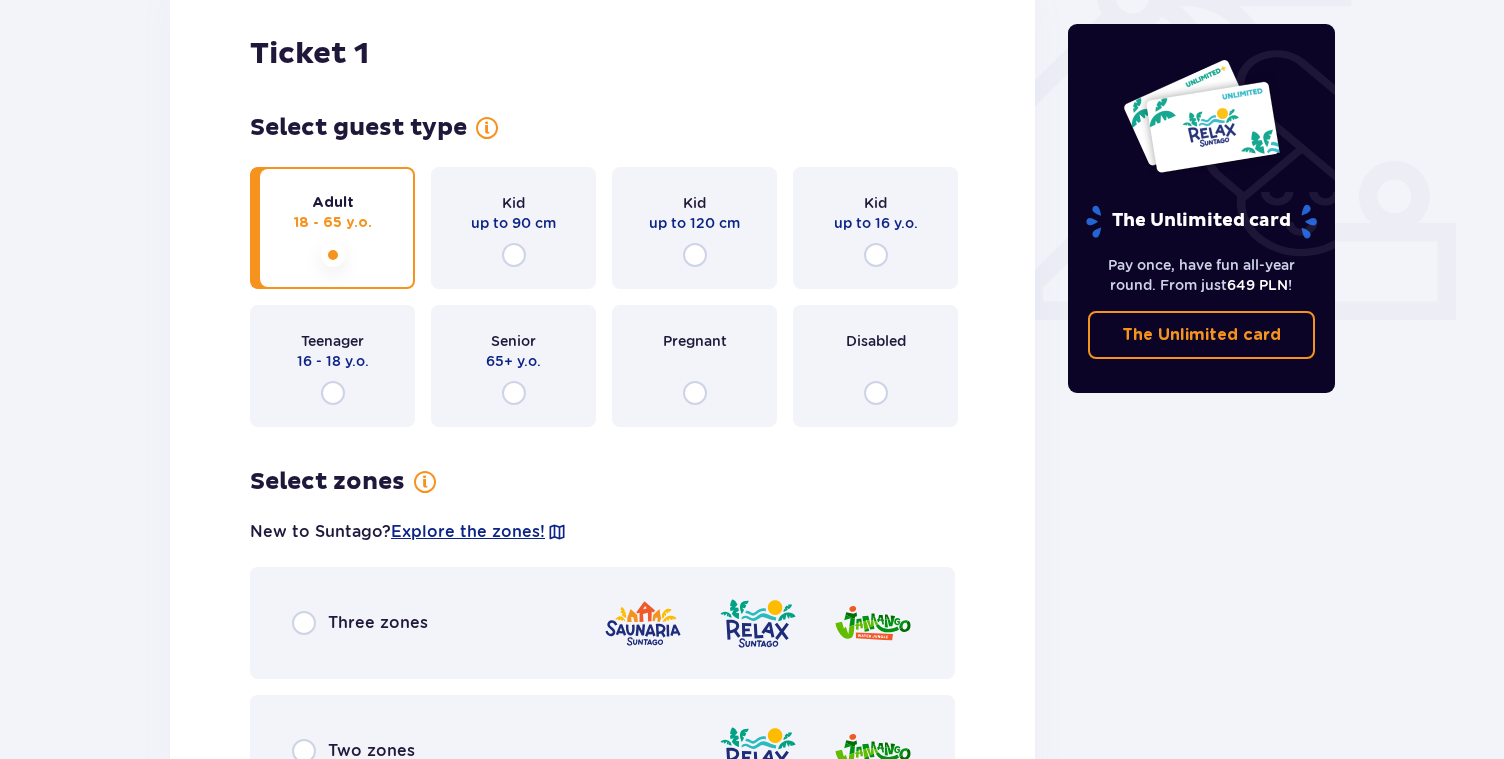 scroll, scrollTop: 686, scrollLeft: 0, axis: vertical 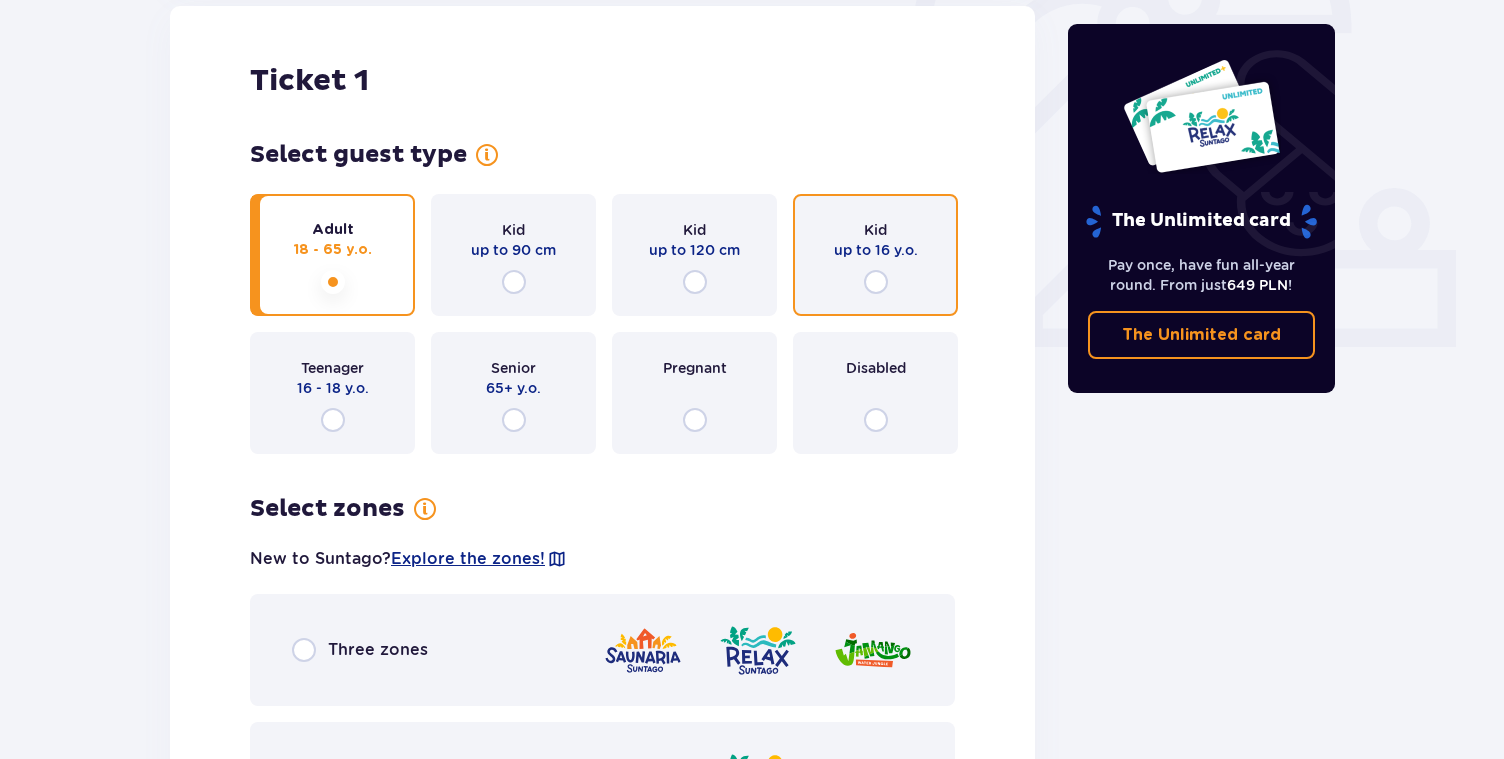 click at bounding box center (876, 282) 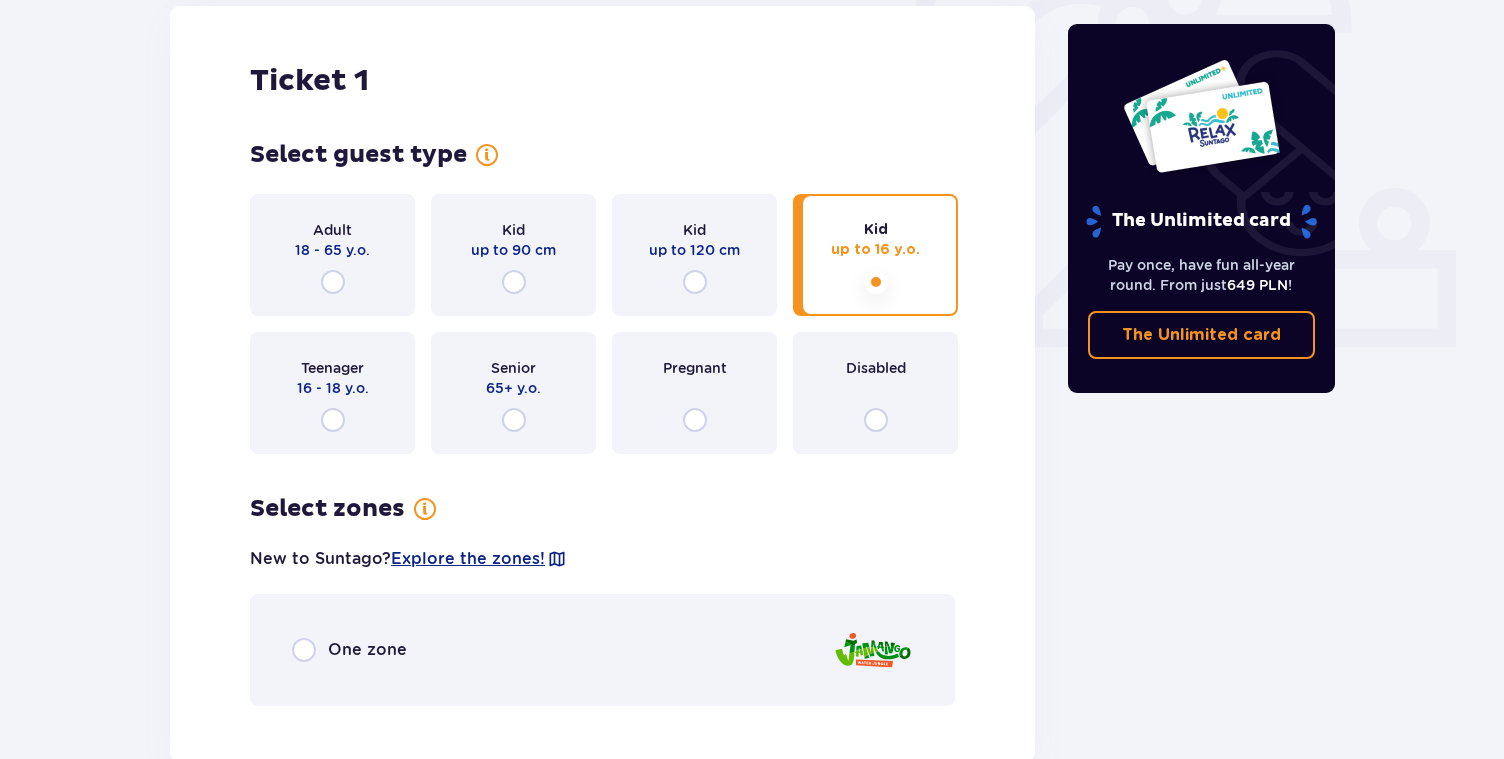 scroll, scrollTop: 685, scrollLeft: 0, axis: vertical 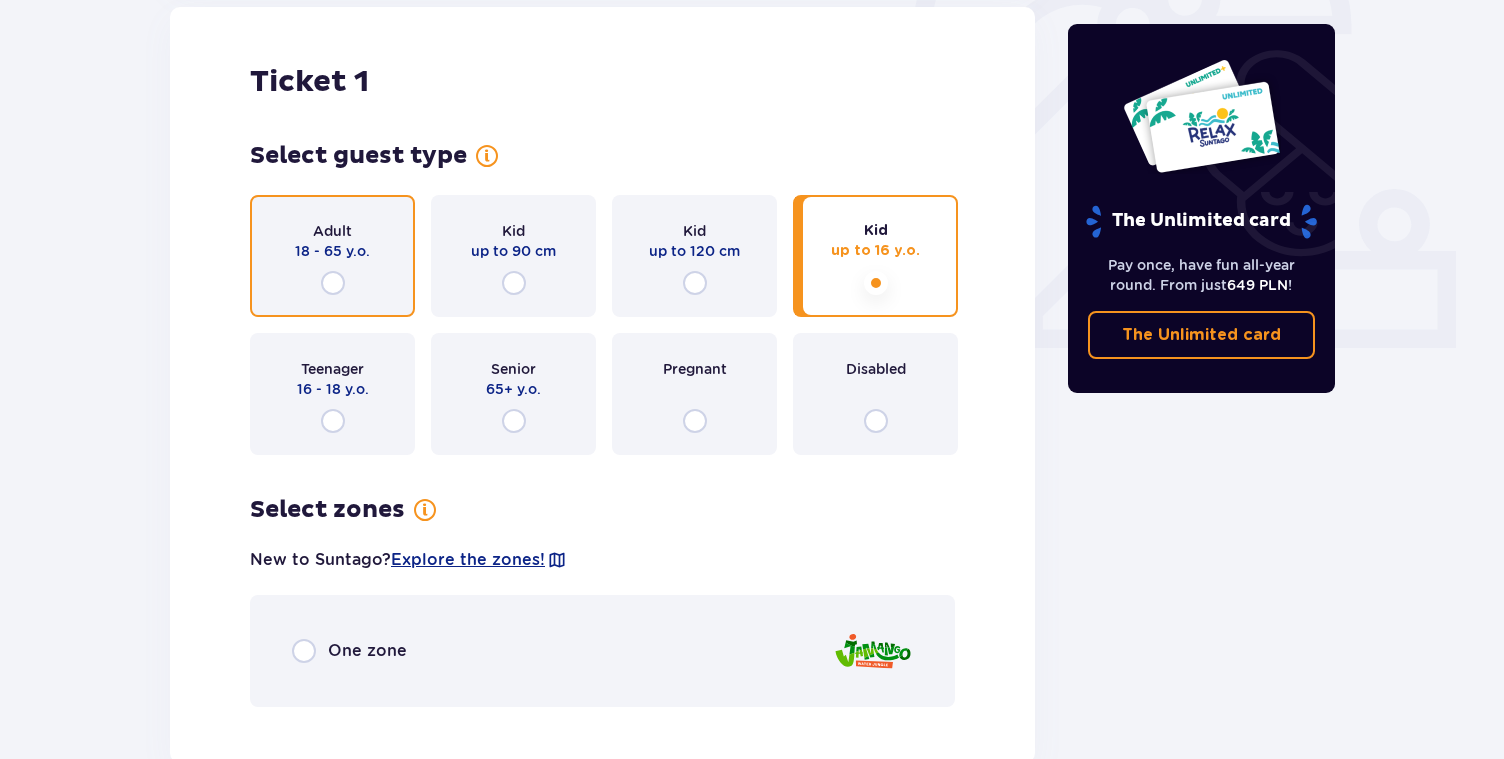 click at bounding box center [333, 283] 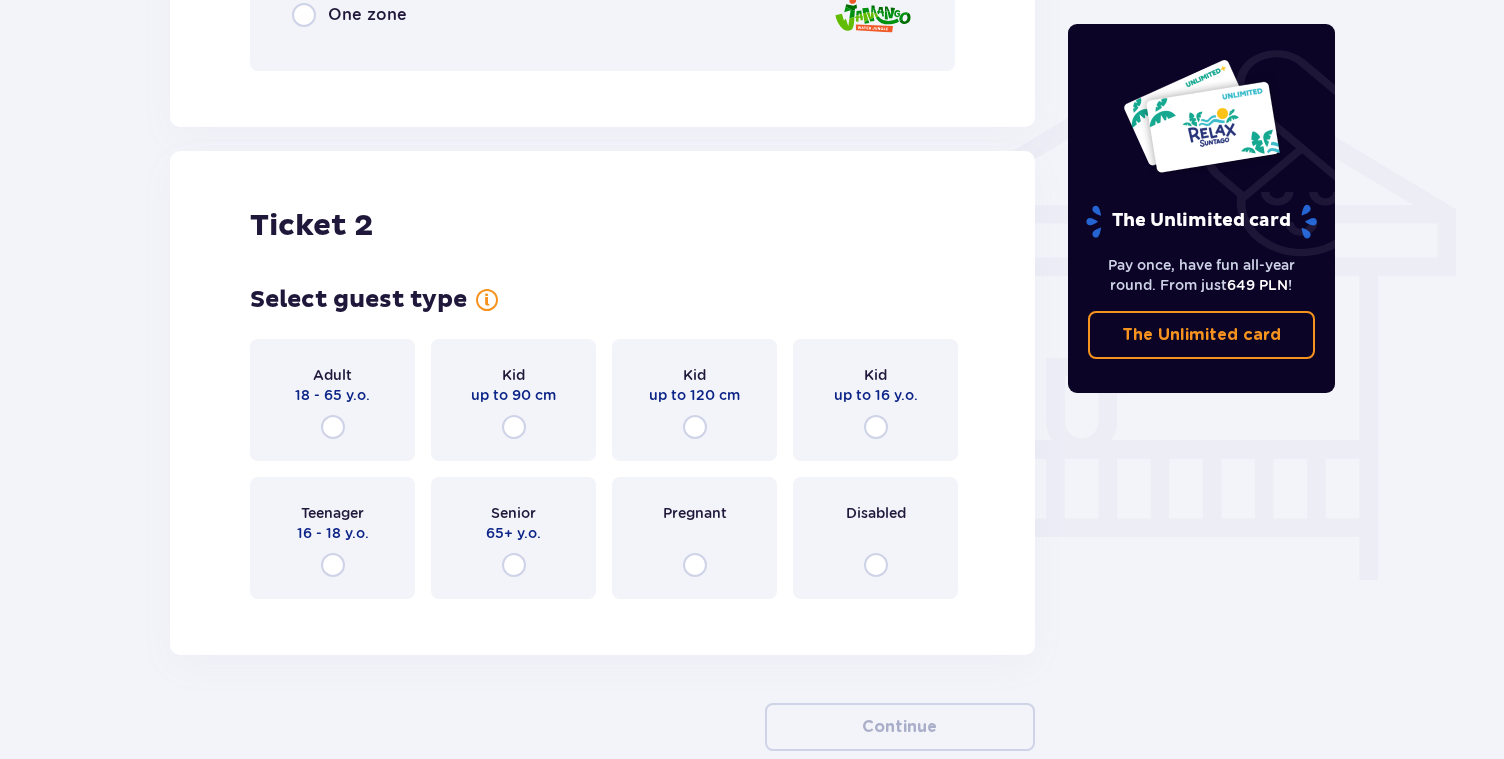 scroll, scrollTop: 1581, scrollLeft: 0, axis: vertical 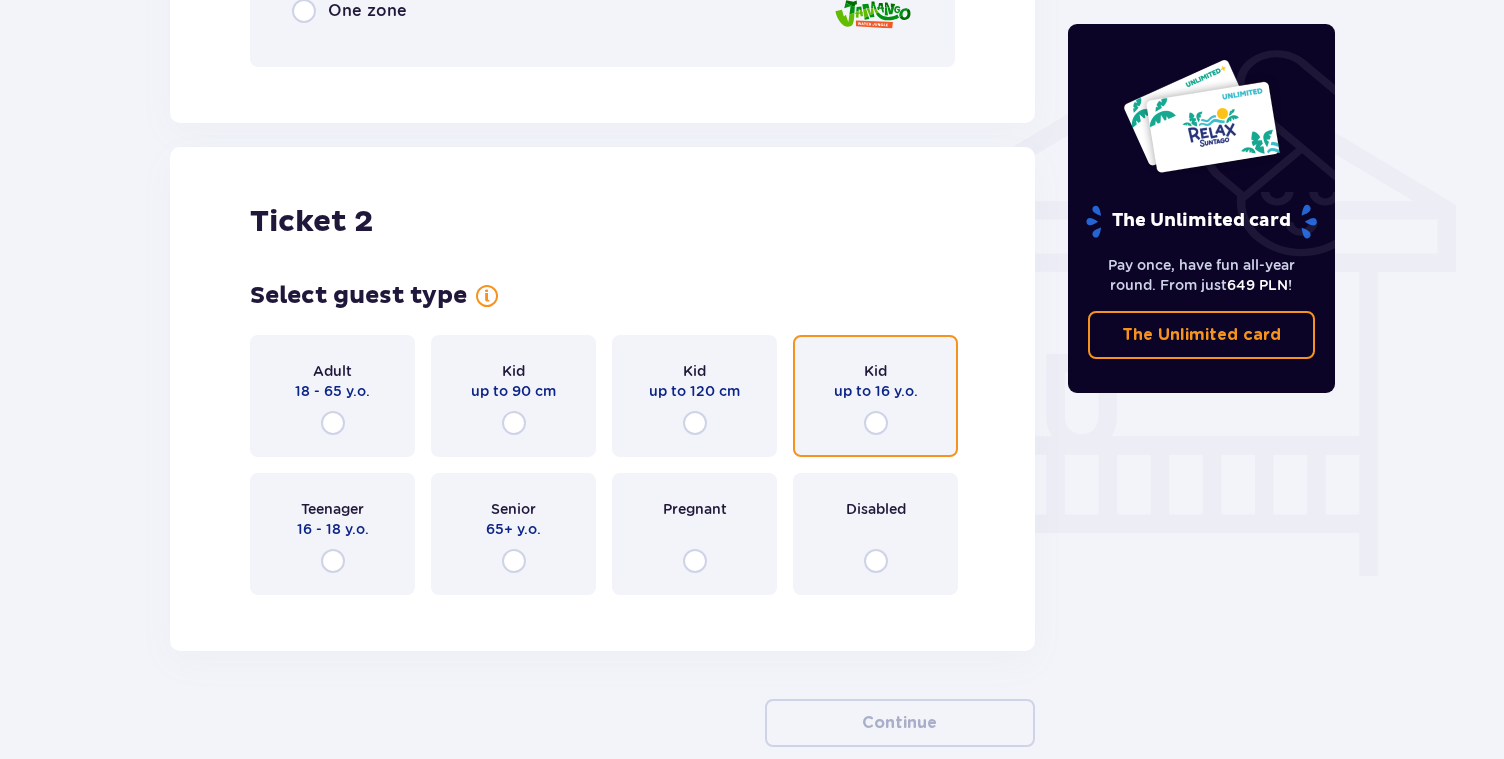 click at bounding box center (876, 423) 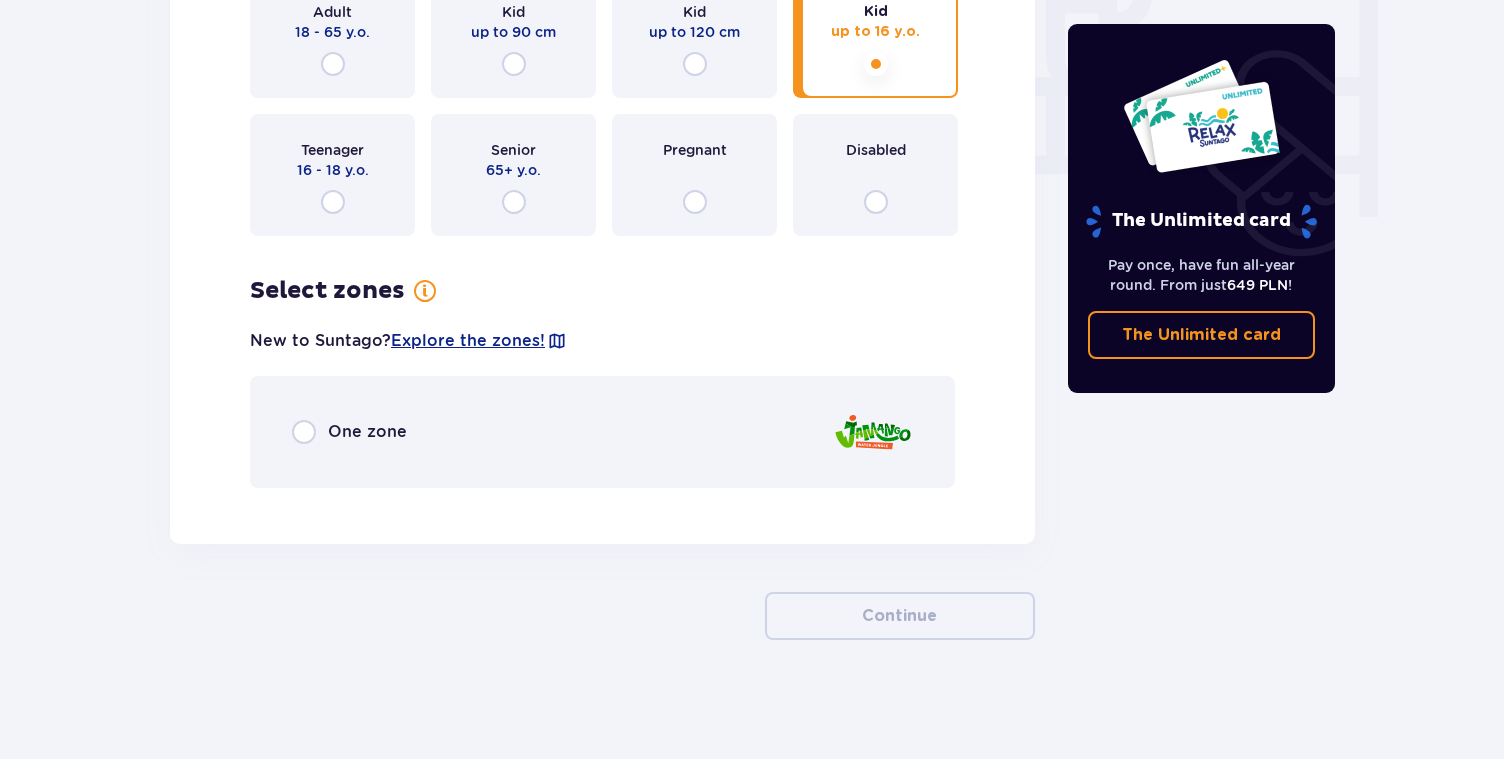 scroll, scrollTop: 1941, scrollLeft: 0, axis: vertical 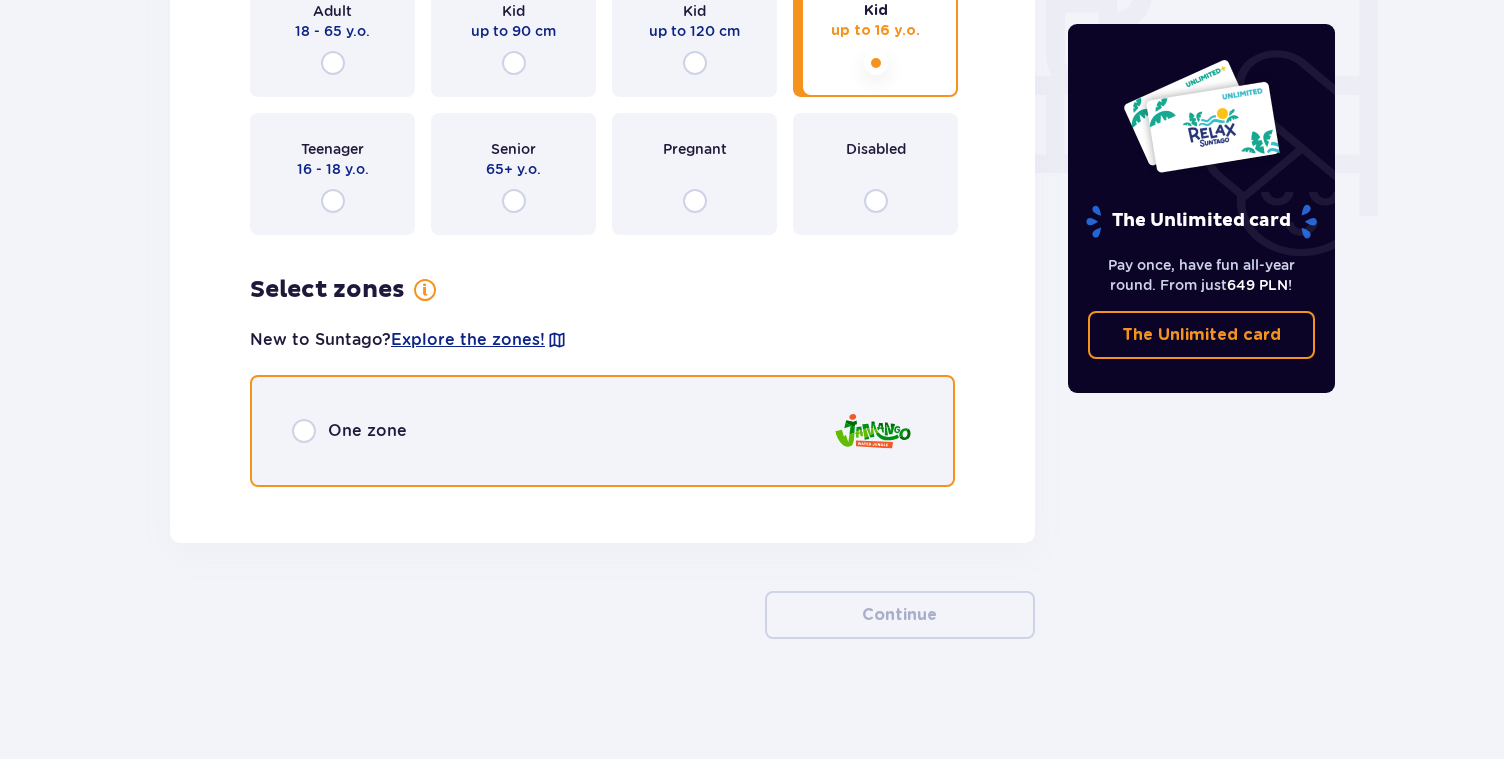 click at bounding box center [304, 431] 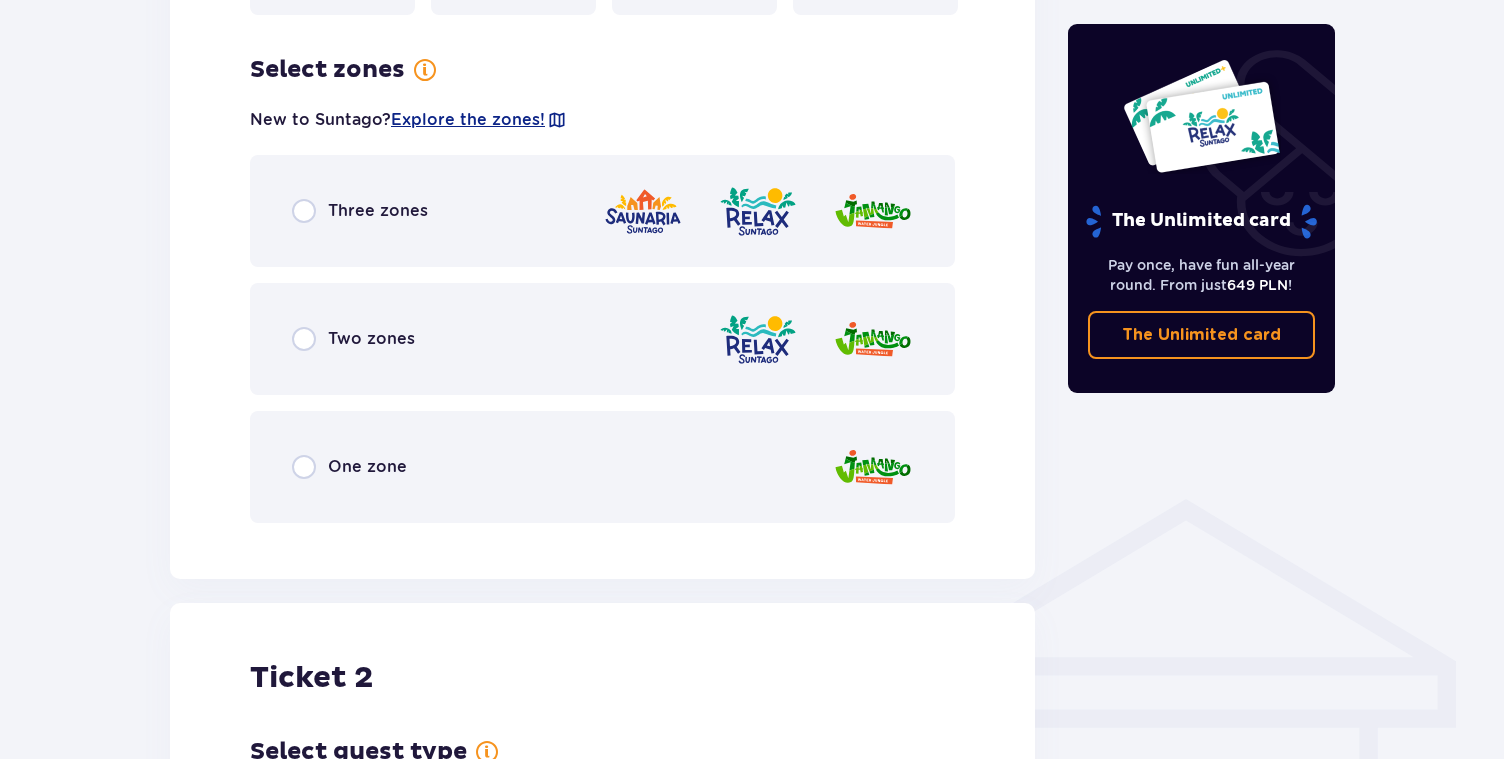 scroll, scrollTop: 1096, scrollLeft: 0, axis: vertical 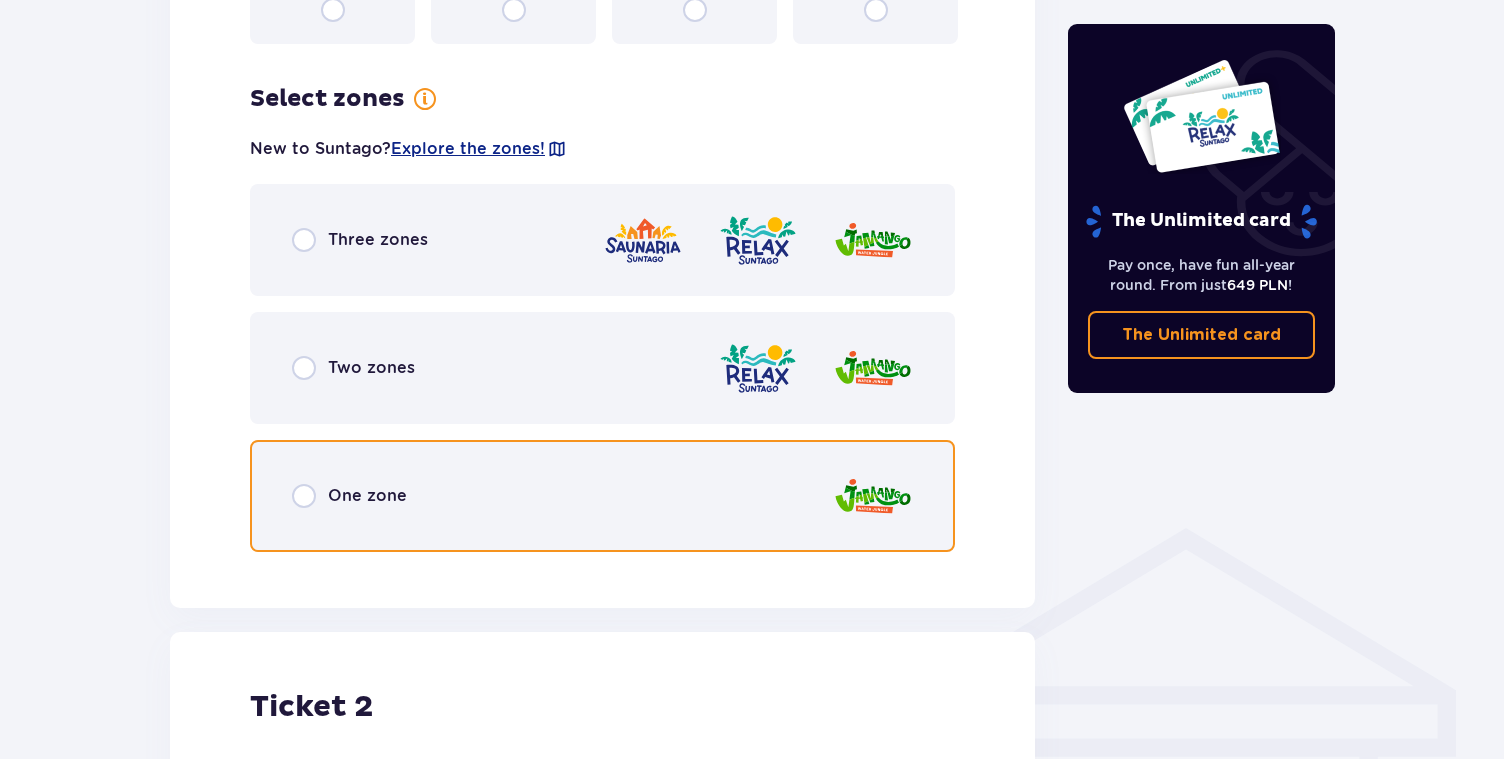 click at bounding box center (304, 496) 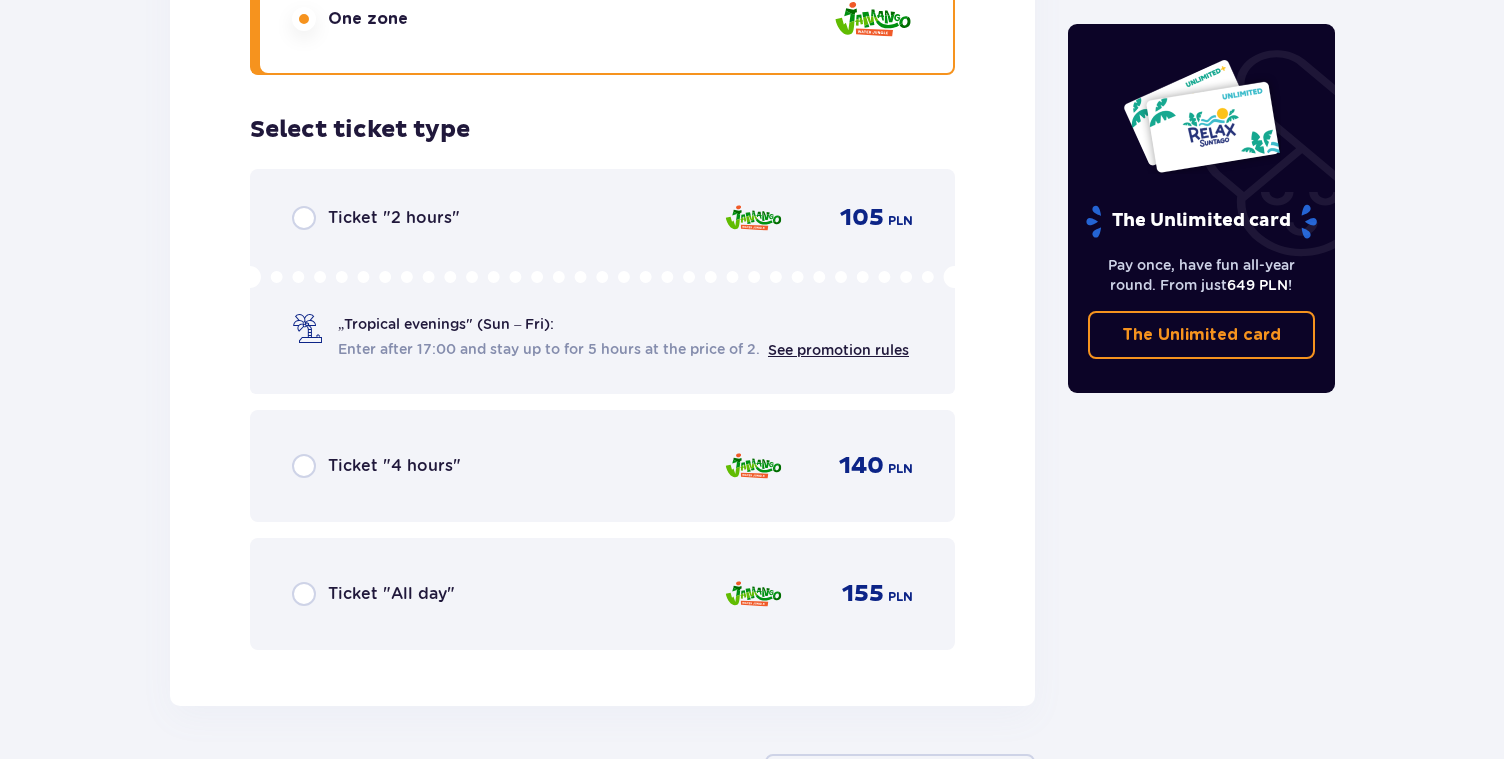 scroll, scrollTop: 3012, scrollLeft: 0, axis: vertical 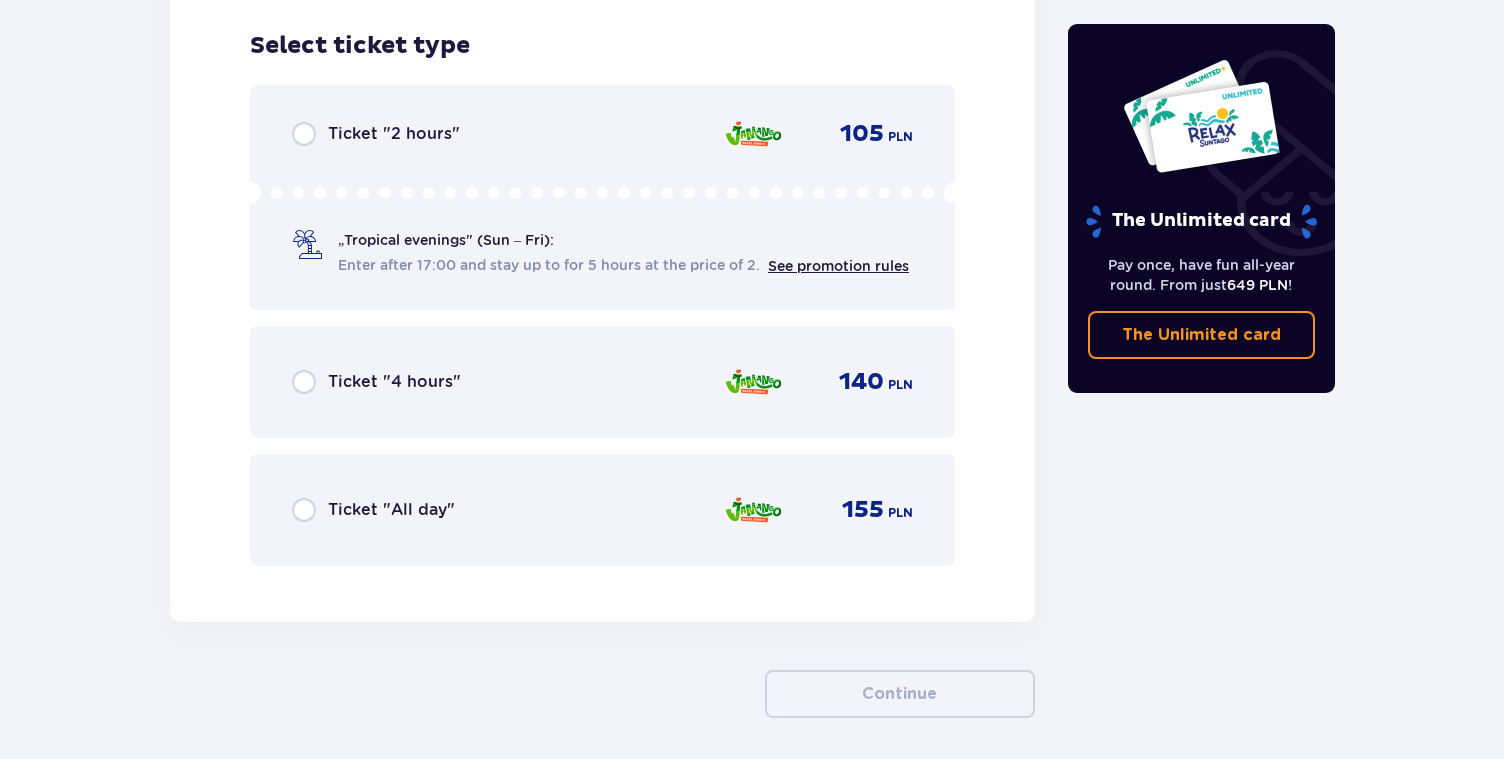 click on "Ticket "4 hours"" at bounding box center [394, 382] 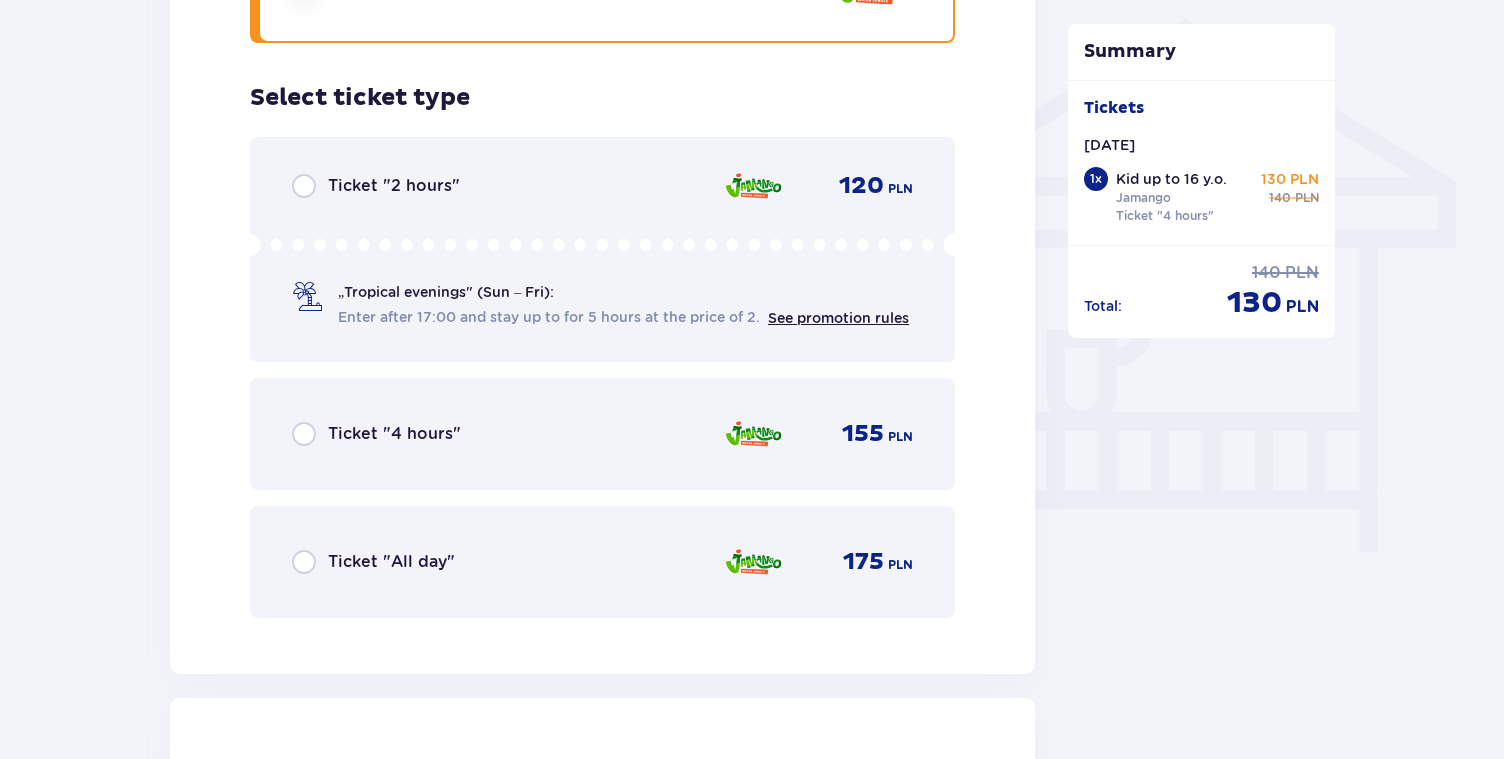 scroll, scrollTop: 1622, scrollLeft: 0, axis: vertical 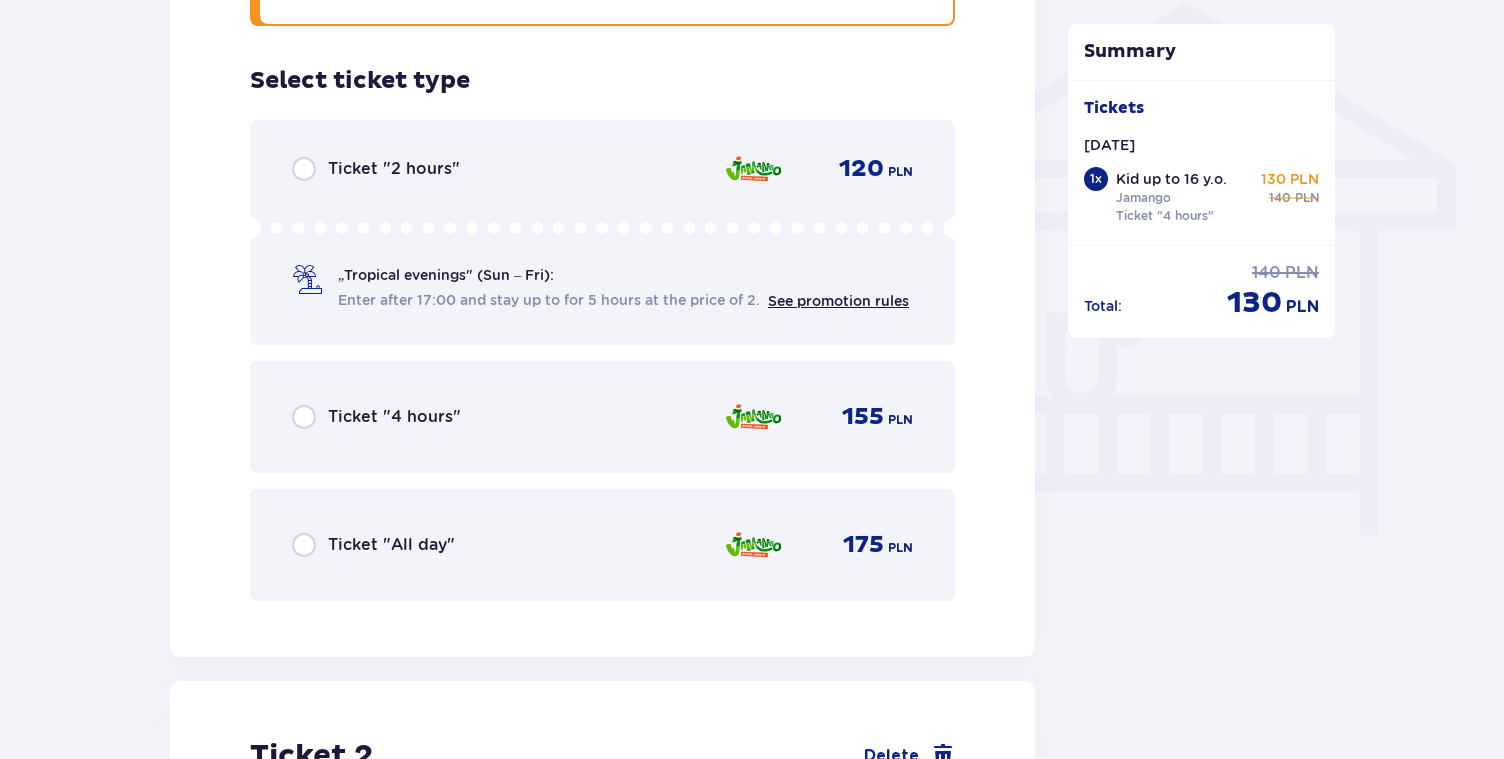 click on "Ticket "4 hours"" at bounding box center (394, 417) 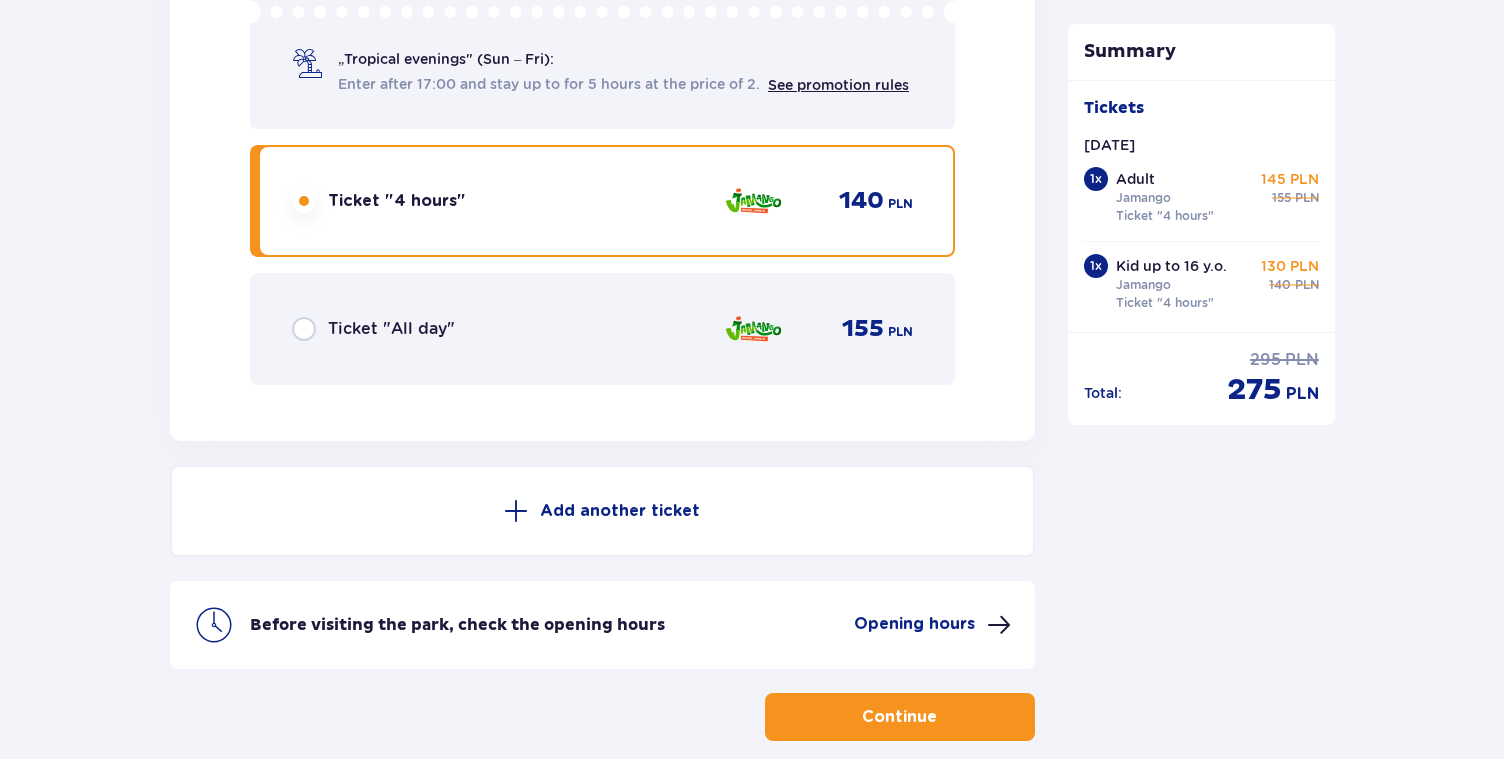 scroll, scrollTop: 3295, scrollLeft: 0, axis: vertical 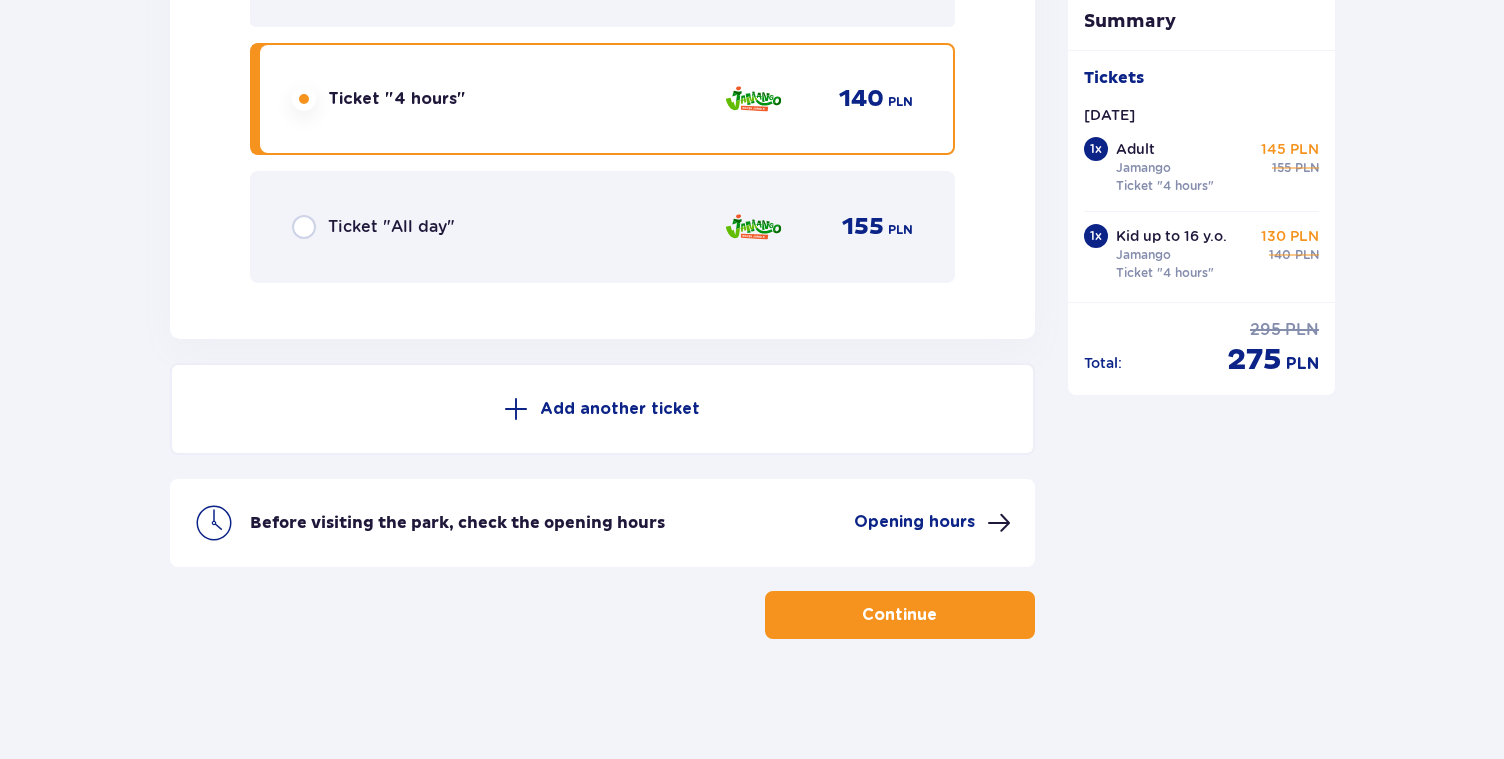 click on "Continue" at bounding box center (900, 615) 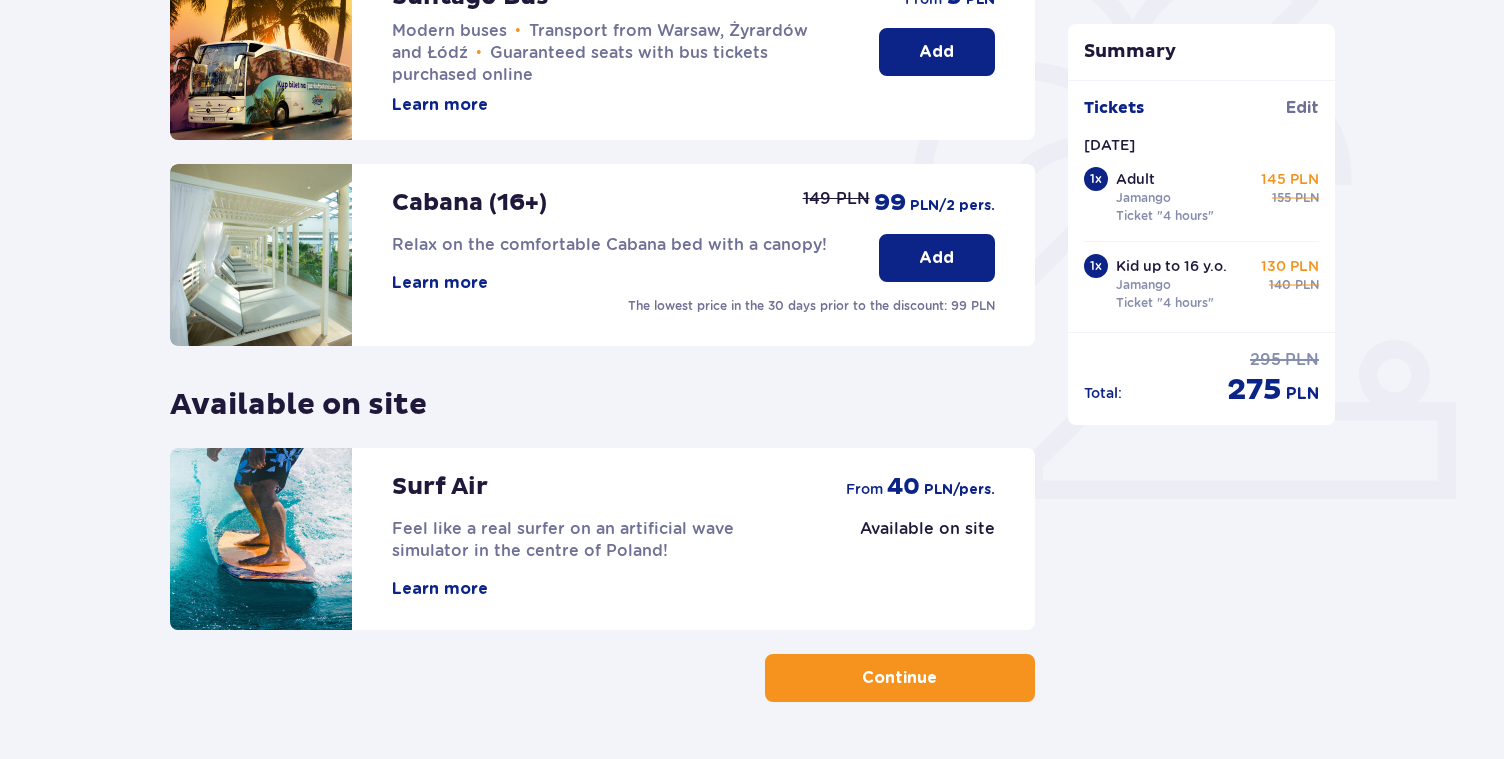 scroll, scrollTop: 541, scrollLeft: 0, axis: vertical 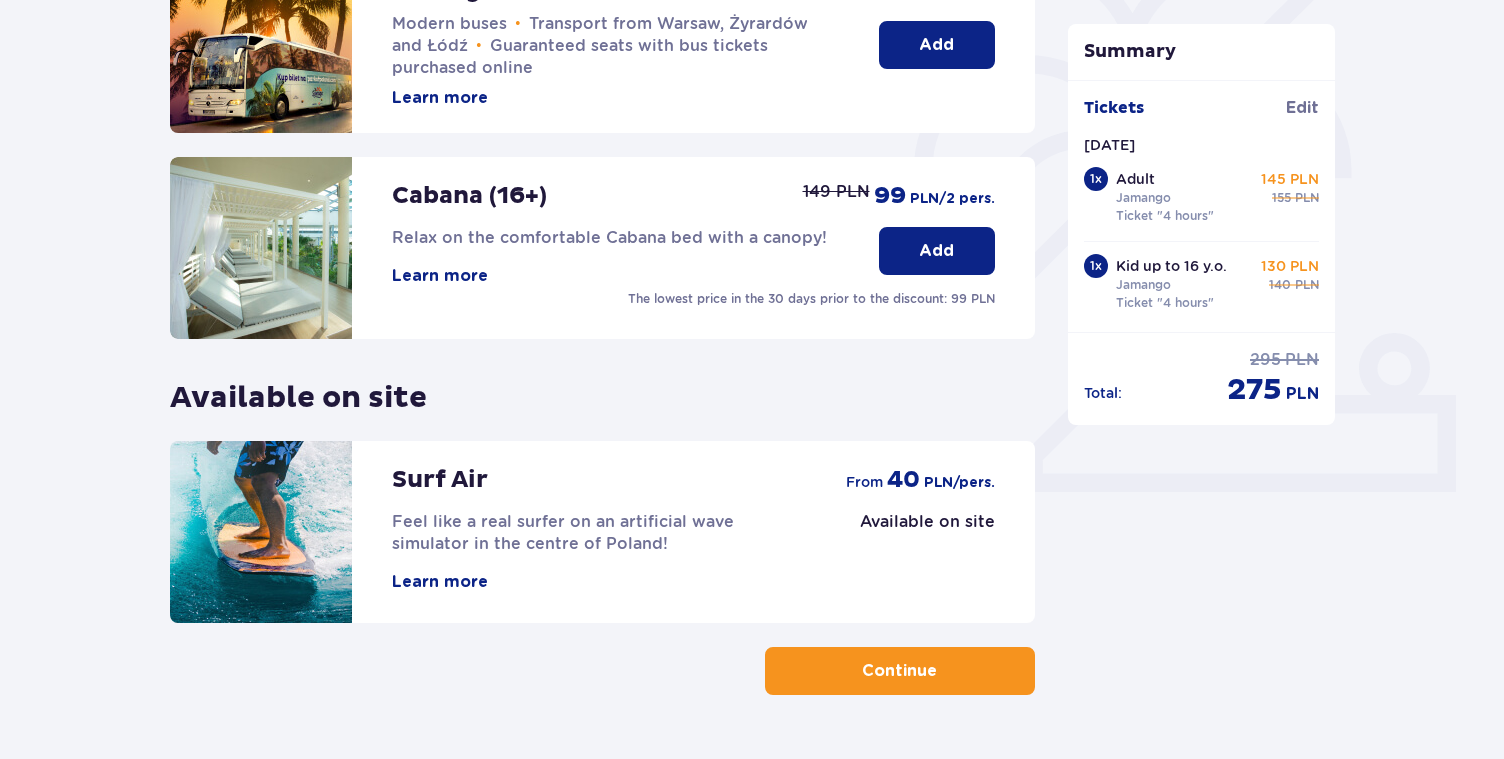 click on "Continue" at bounding box center [900, 671] 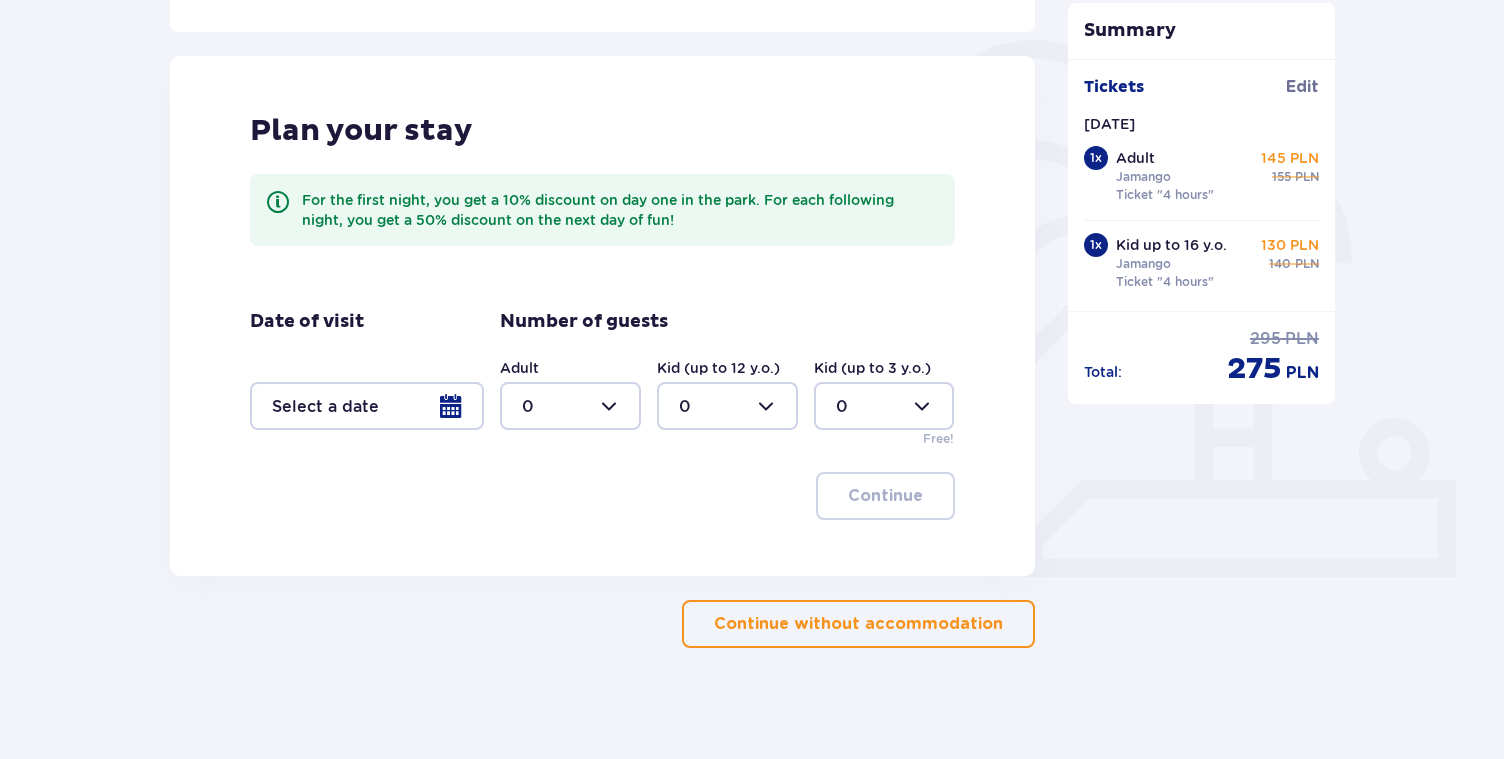 scroll, scrollTop: 457, scrollLeft: 0, axis: vertical 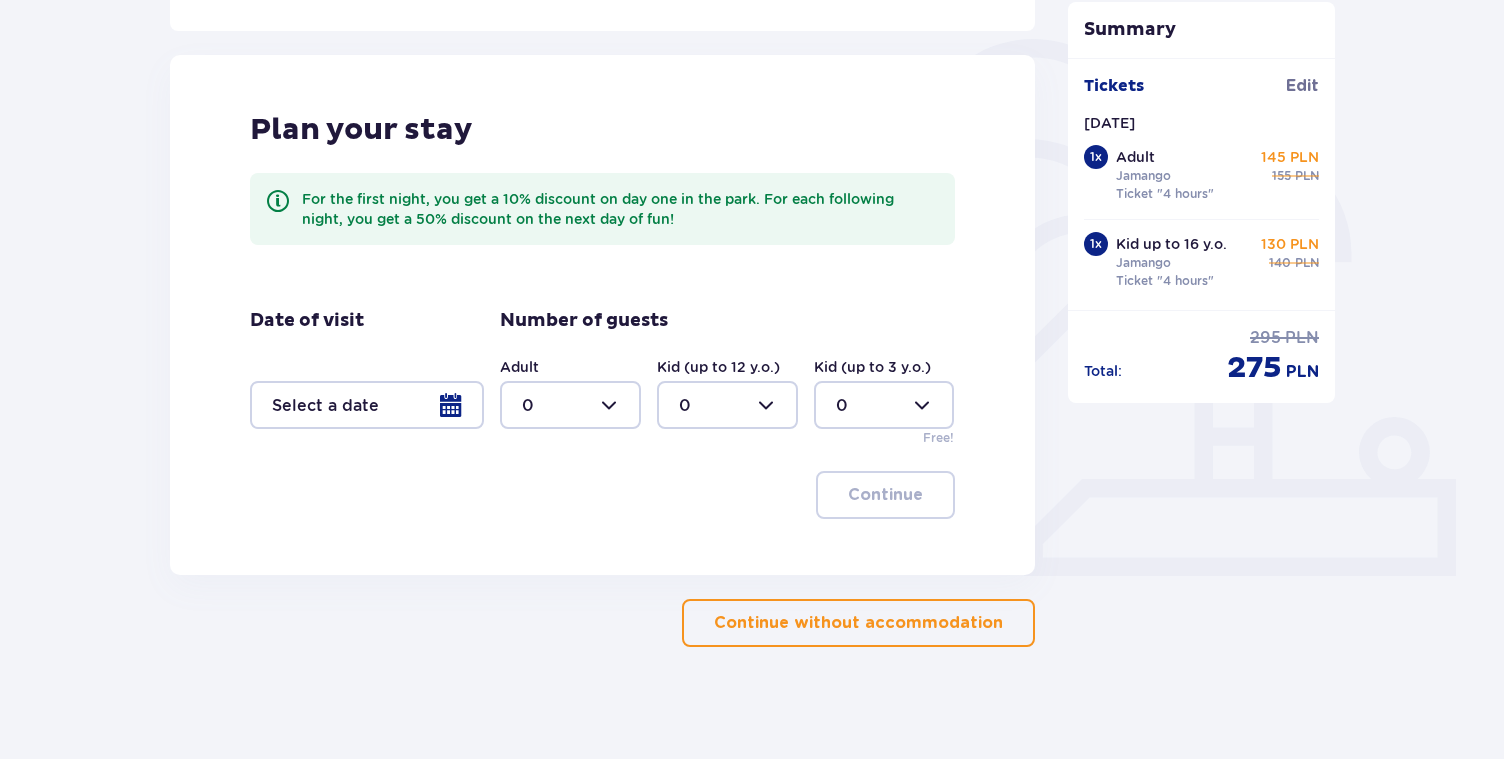 click on "Continue without accommodation" at bounding box center (858, 623) 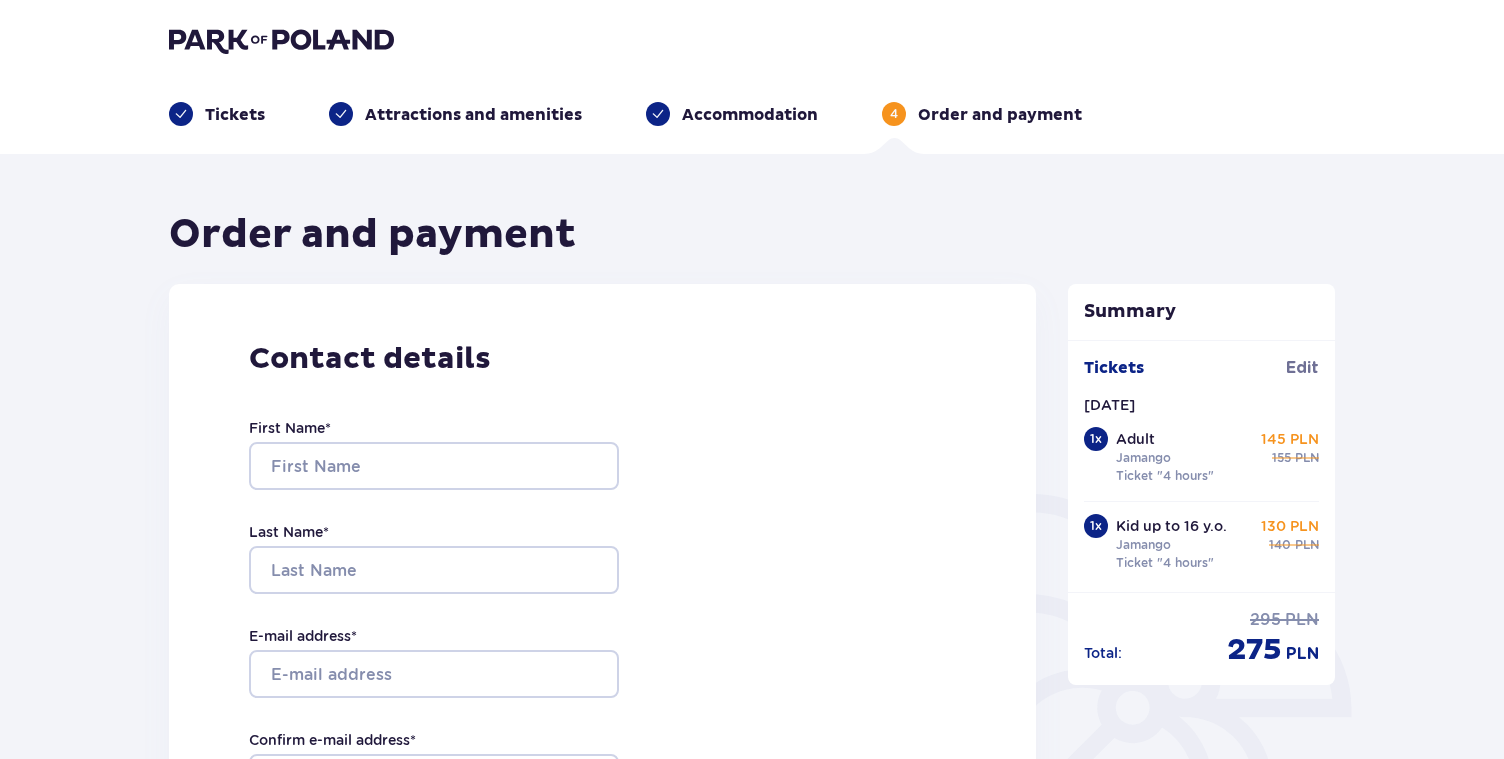 scroll, scrollTop: 0, scrollLeft: 0, axis: both 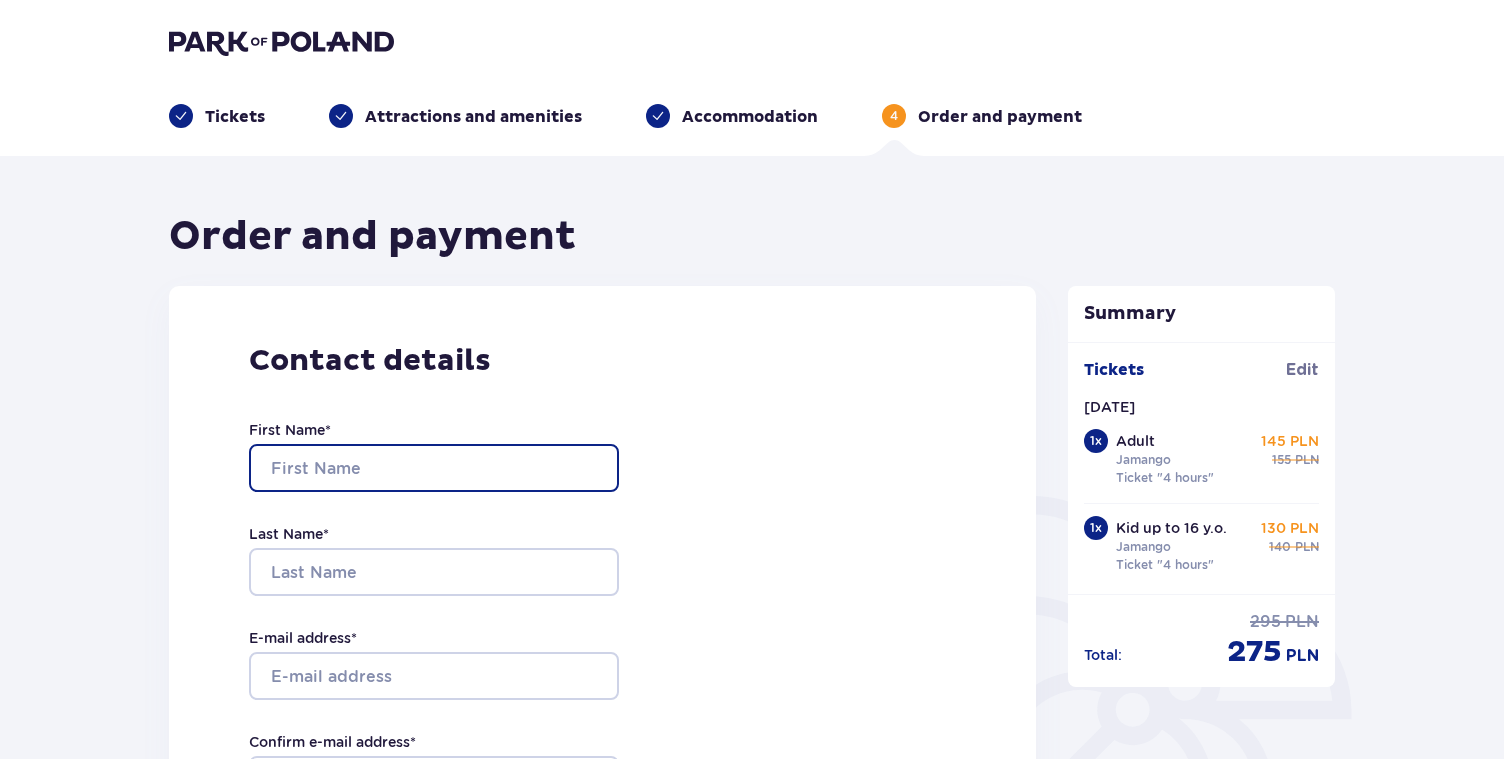 click on "First Name *" at bounding box center (434, 468) 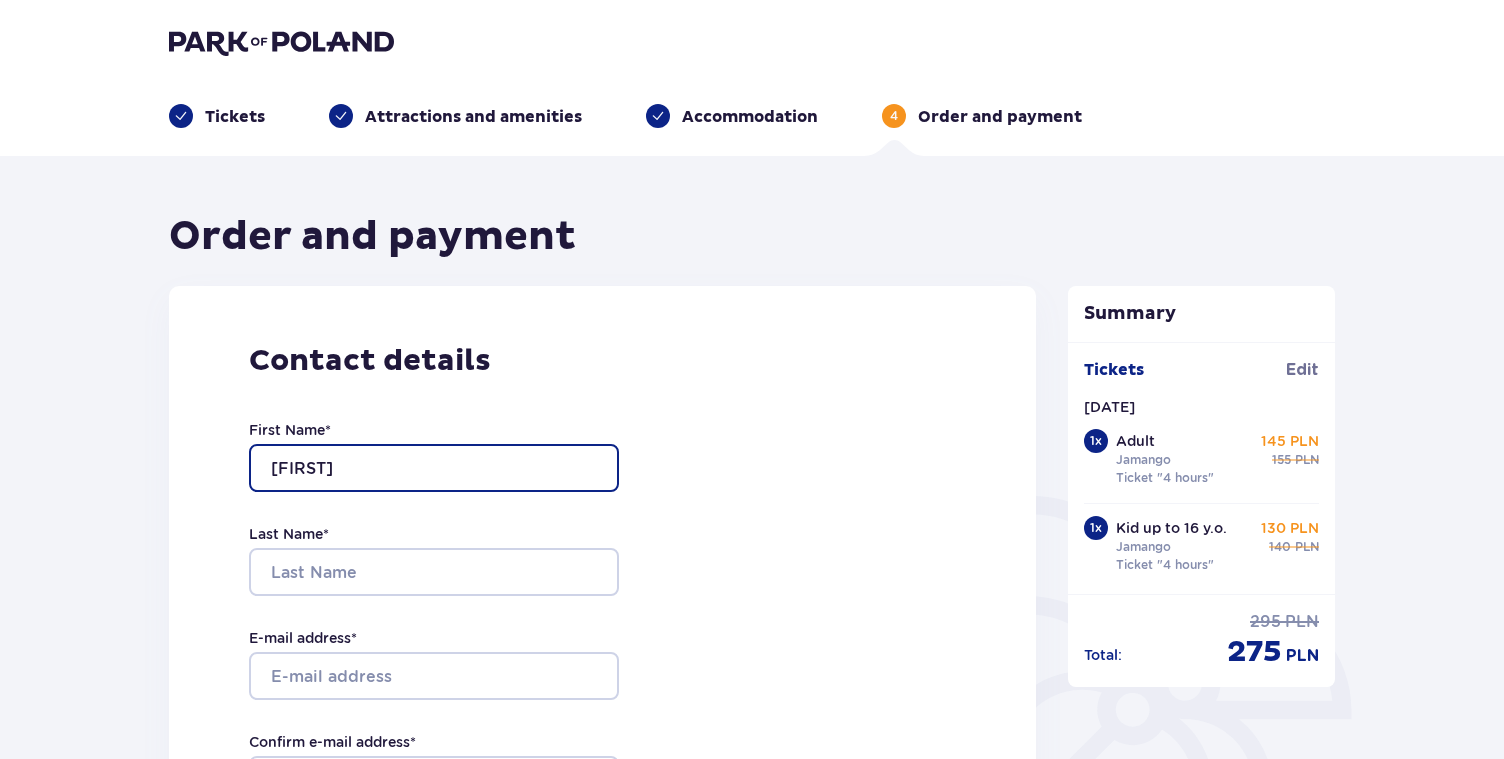 type on "Rita" 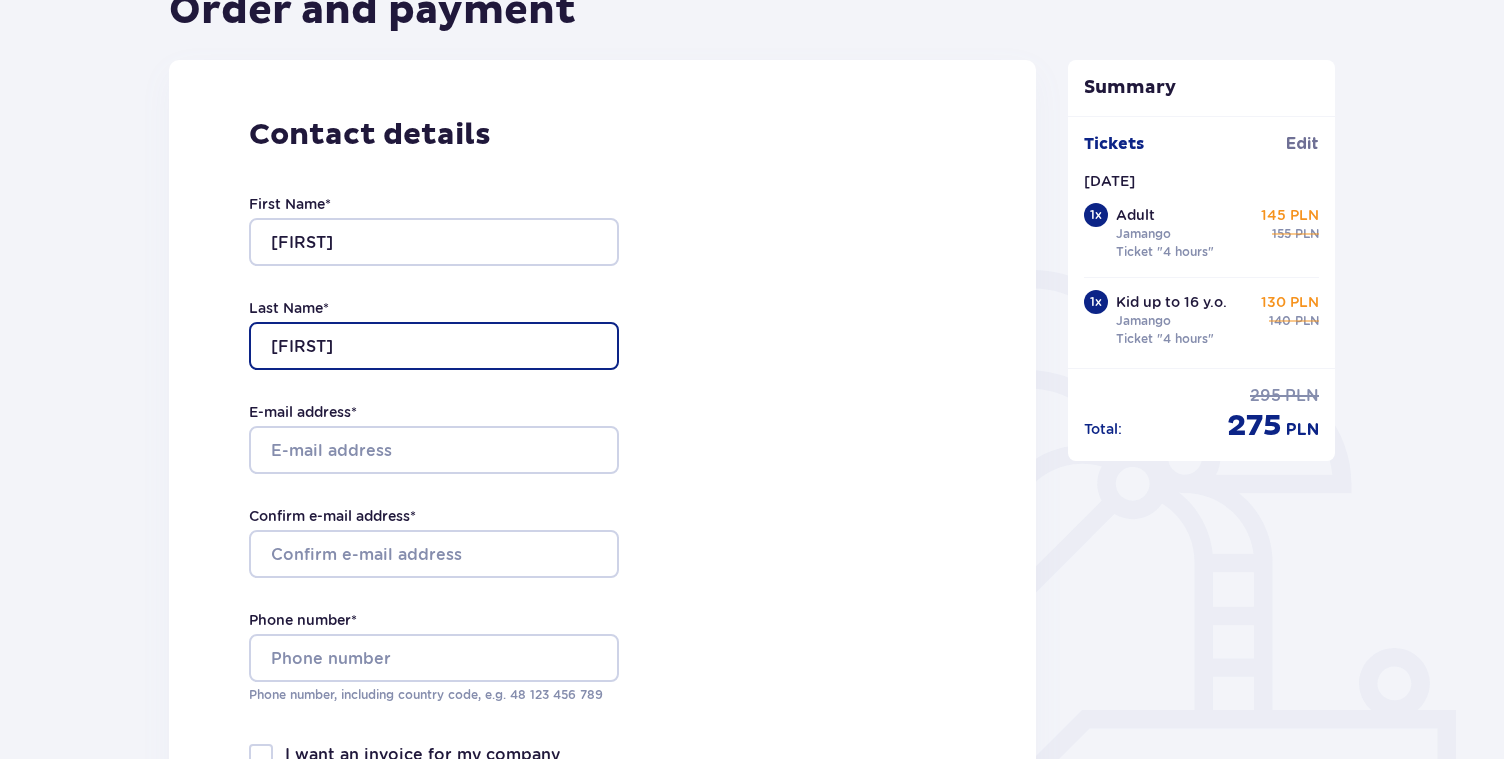 scroll, scrollTop: 227, scrollLeft: 0, axis: vertical 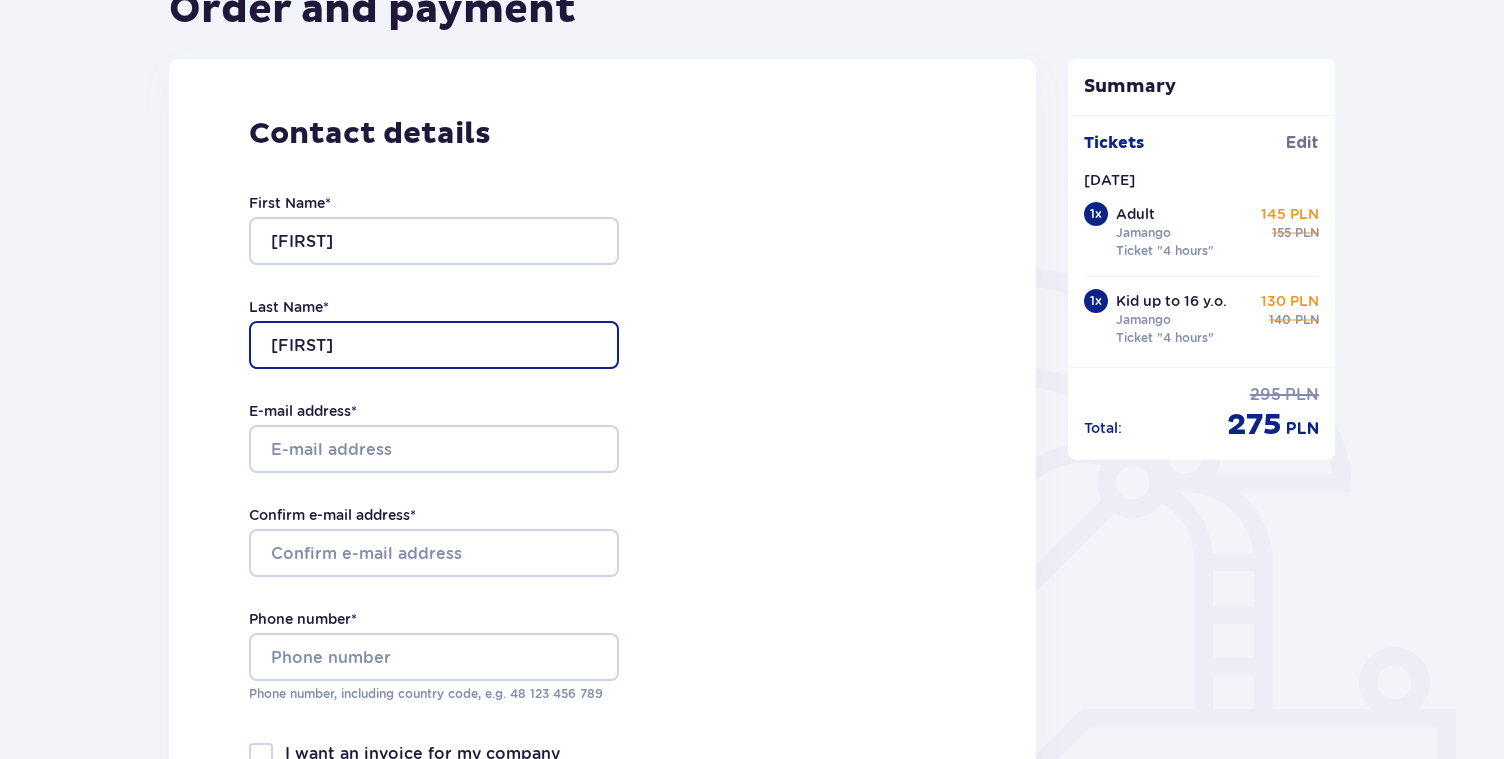 type on "Vestertė" 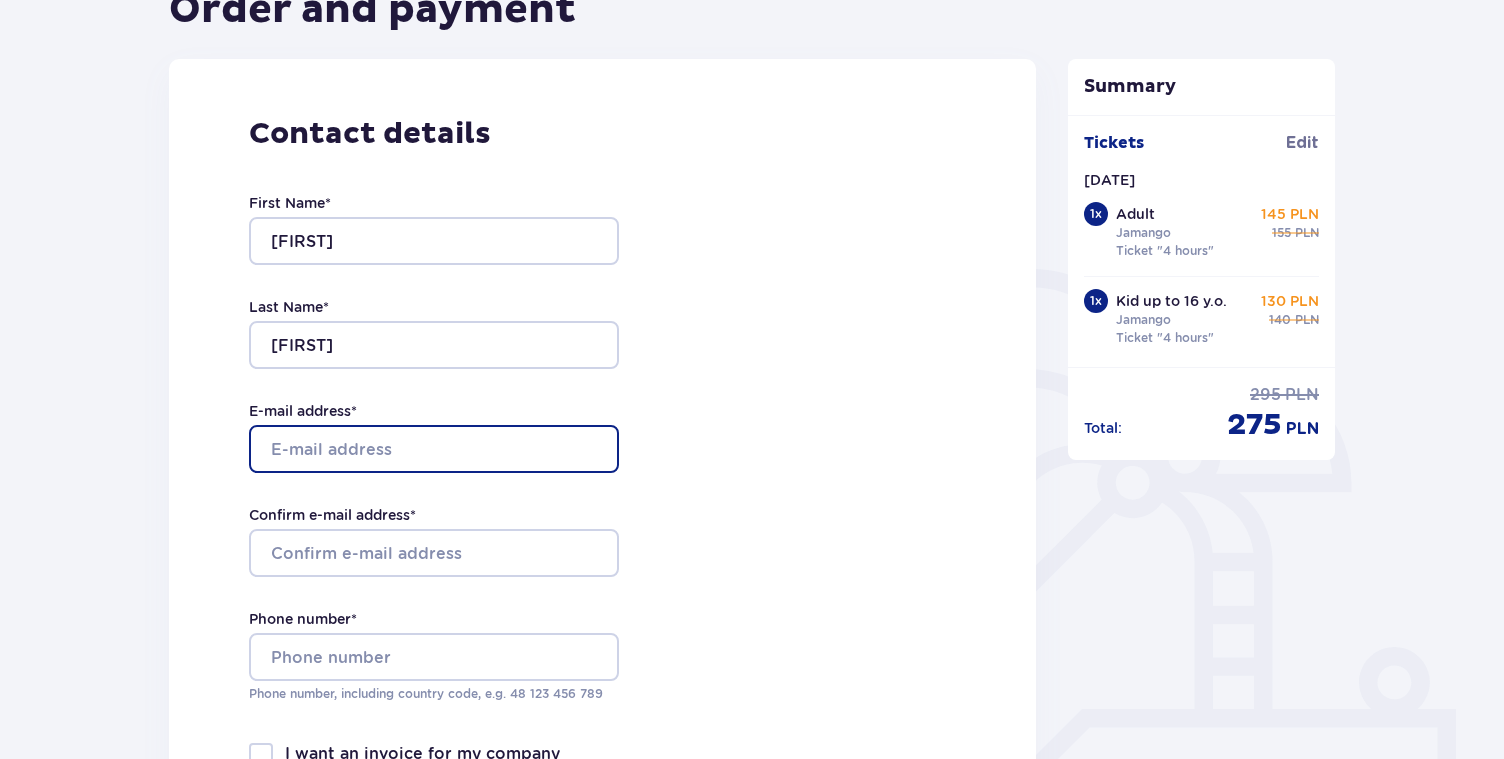 click on "E-mail address *" at bounding box center [434, 449] 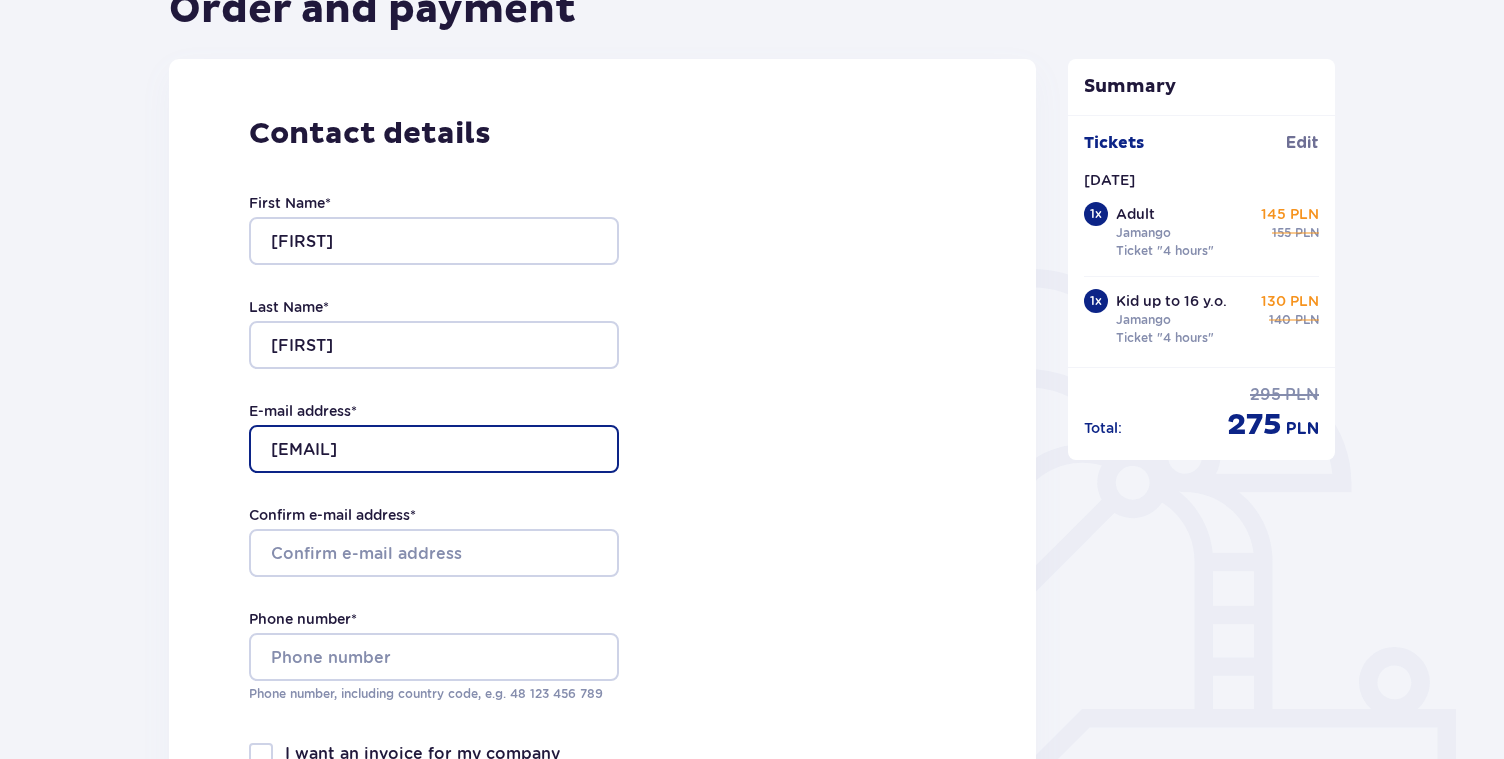 type on "[EMAIL]" 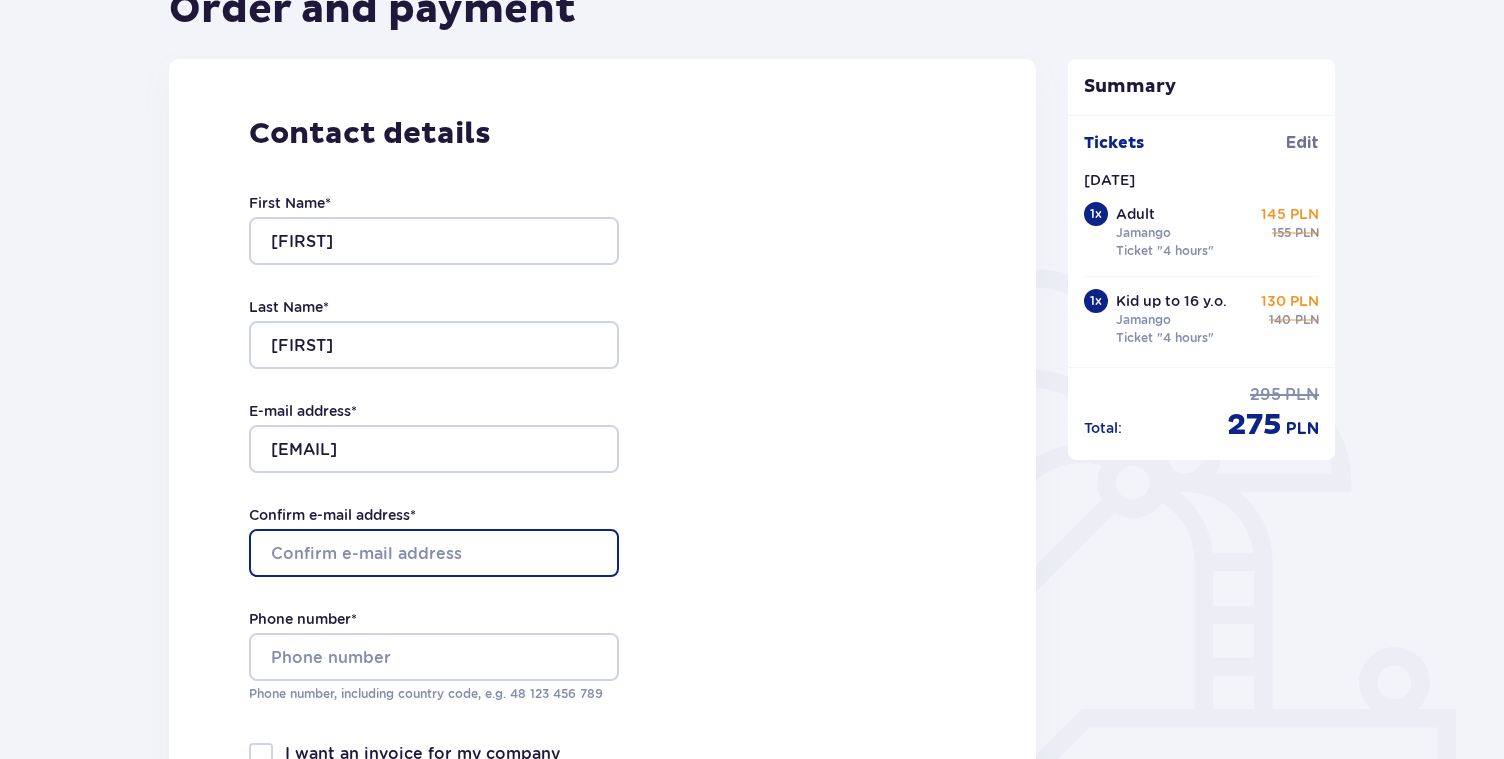 click on "Confirm e-mail address *" at bounding box center [434, 553] 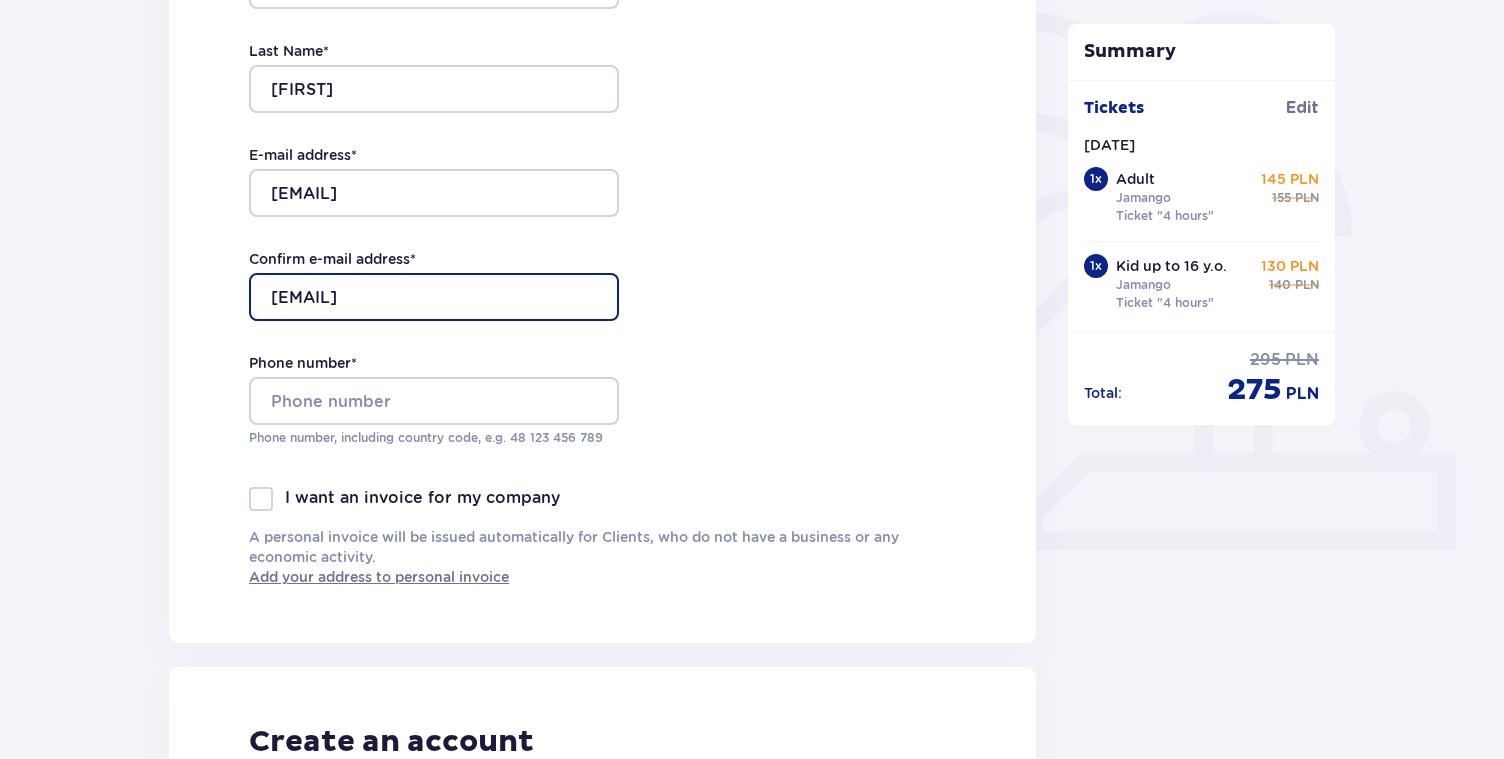 scroll, scrollTop: 484, scrollLeft: 0, axis: vertical 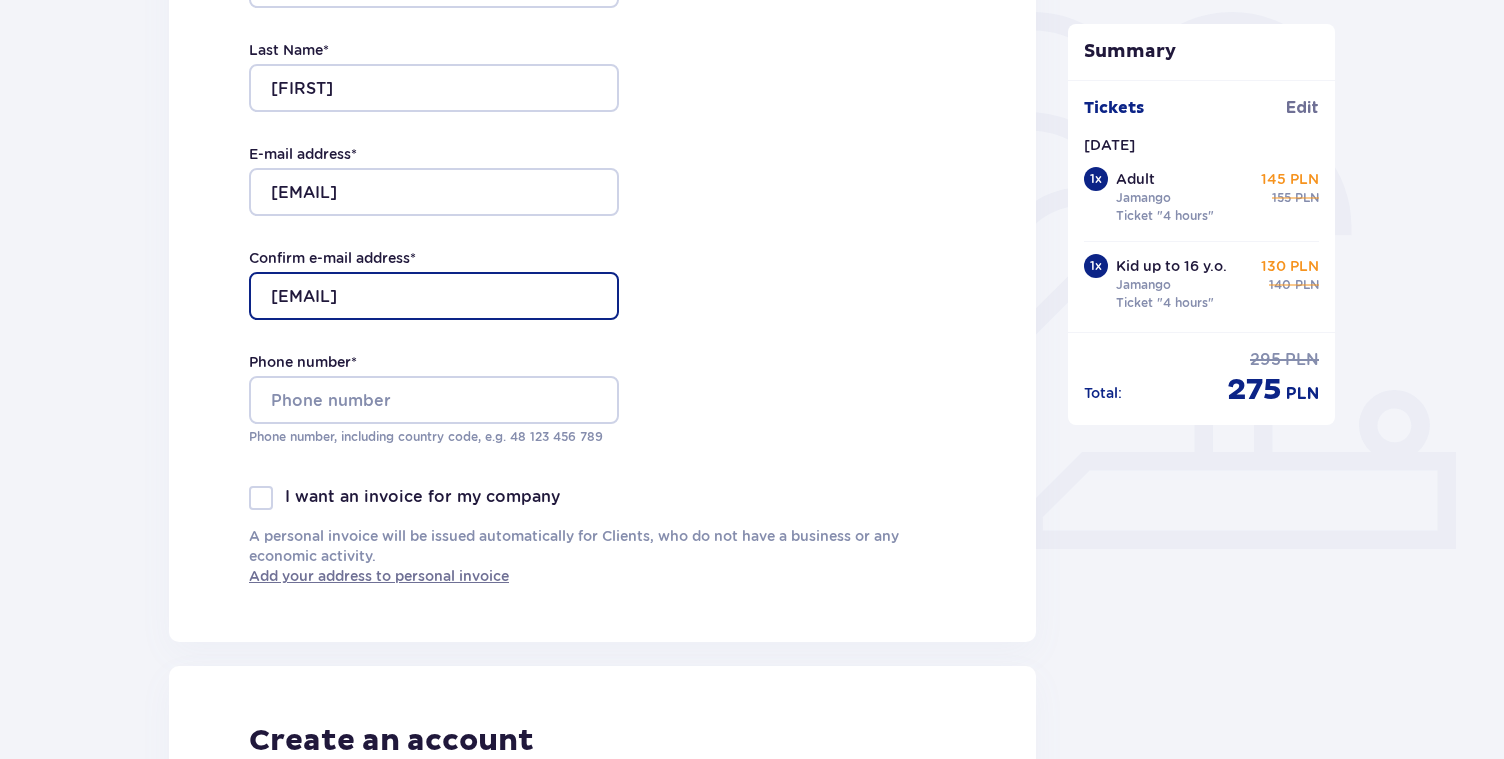 type on "[EMAIL]" 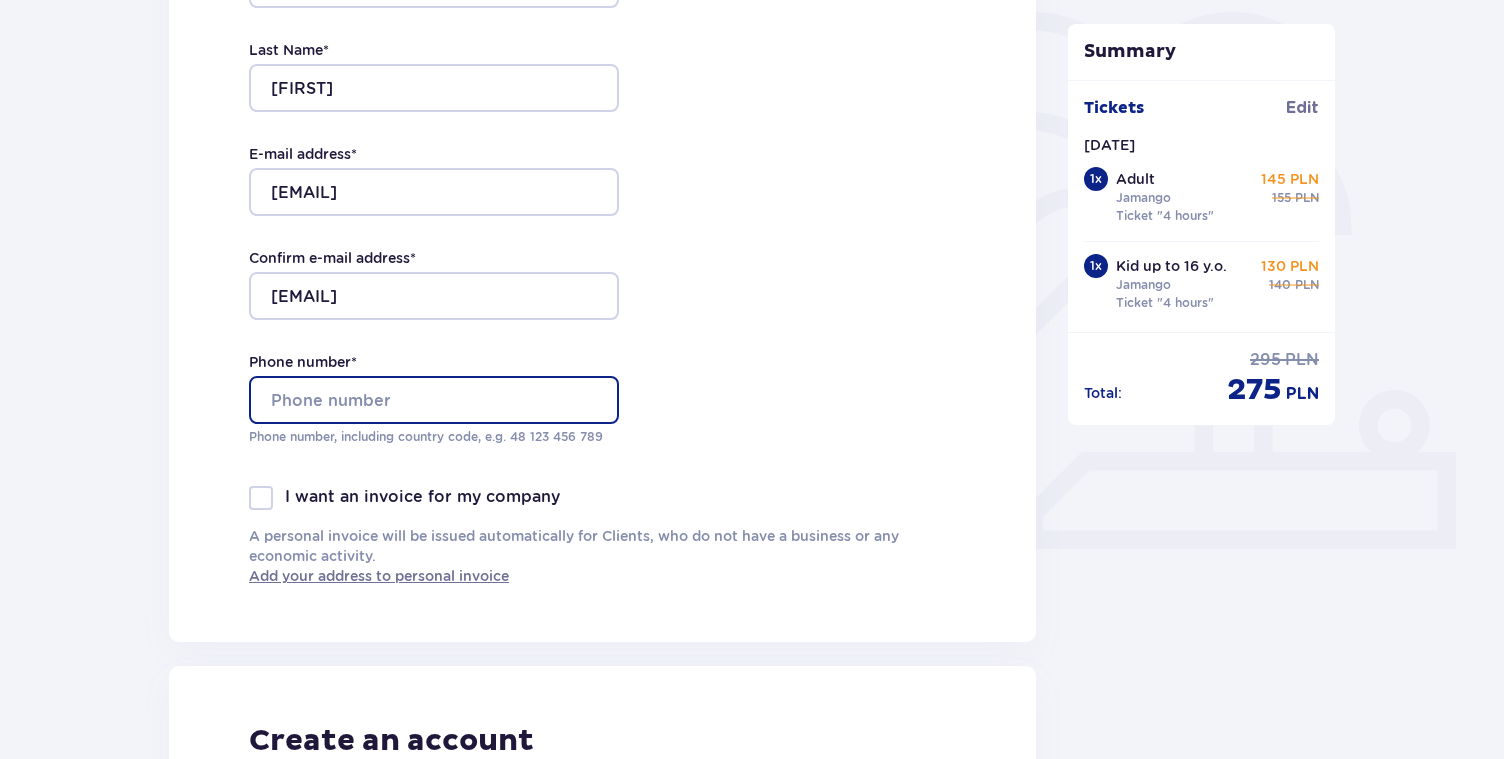click on "Phone number *" at bounding box center [434, 400] 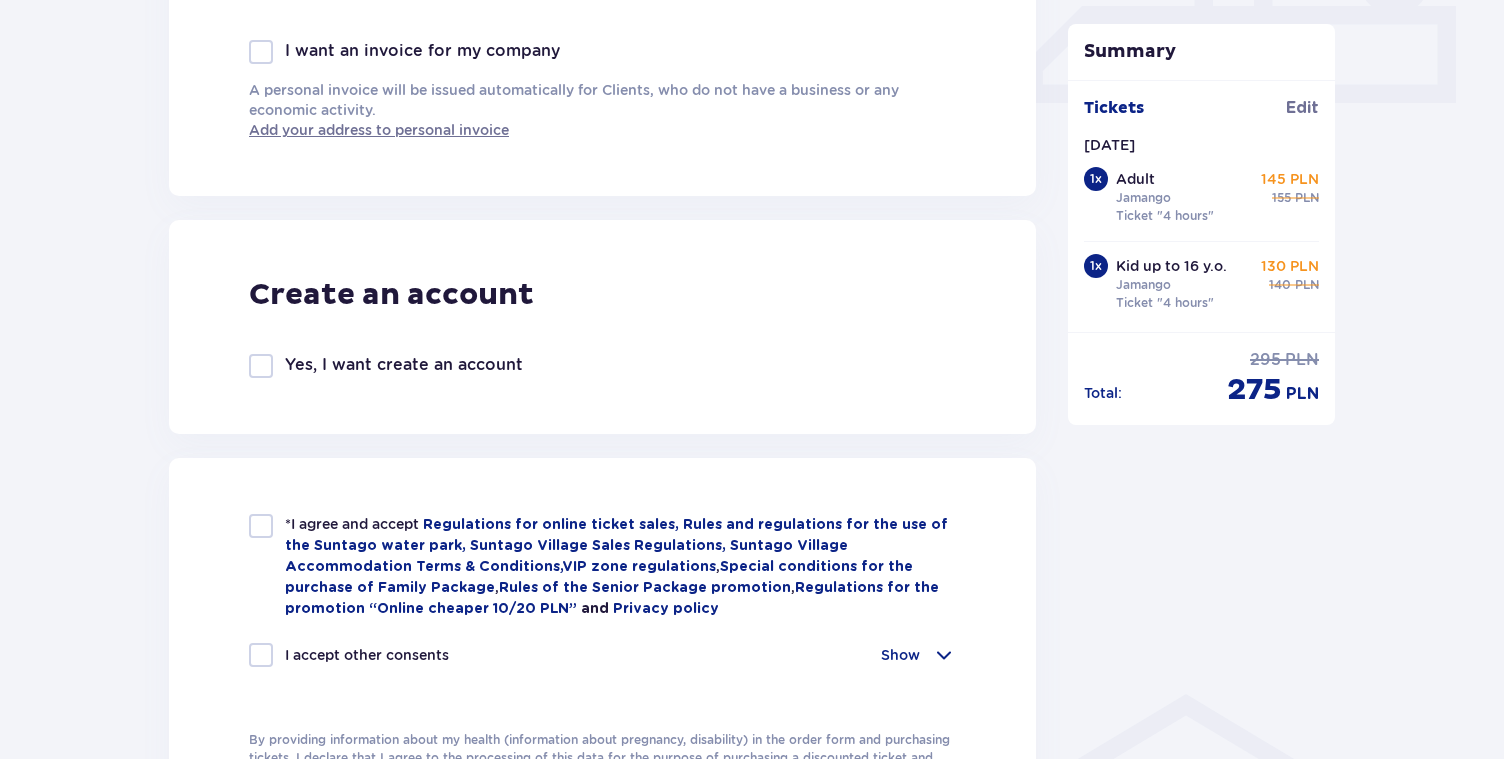 scroll, scrollTop: 952, scrollLeft: 0, axis: vertical 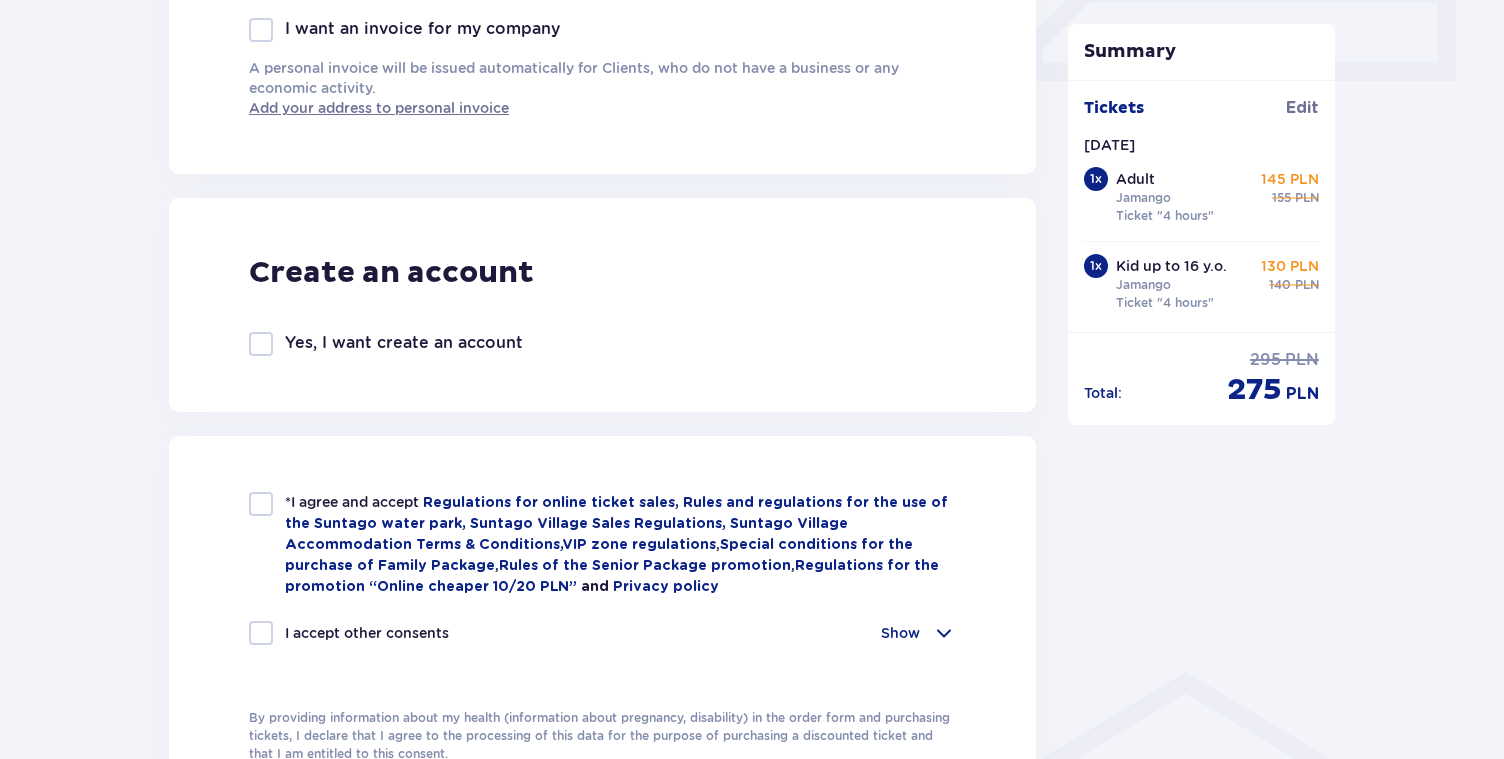 type on "+37062058004" 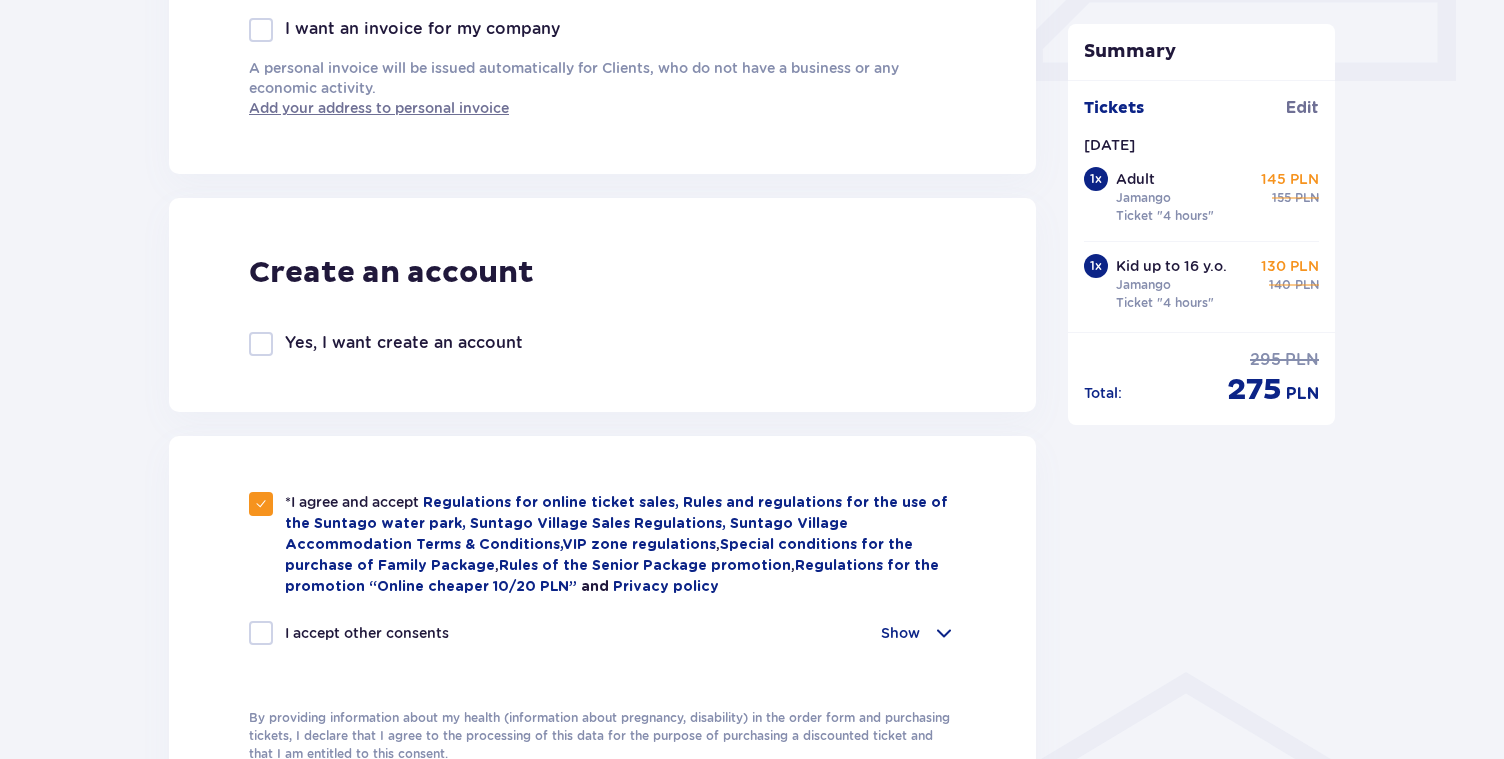 click at bounding box center [261, 633] 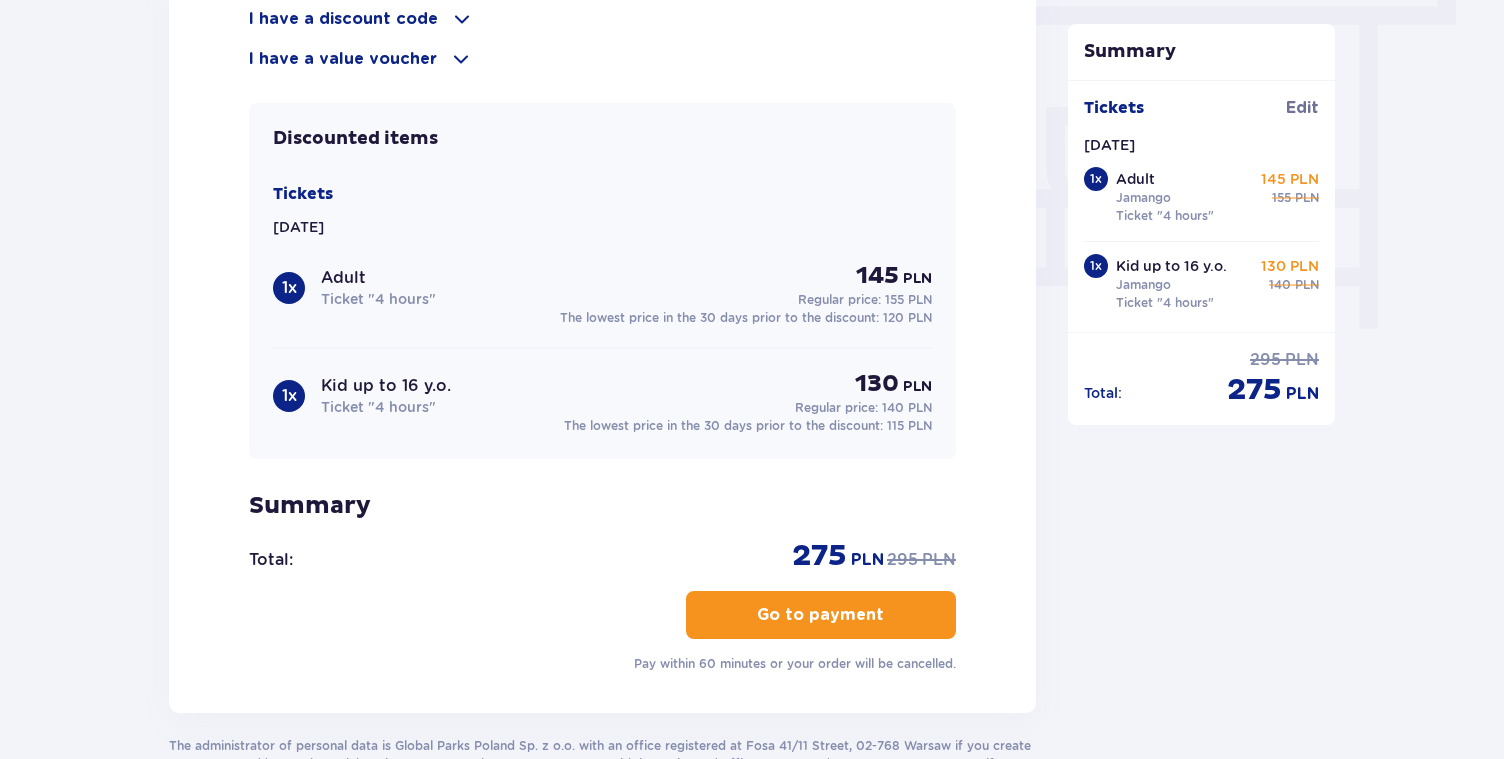 scroll, scrollTop: 1845, scrollLeft: 0, axis: vertical 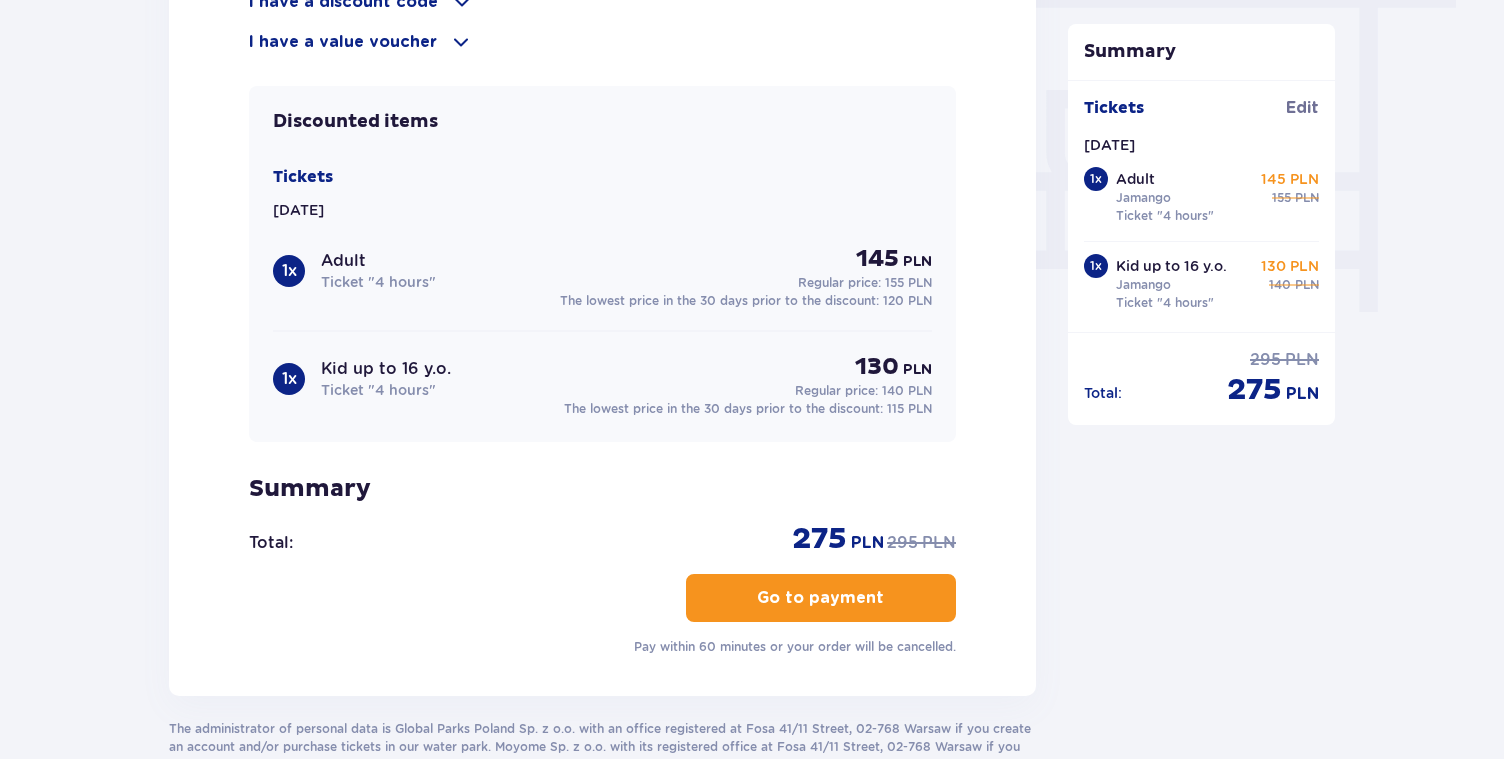 click on "Go to payment" at bounding box center [820, 598] 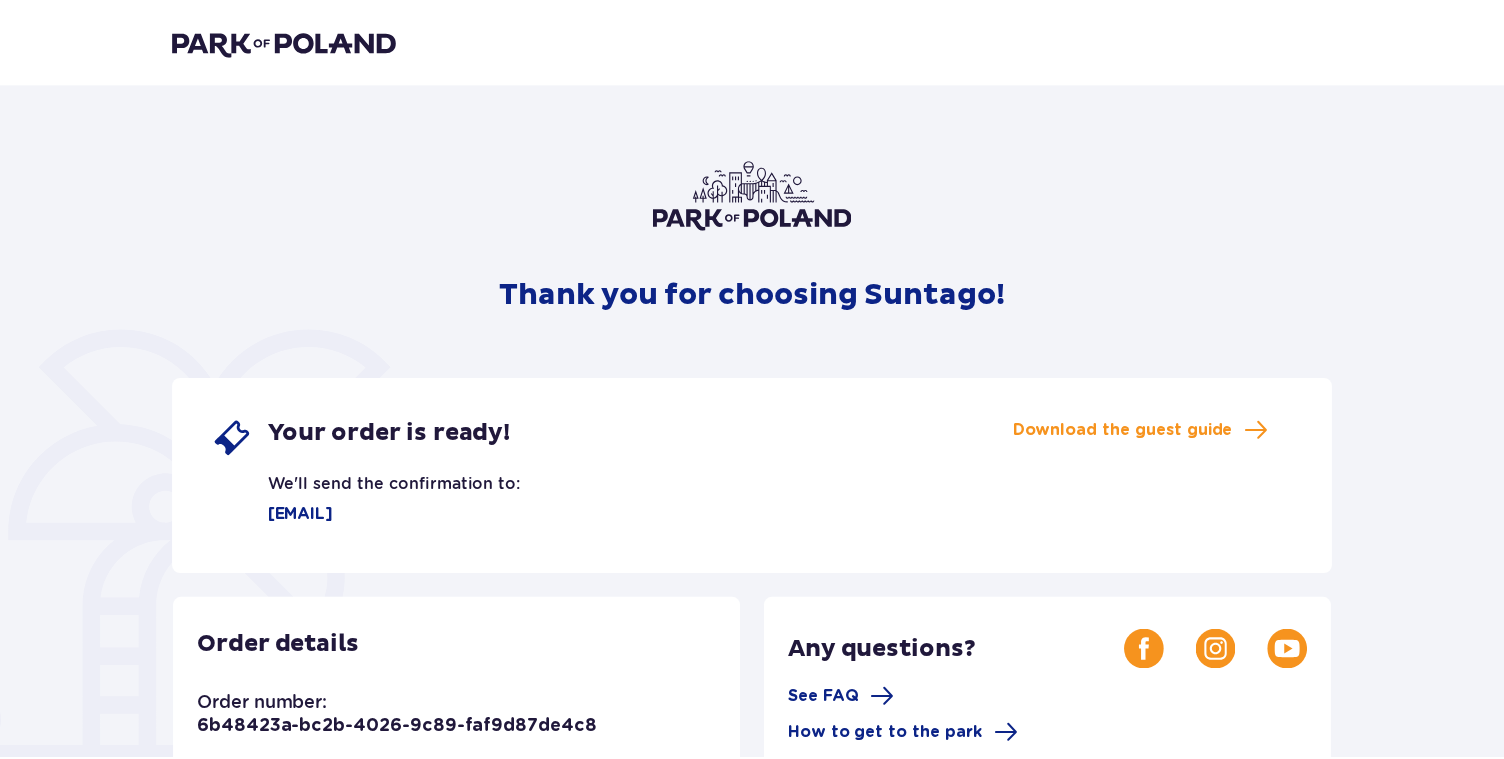 scroll, scrollTop: 0, scrollLeft: 0, axis: both 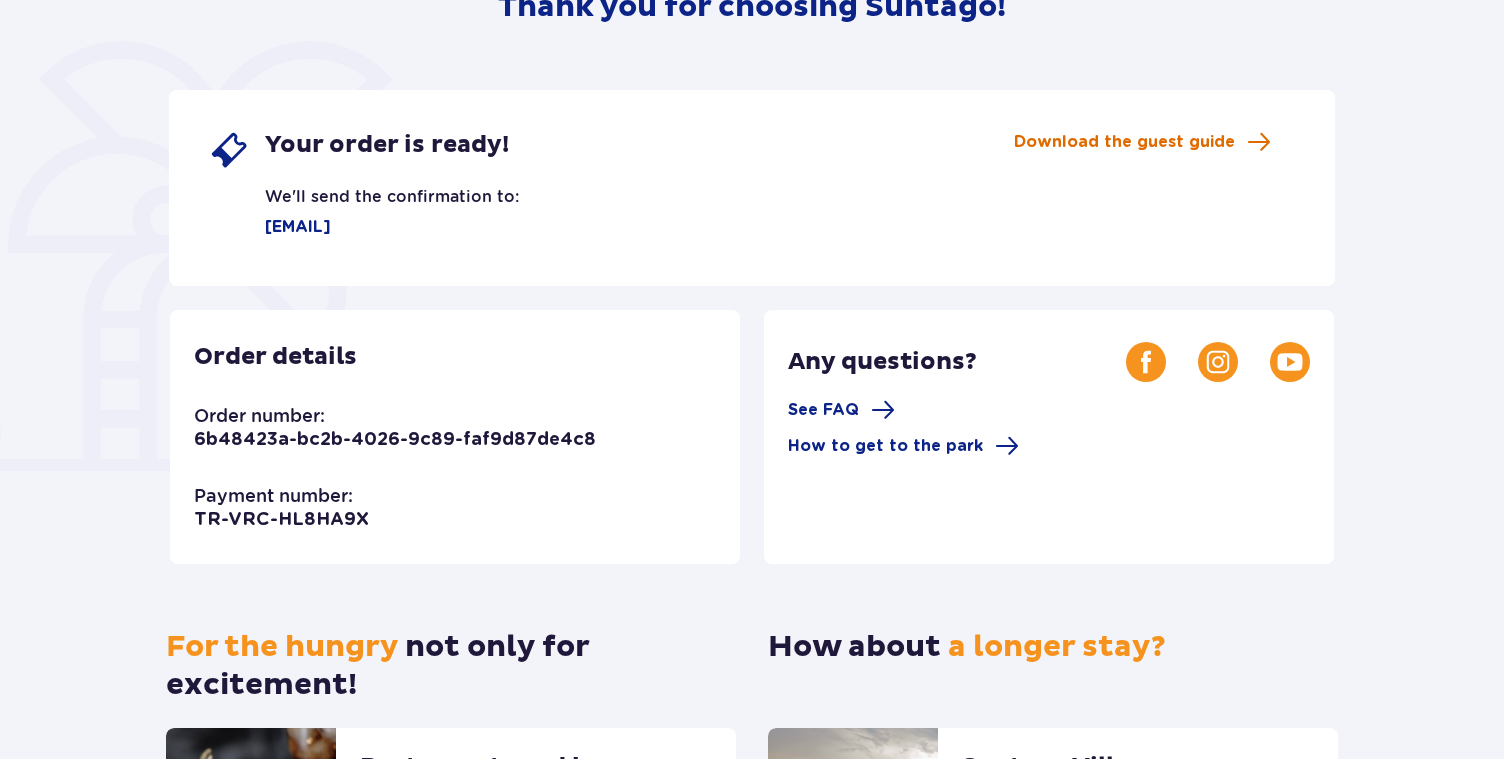 click on "Download the guest guide" at bounding box center [1124, 142] 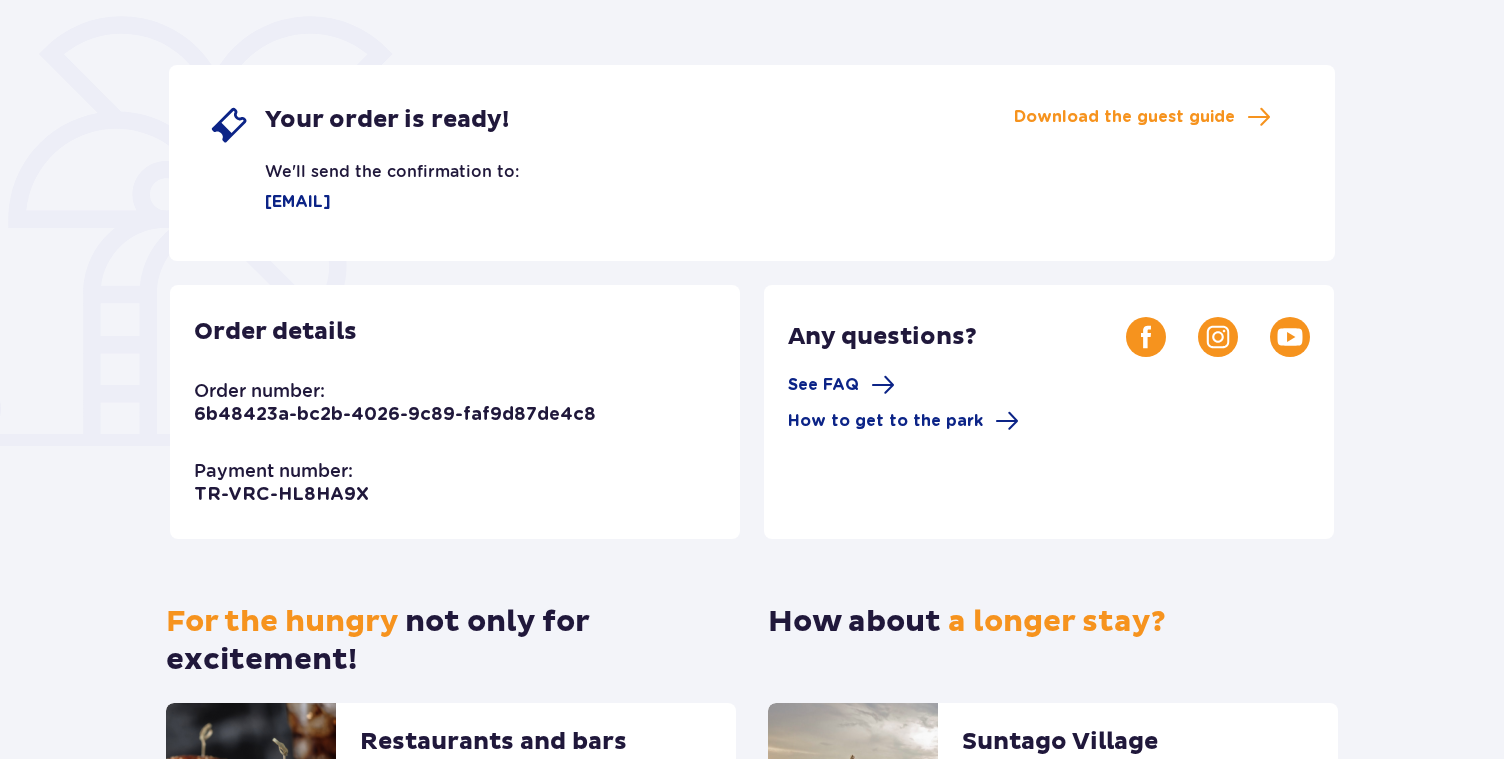 scroll, scrollTop: 315, scrollLeft: 0, axis: vertical 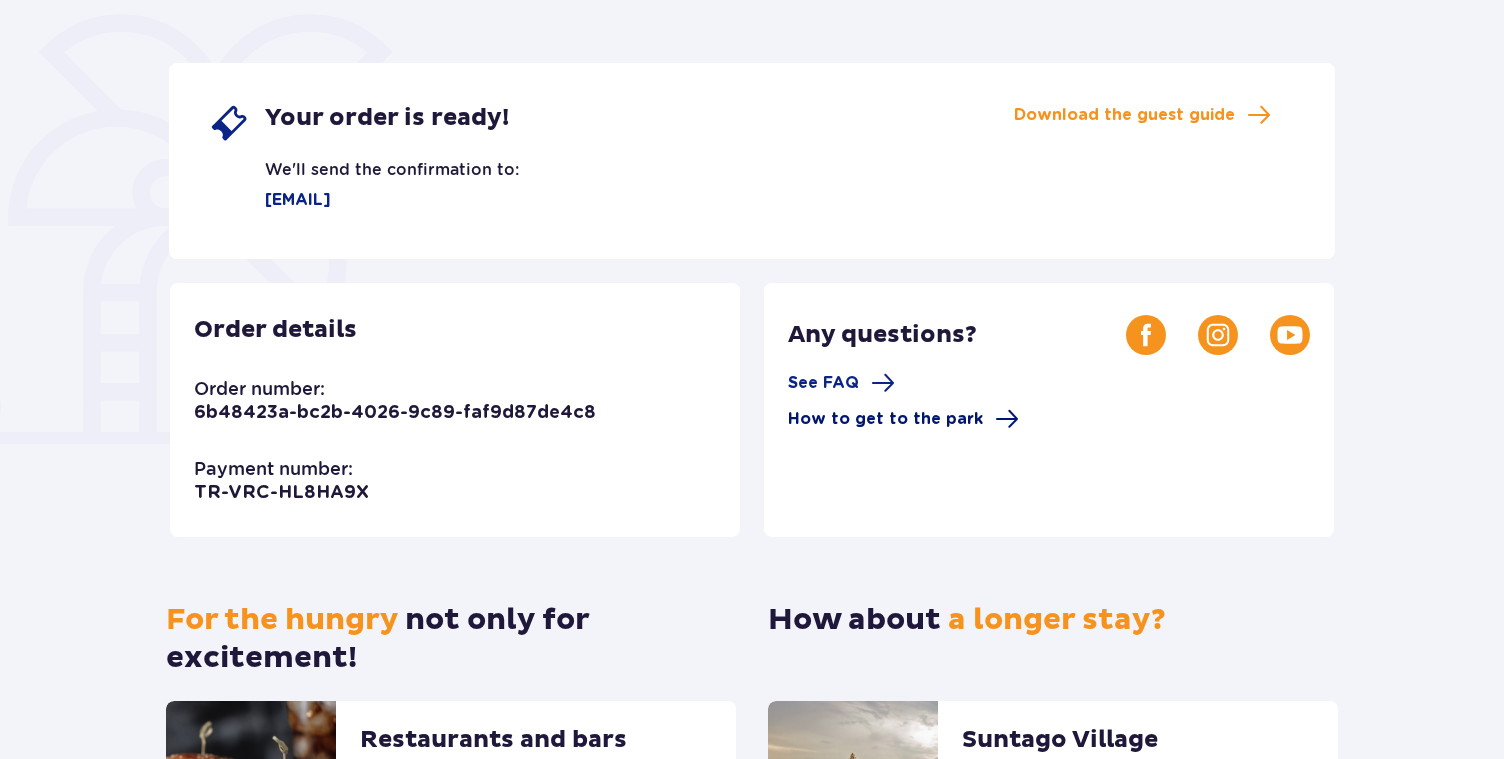 click on "How to get to the park" at bounding box center [885, 419] 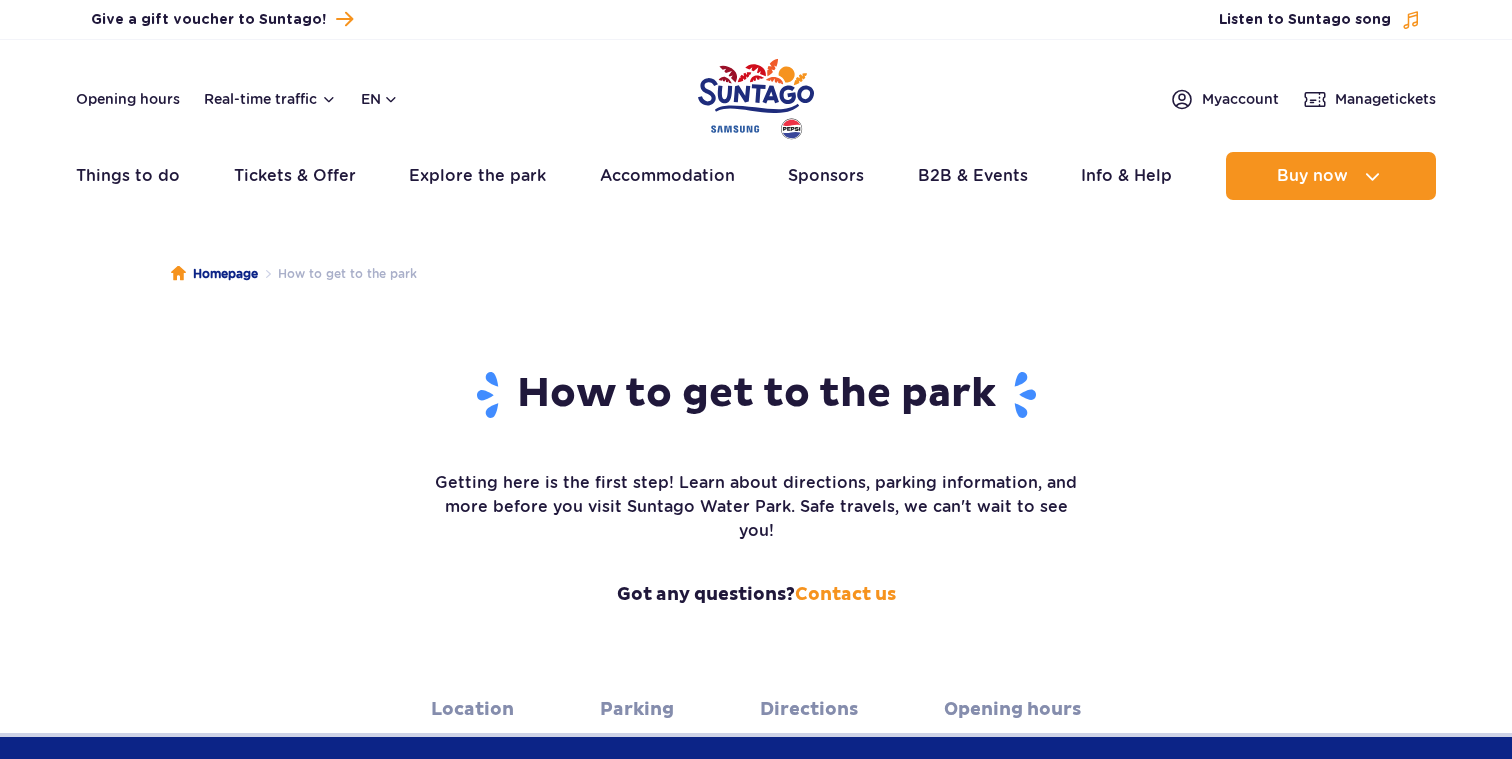 scroll, scrollTop: 0, scrollLeft: 0, axis: both 